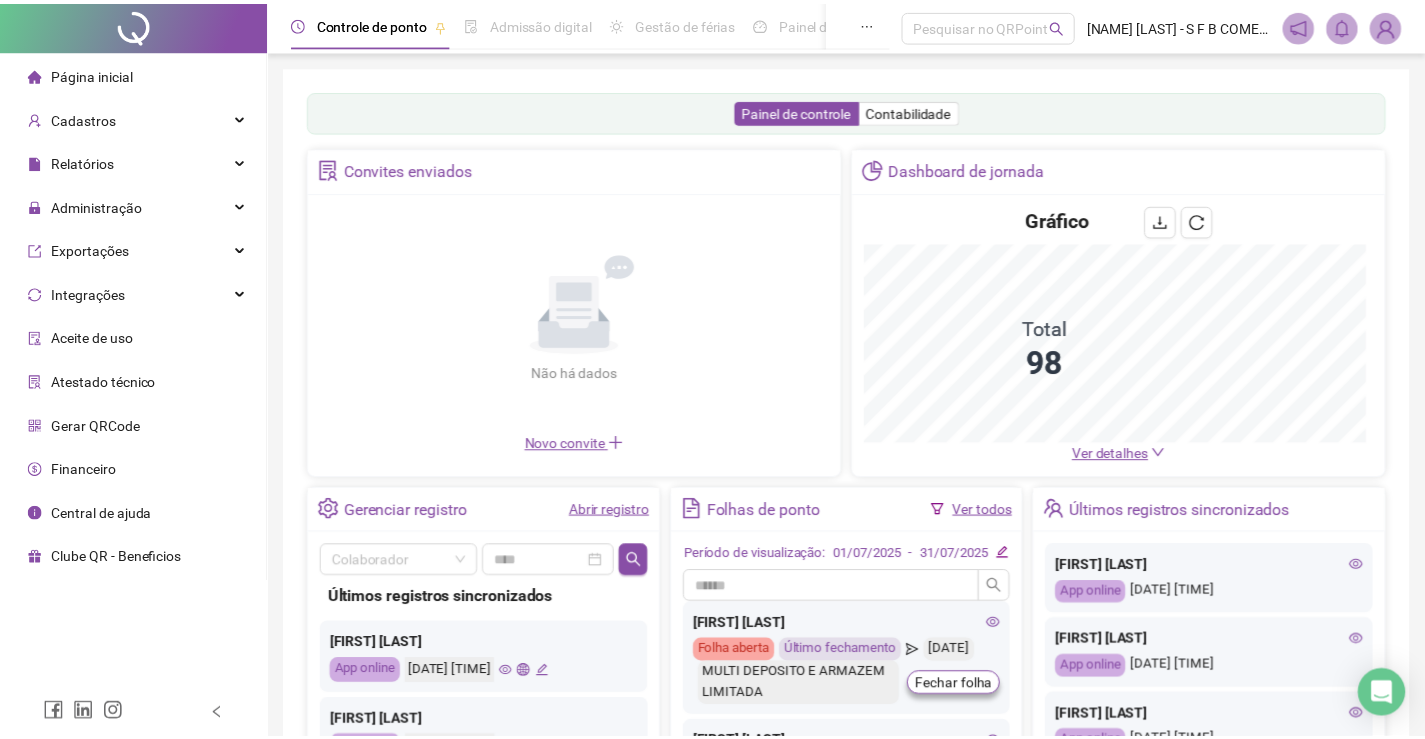 scroll, scrollTop: 0, scrollLeft: 0, axis: both 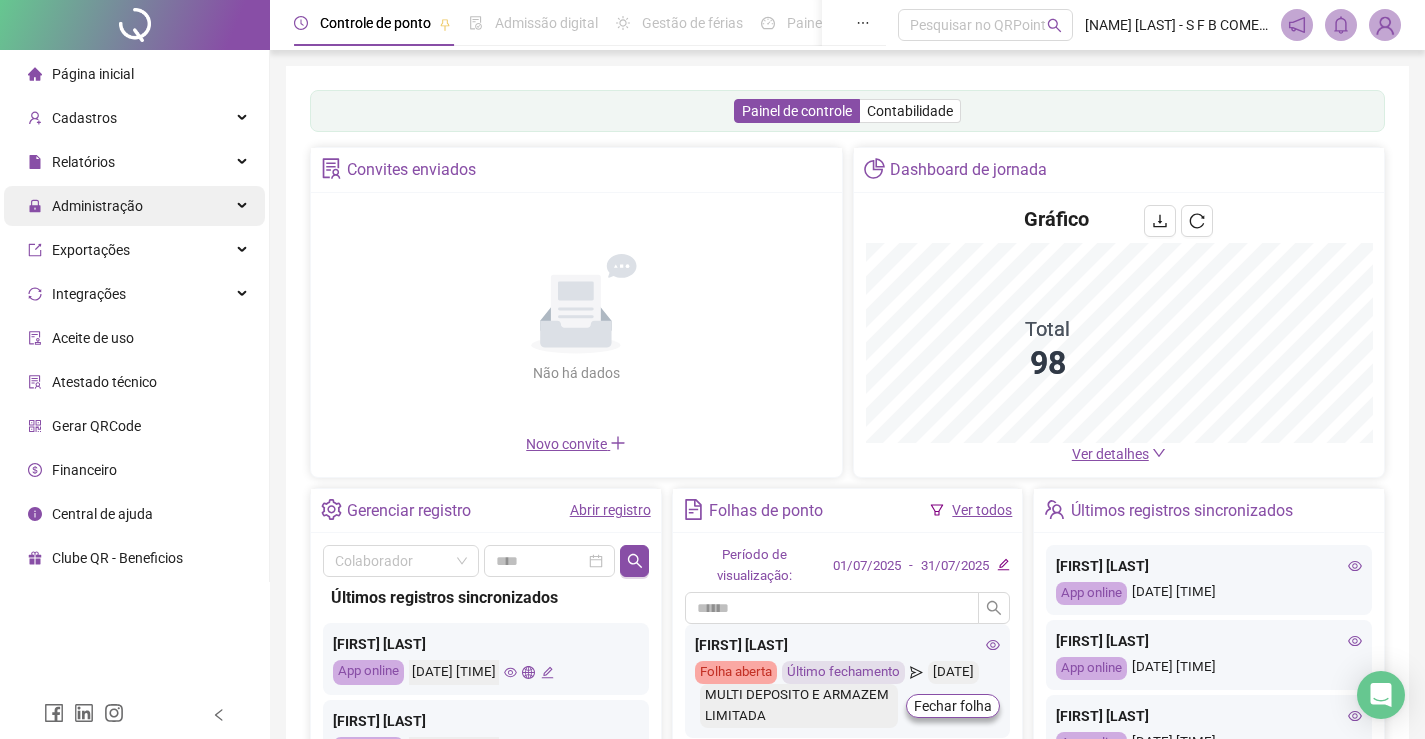 click on "Administração" at bounding box center [134, 206] 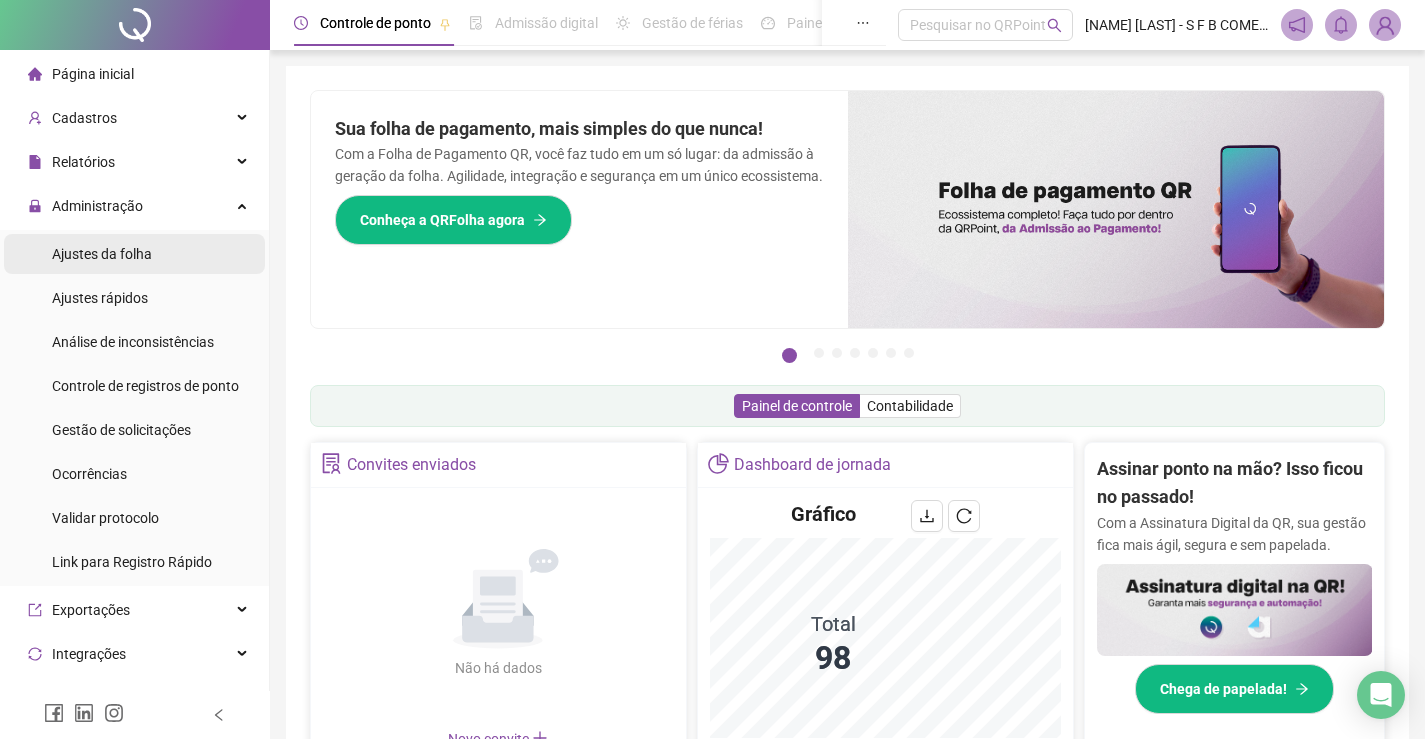 click on "Ajustes da folha" at bounding box center [102, 254] 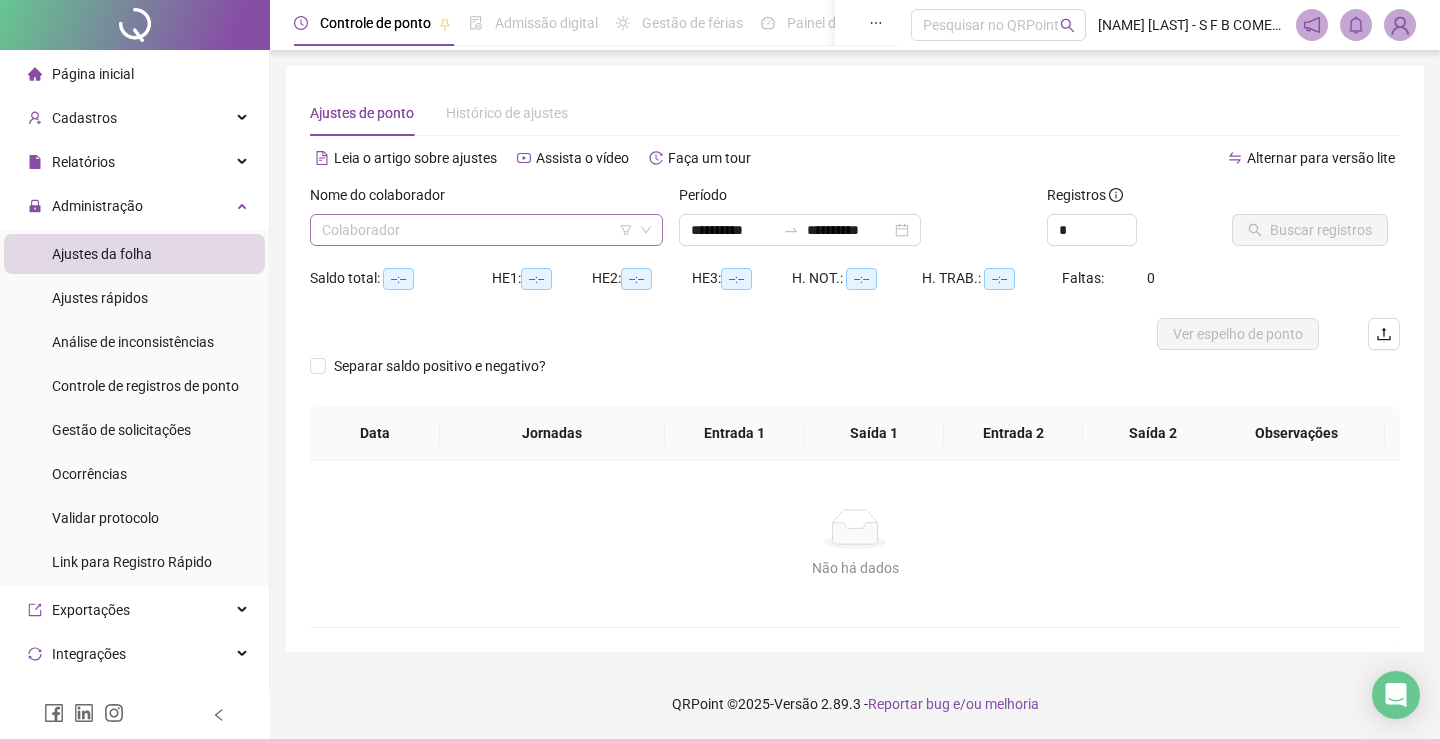 click at bounding box center (477, 230) 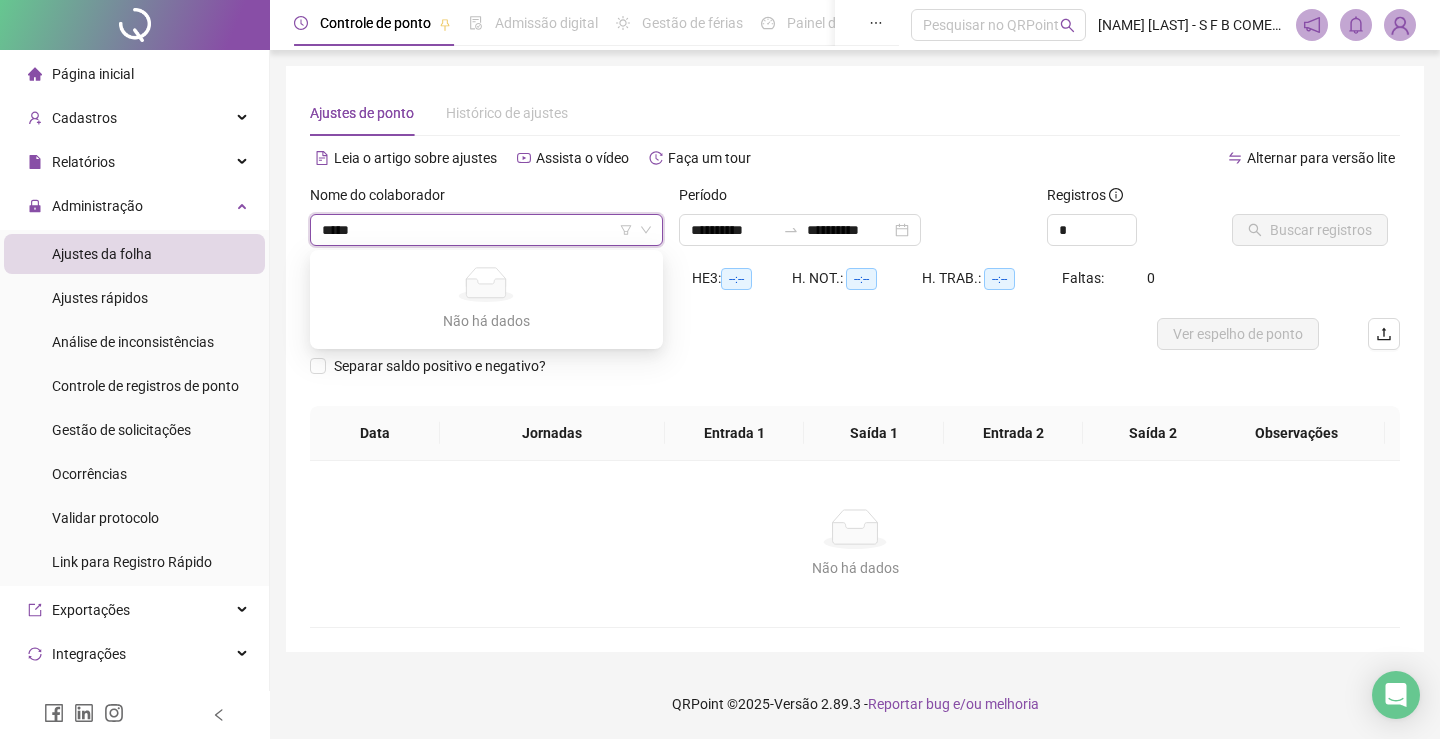 type on "****" 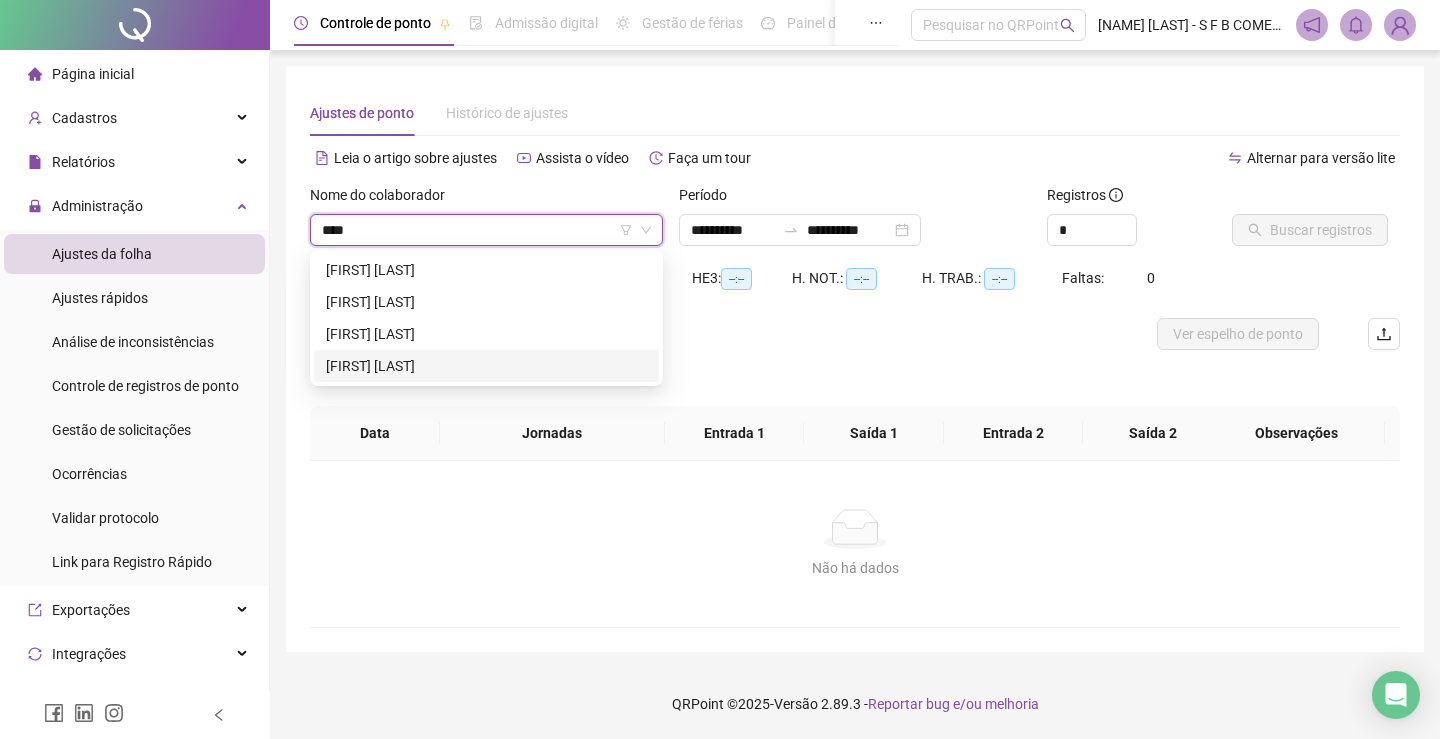 click on "[FIRST] [LAST]" at bounding box center [486, 366] 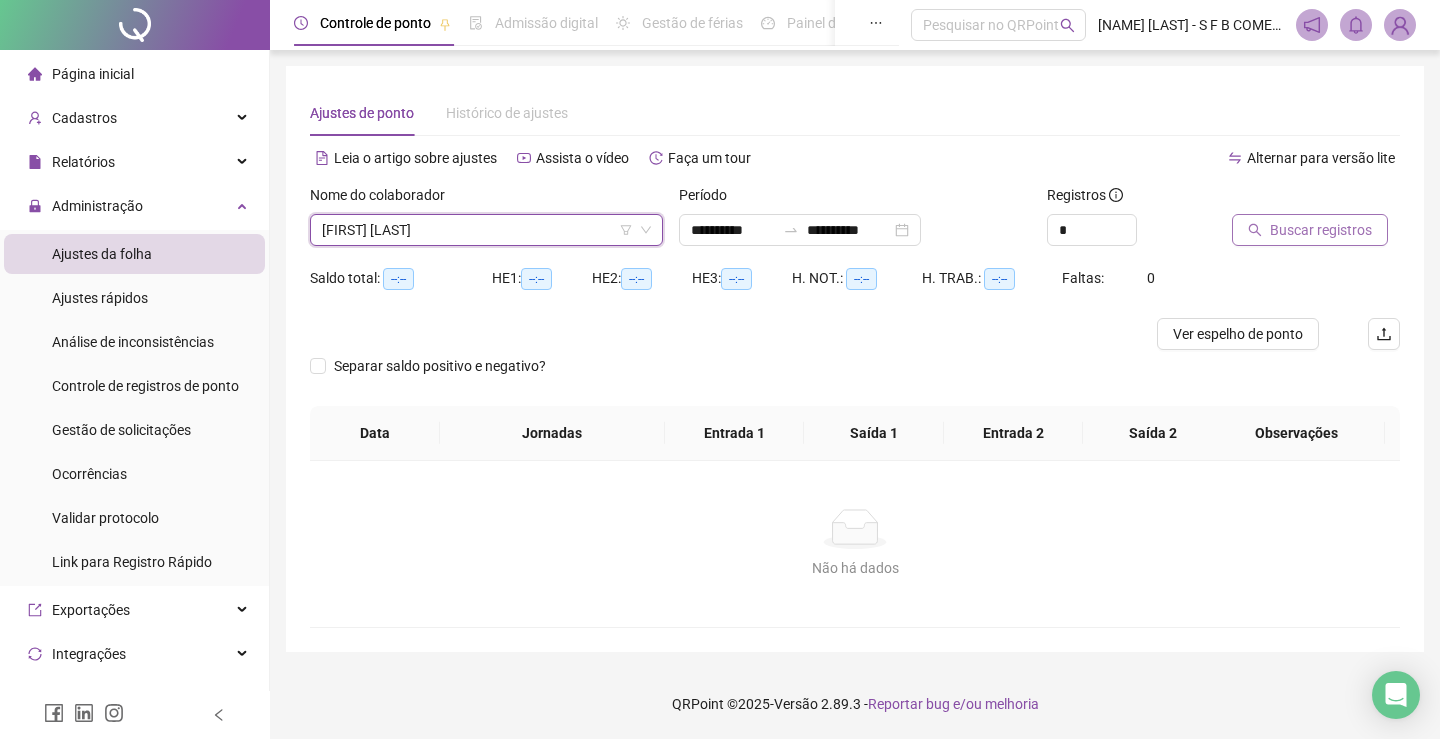 click on "Buscar registros" at bounding box center [1321, 230] 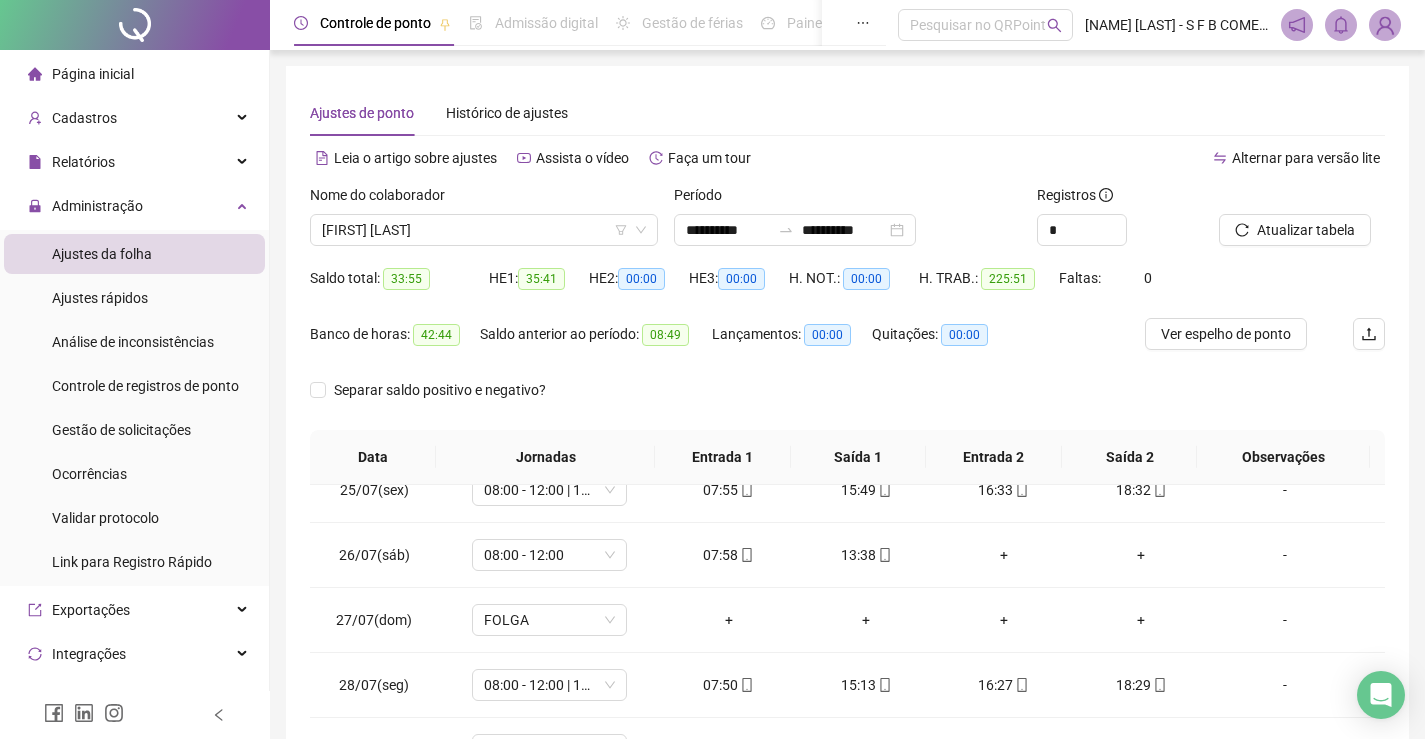 scroll, scrollTop: 1588, scrollLeft: 0, axis: vertical 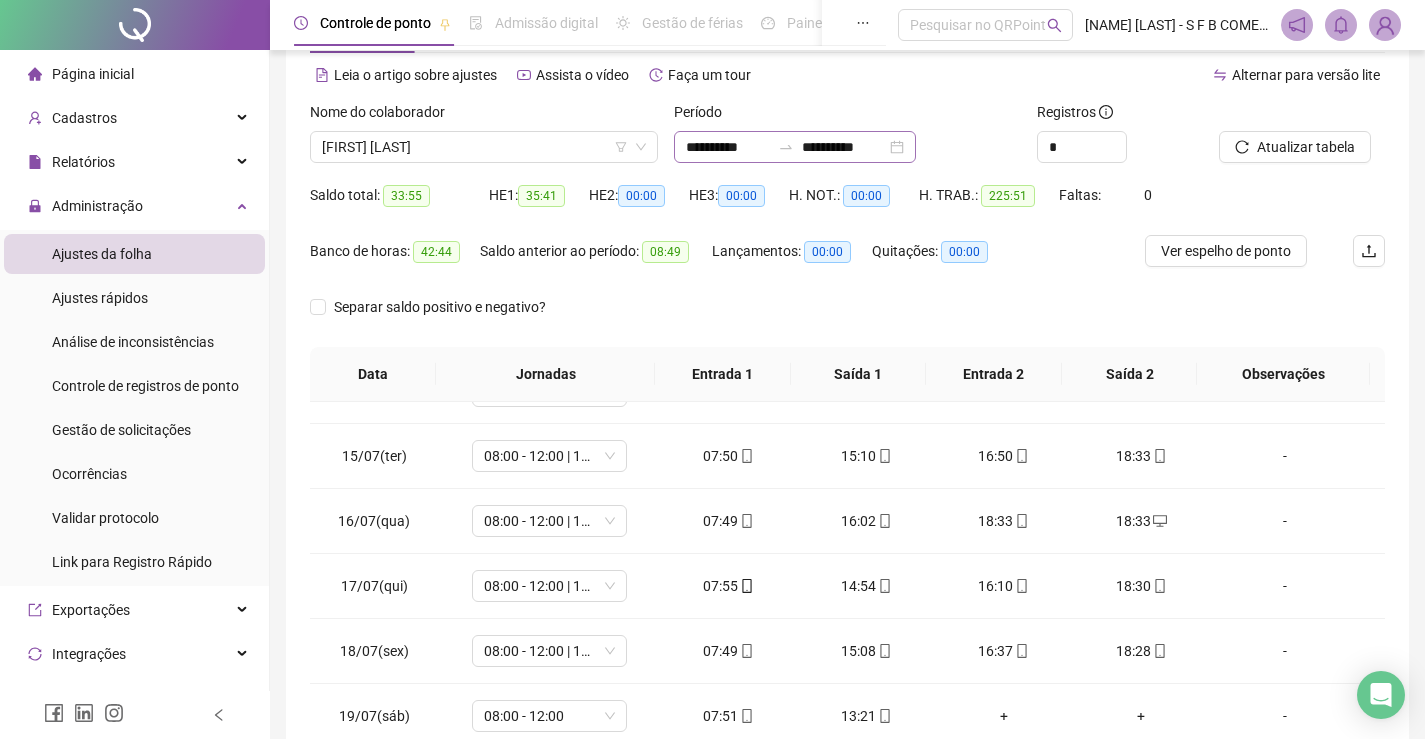 click on "**********" at bounding box center [795, 147] 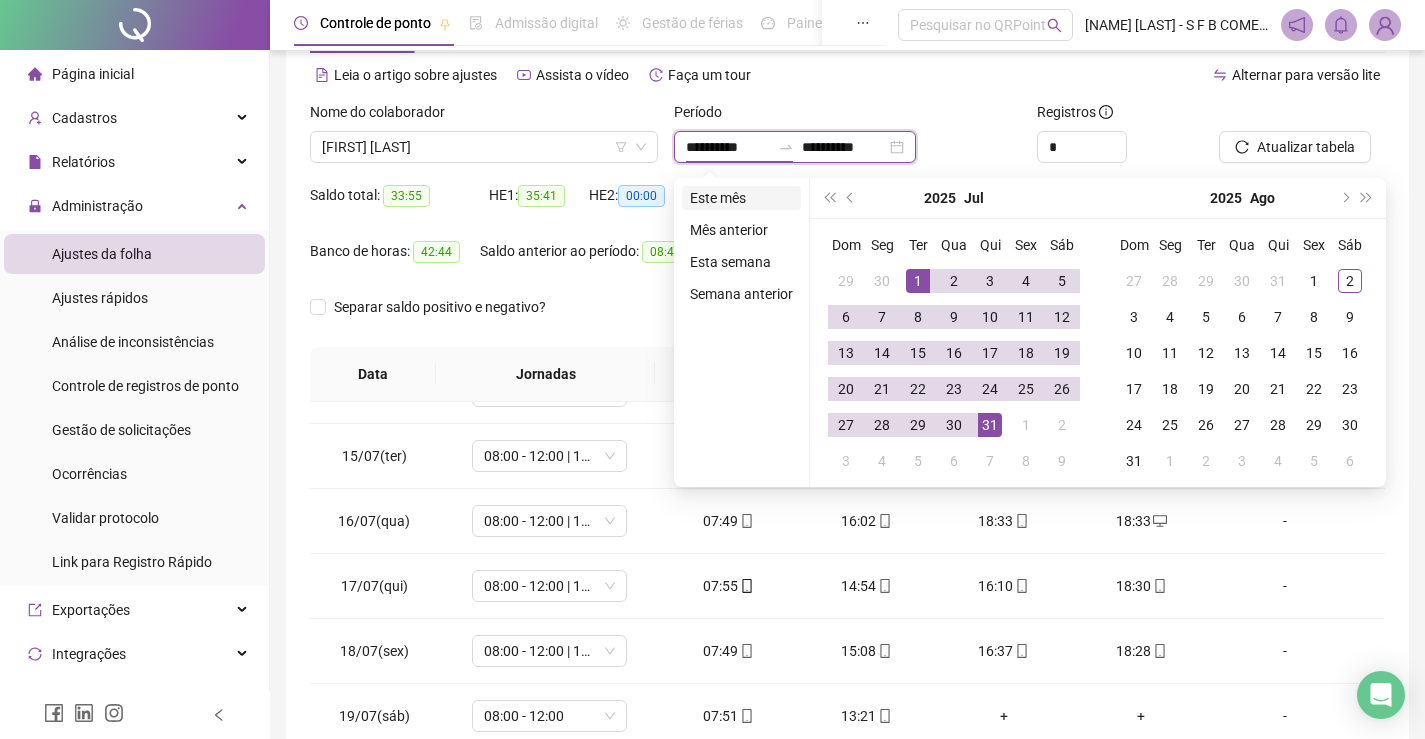 type on "**********" 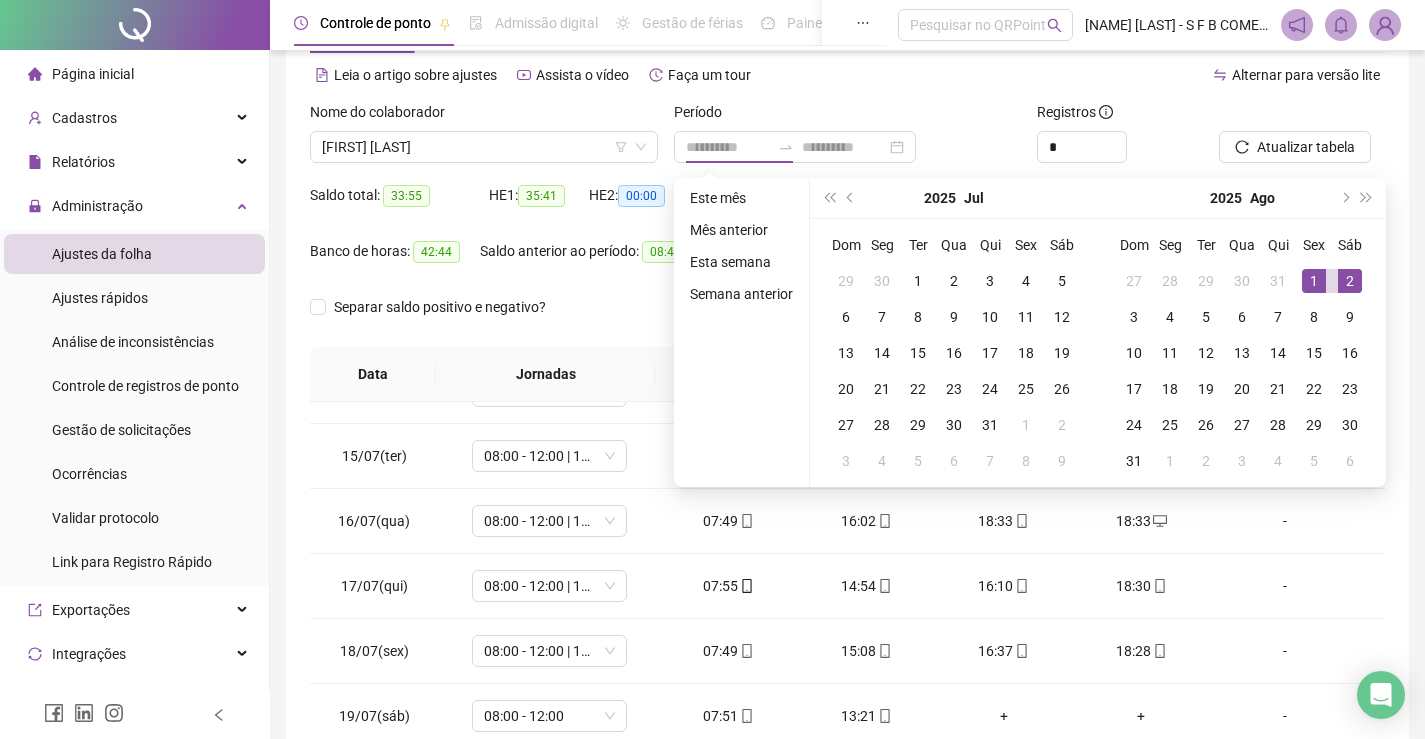 drag, startPoint x: 758, startPoint y: 200, endPoint x: 772, endPoint y: 201, distance: 14.035668 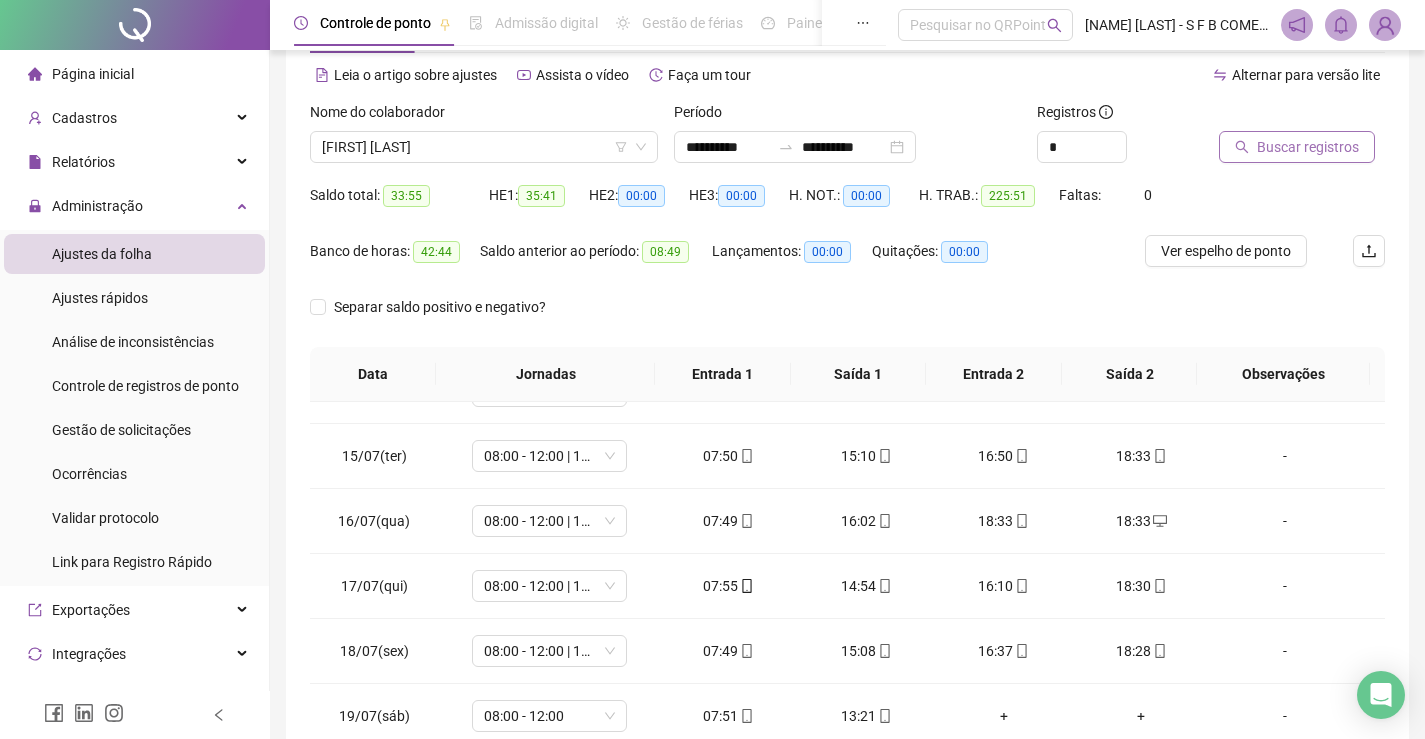 click on "Buscar registros" at bounding box center [1308, 147] 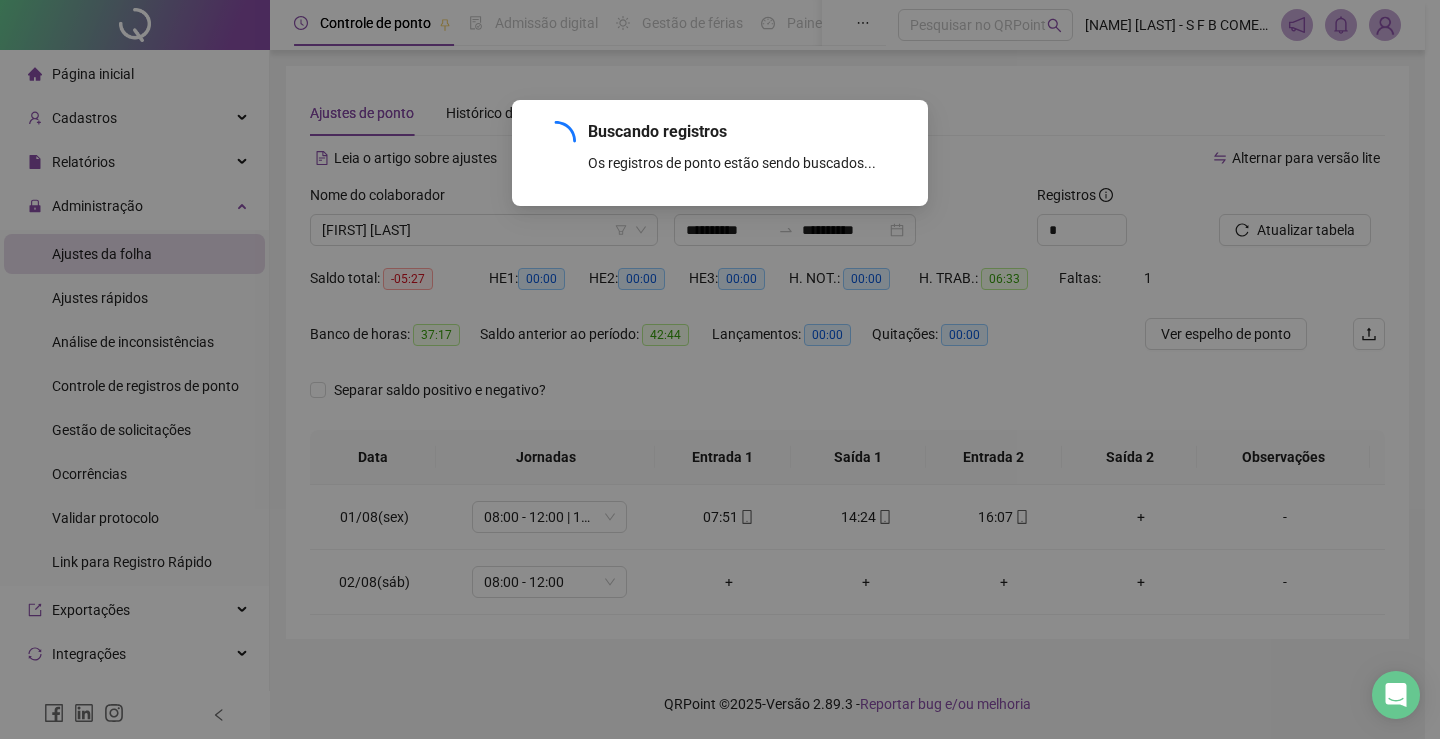 scroll, scrollTop: 0, scrollLeft: 0, axis: both 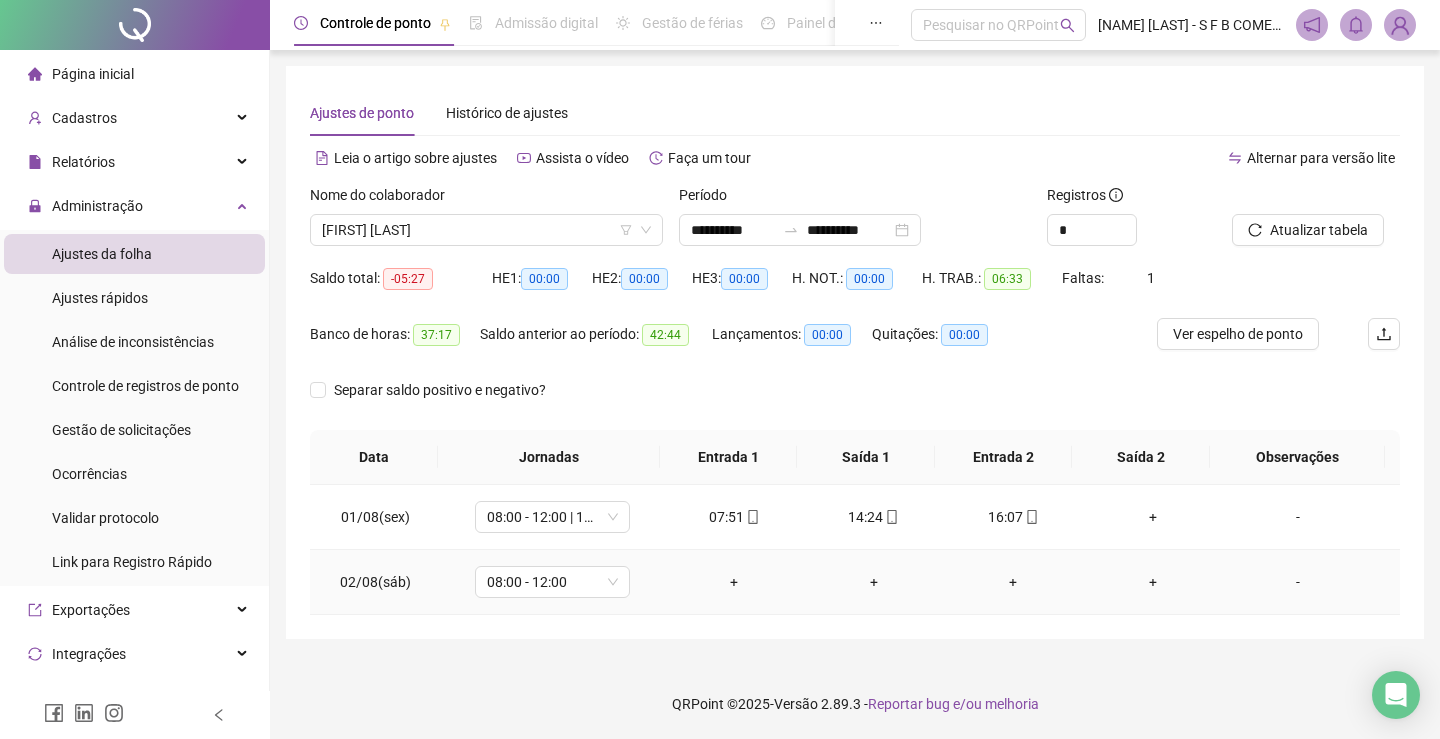 click on "+" at bounding box center (735, 582) 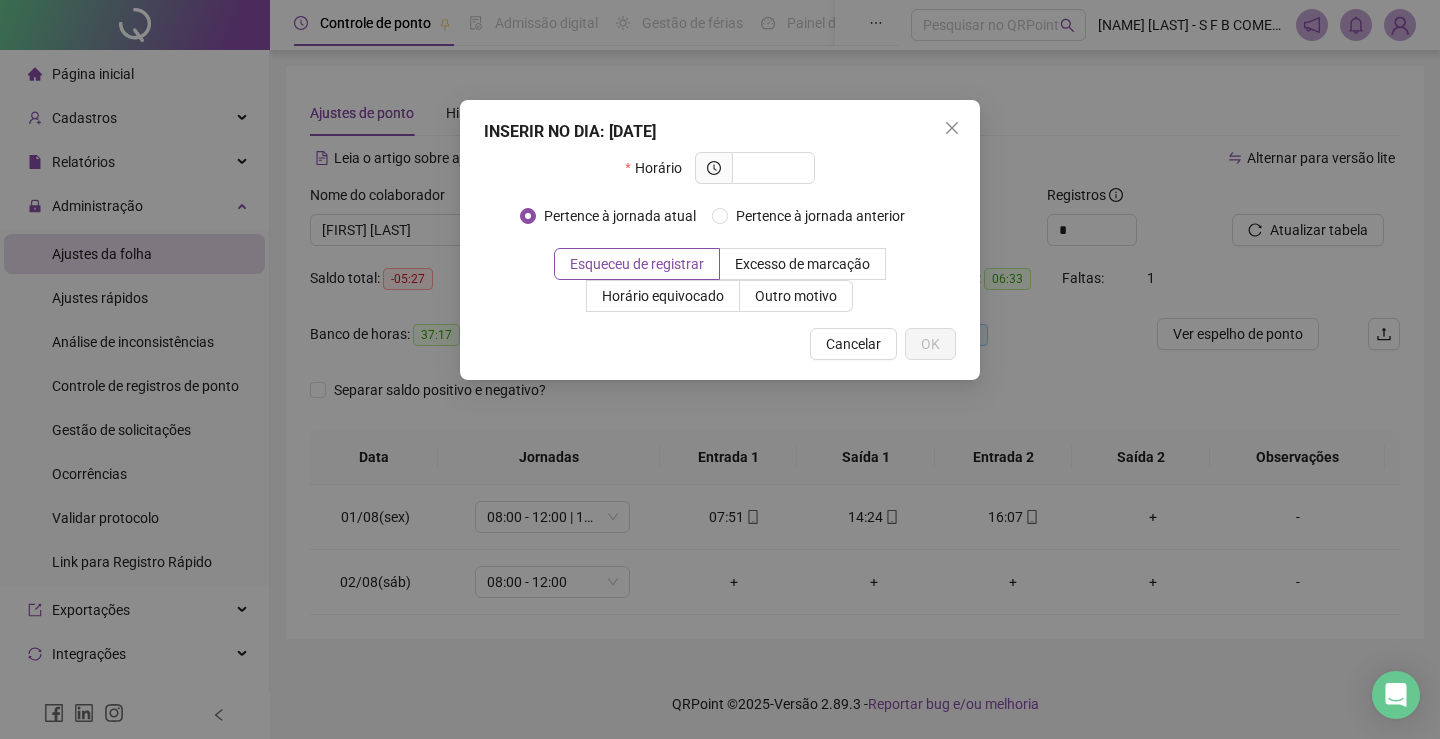 click on "INSERIR NO DIA :   [DATE] Horário Pertence à jornada atual Pertence à jornada anterior Esqueceu de registrar Excesso de marcação Horário equivocado Outro motivo Motivo Cancelar OK" at bounding box center [720, 369] 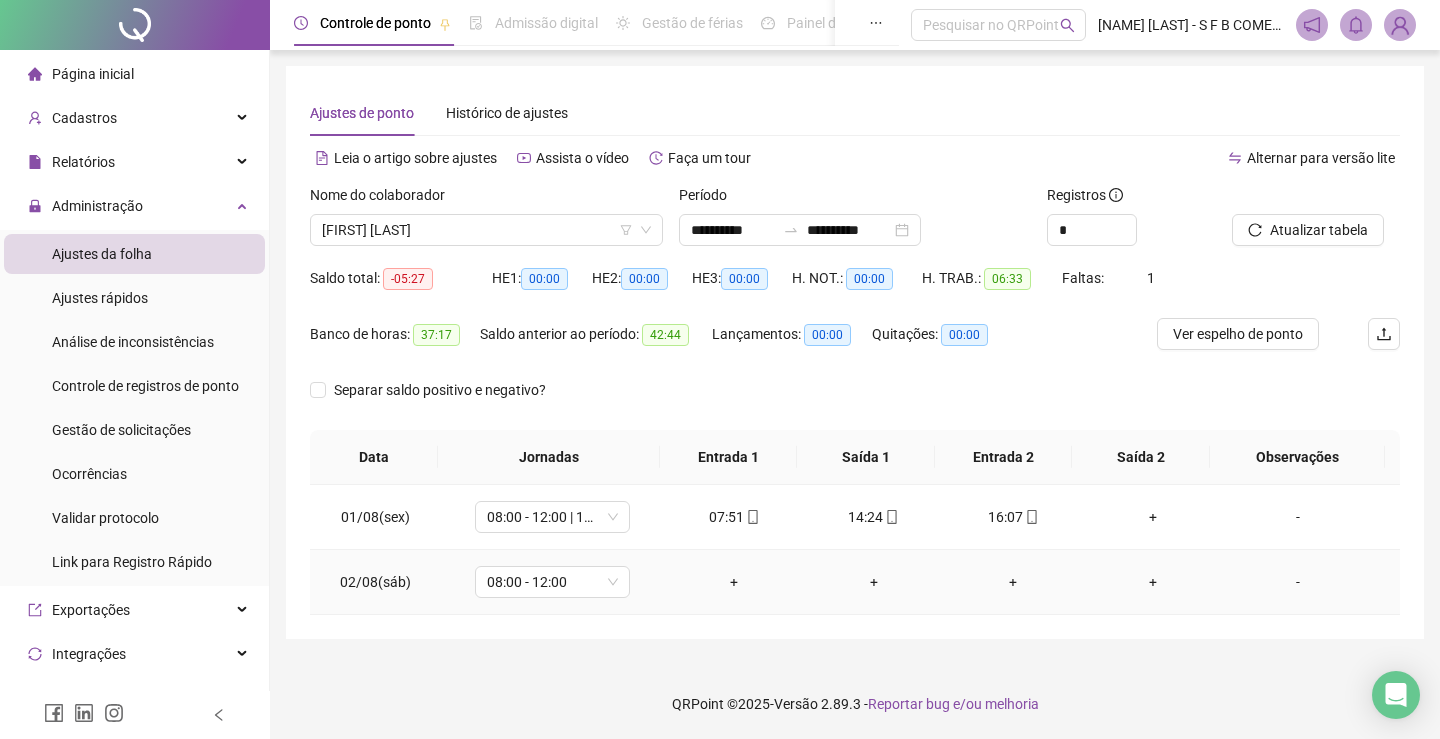 click on "+" at bounding box center (735, 582) 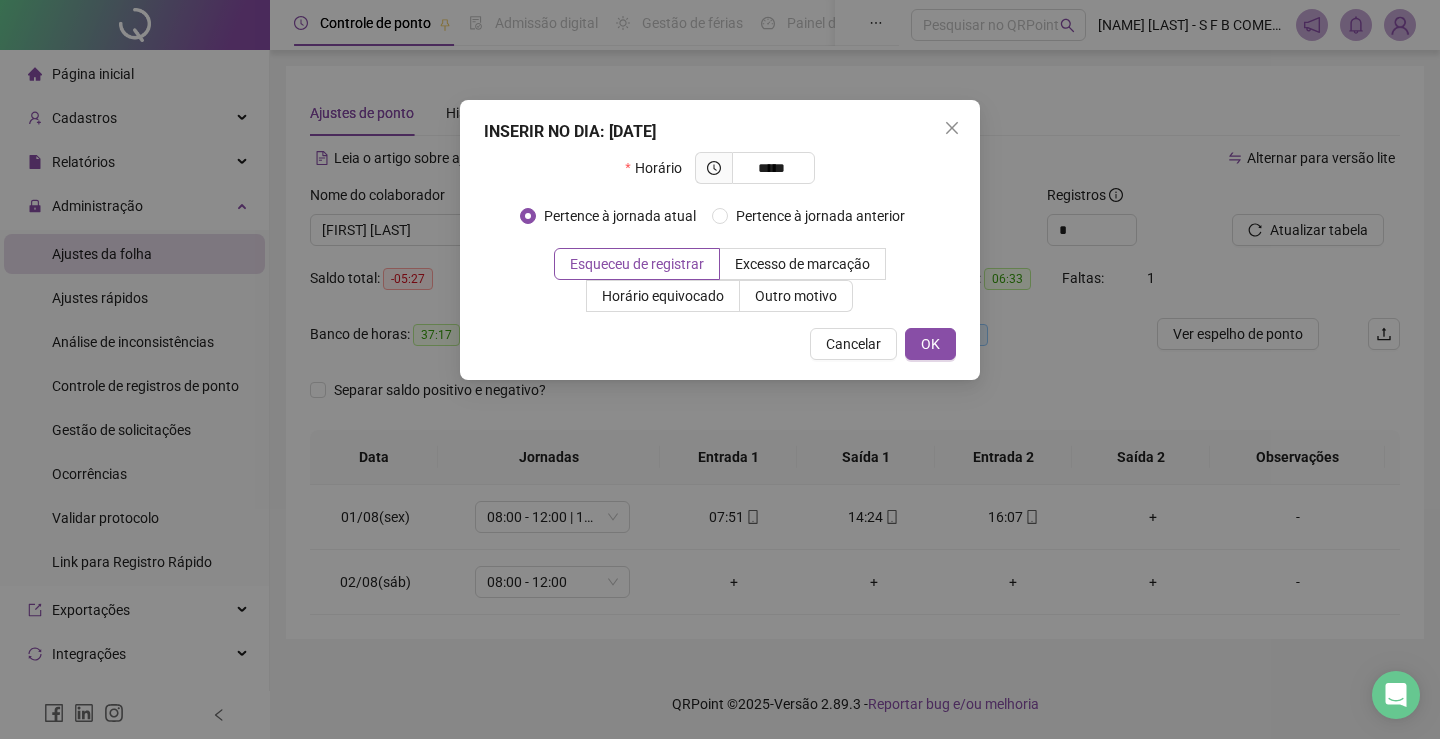 type on "*****" 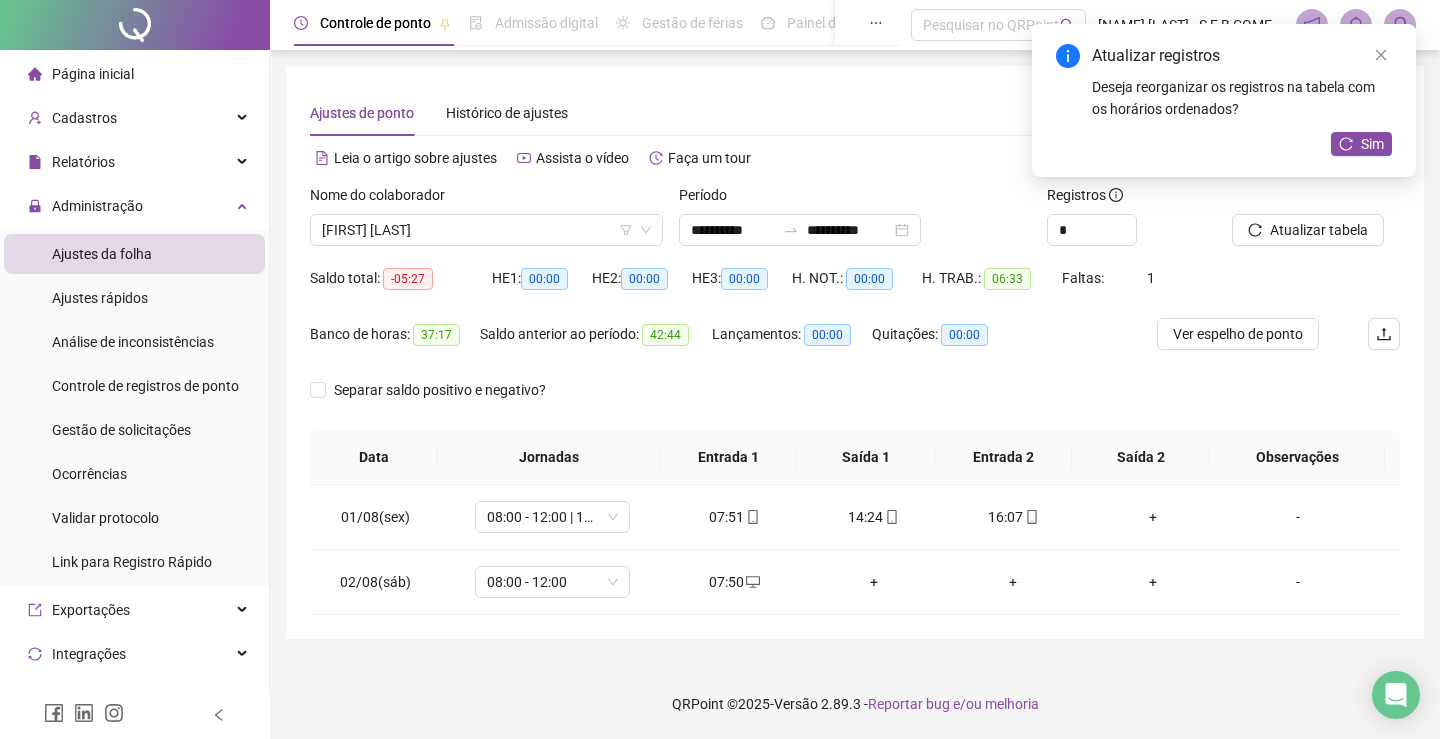 drag, startPoint x: 1356, startPoint y: 142, endPoint x: 1331, endPoint y: 187, distance: 51.47815 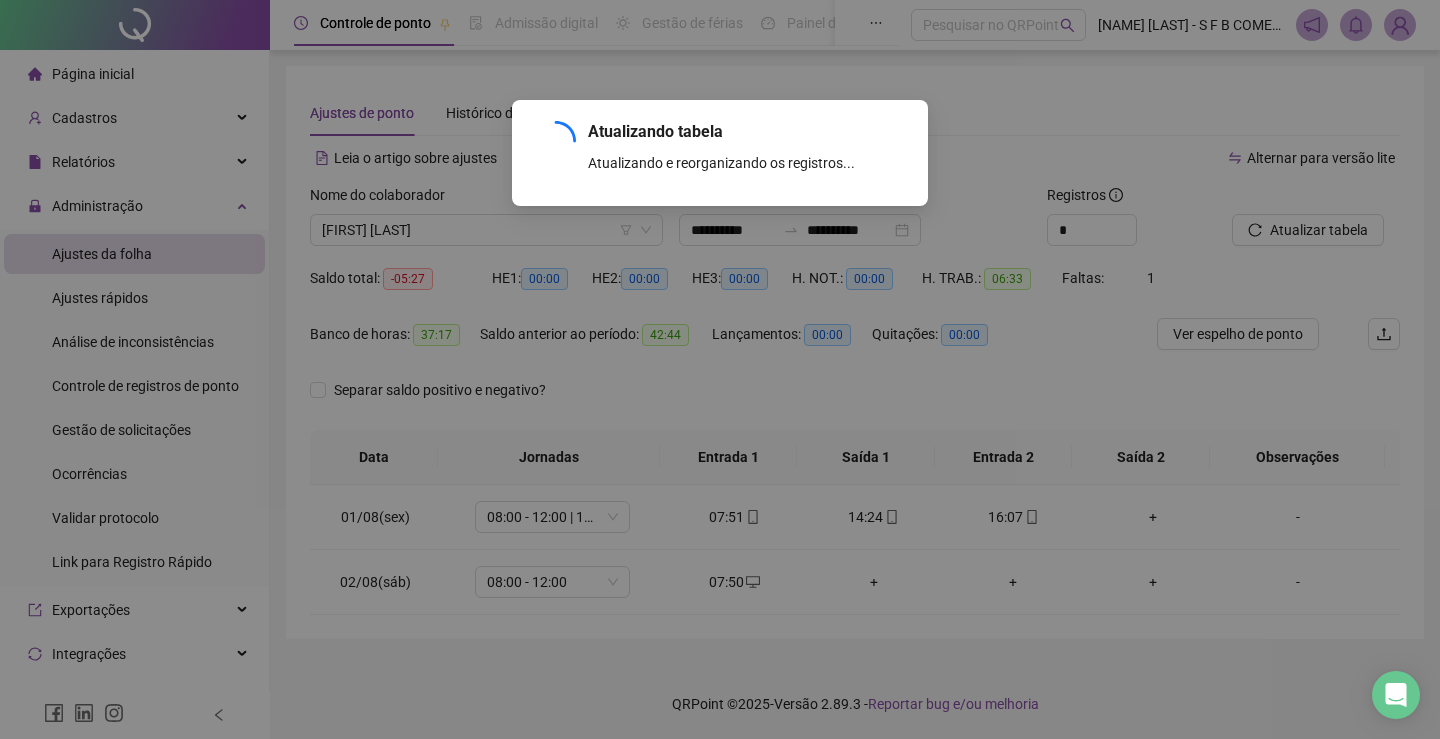click on "Atualizando tabela Atualizando e reorganizando os registros... OK" at bounding box center [720, 369] 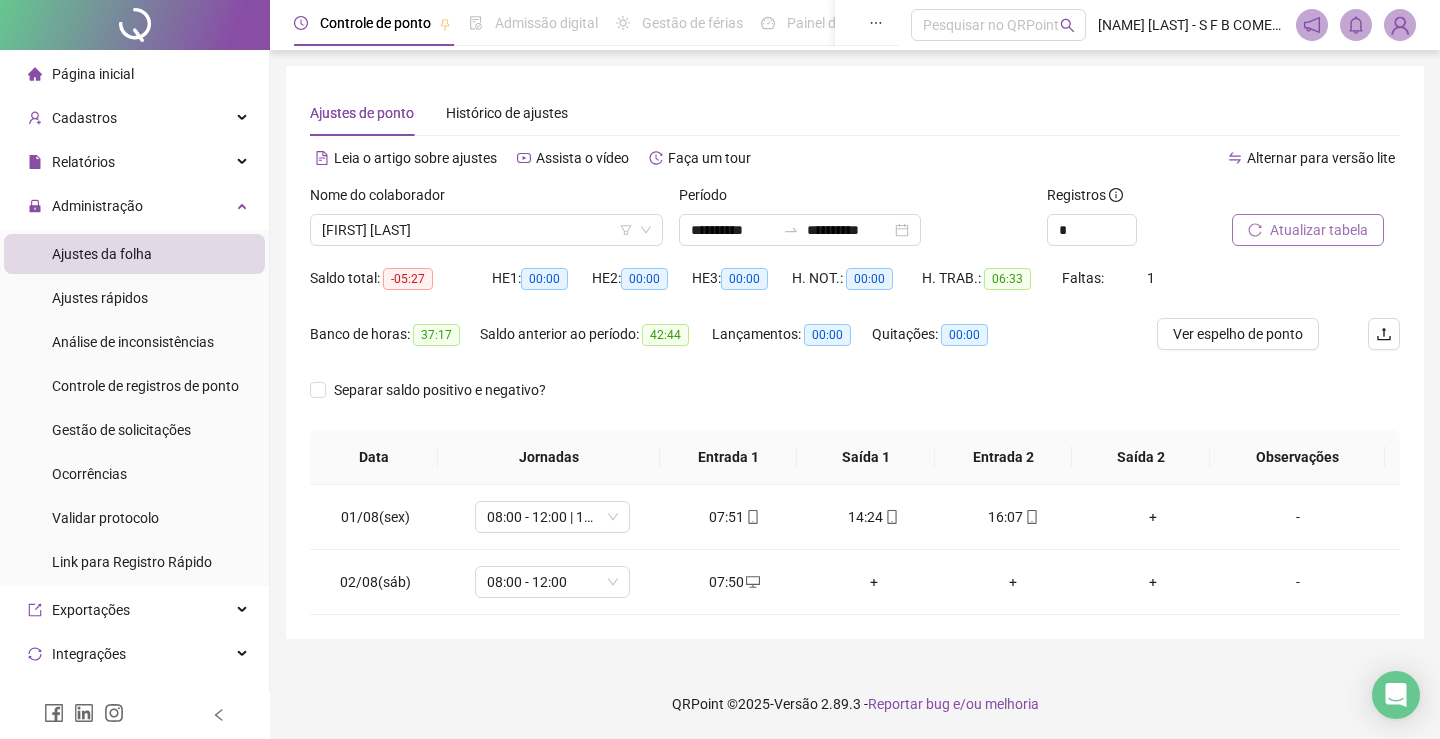 click on "Atualizar tabela" at bounding box center (1319, 230) 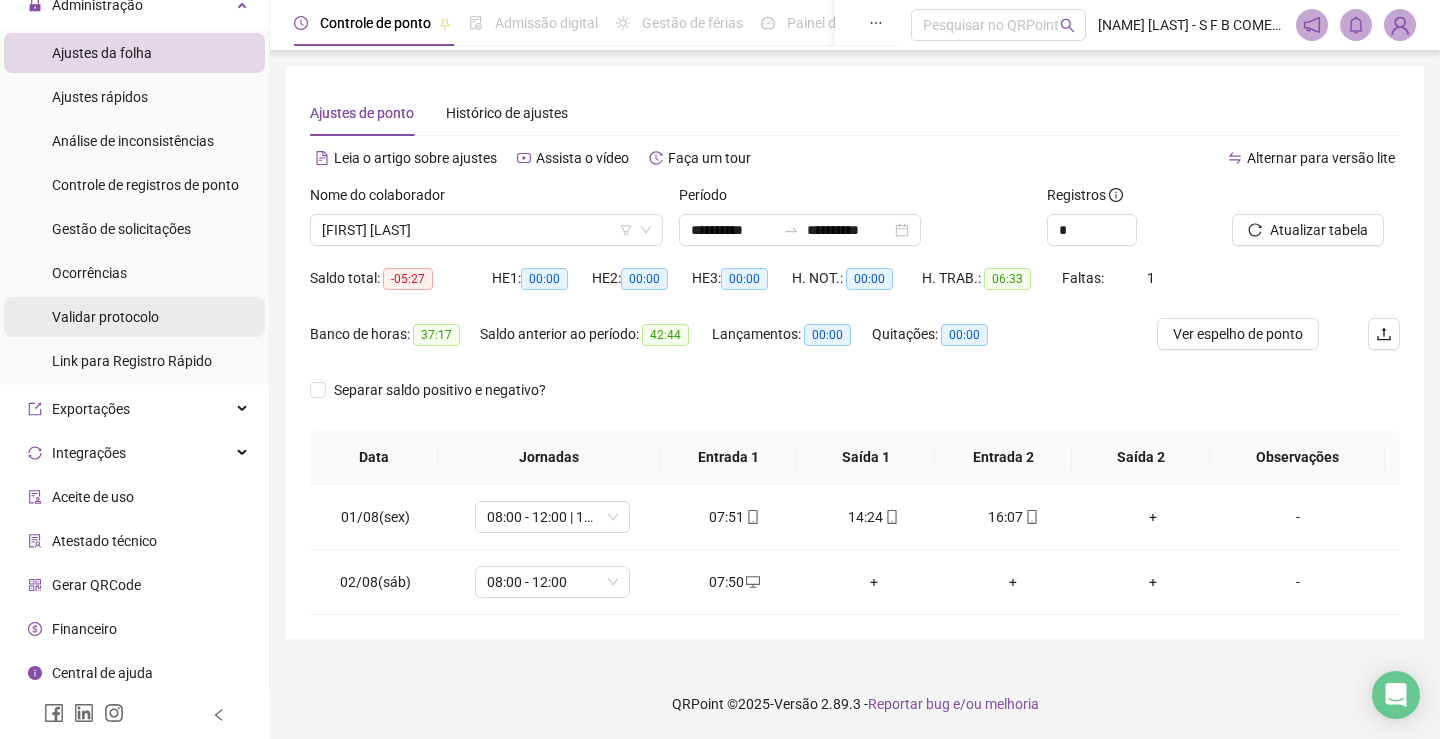 scroll, scrollTop: 203, scrollLeft: 0, axis: vertical 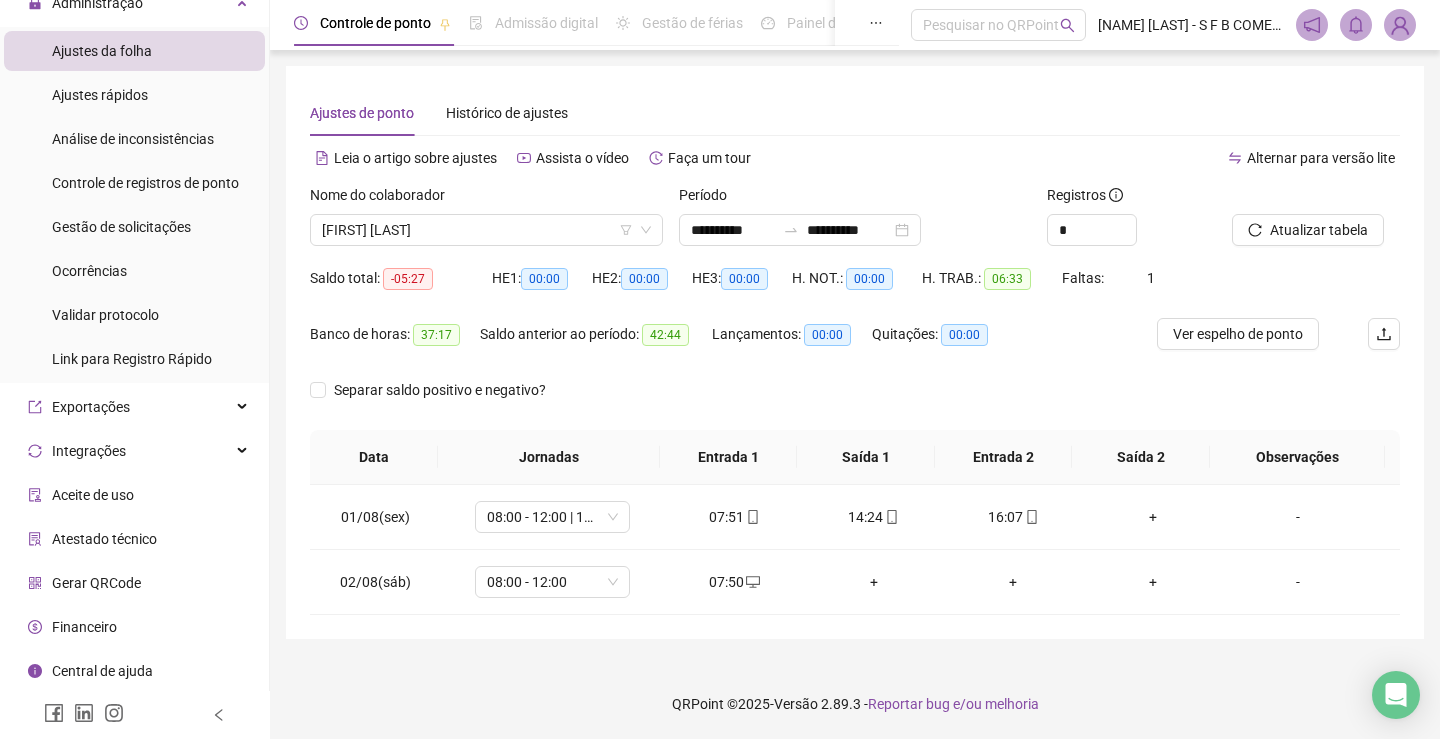 click on "Gerar QRCode" at bounding box center (134, 583) 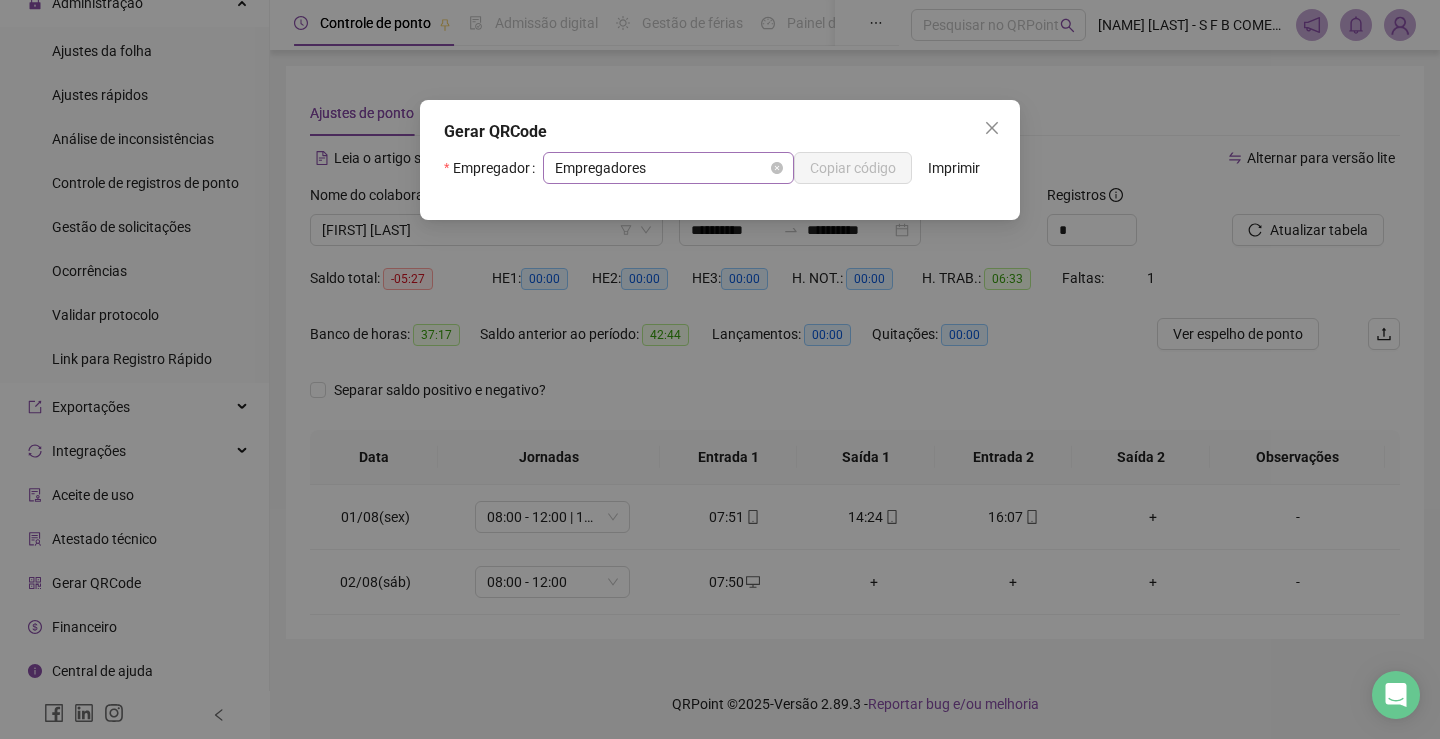 click on "Empregadores" at bounding box center (668, 168) 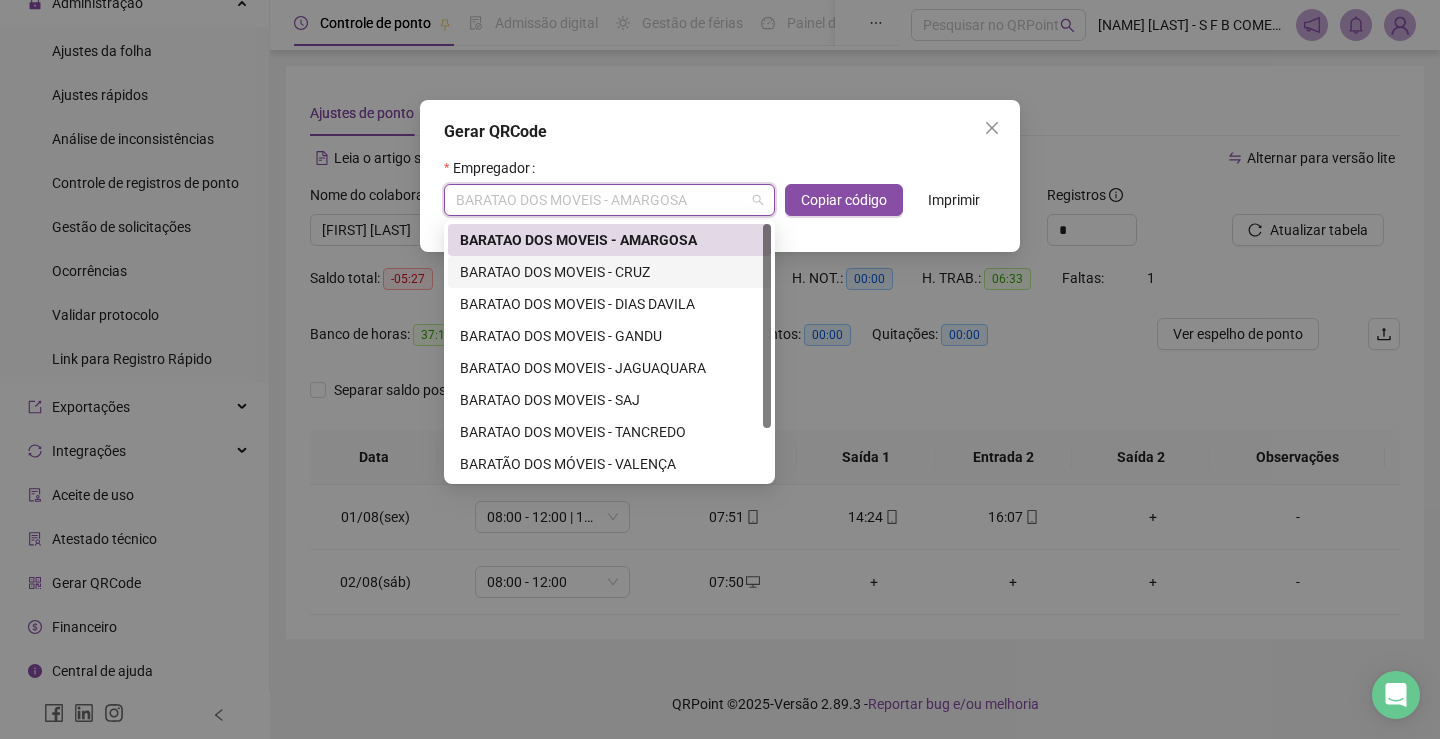 click on "BARATAO DOS MOVEIS - CRUZ" at bounding box center [609, 272] 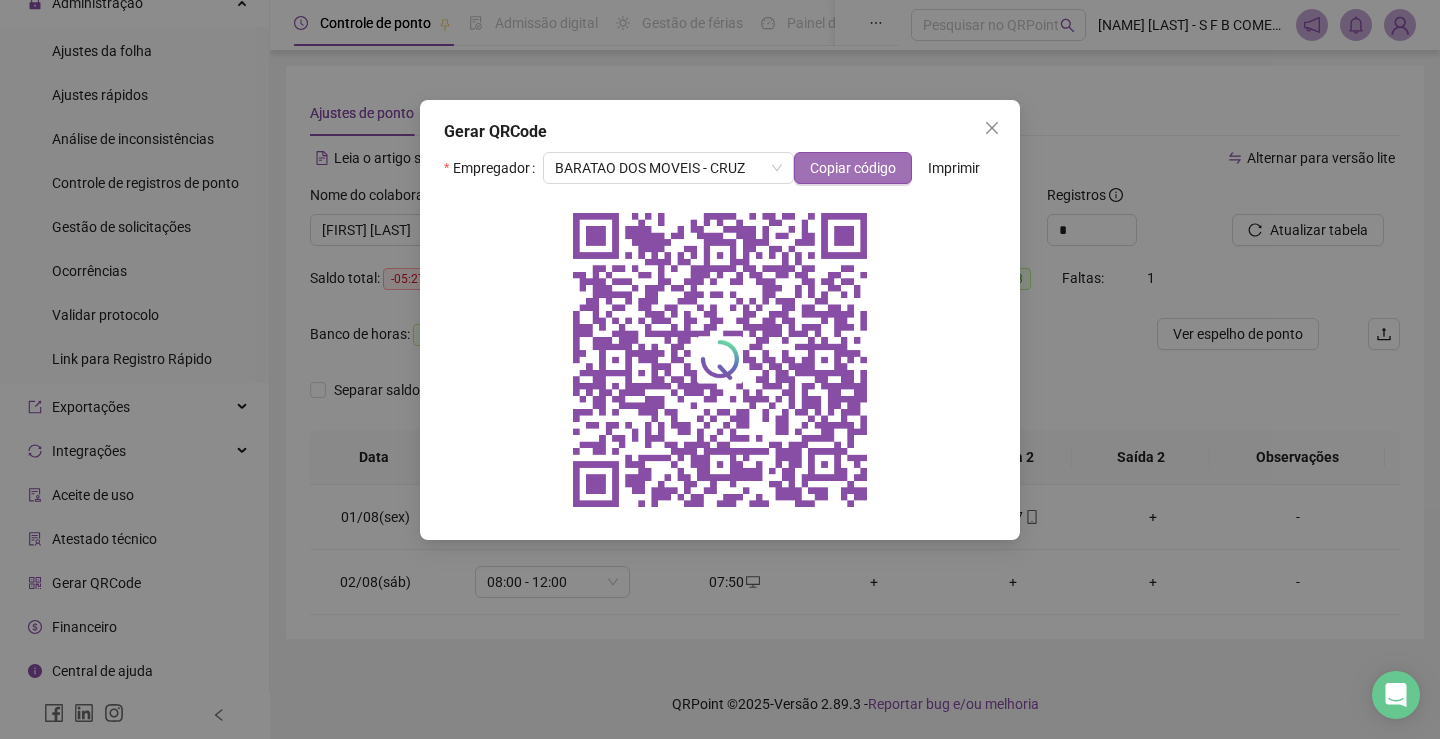 click on "Copiar código" at bounding box center (853, 168) 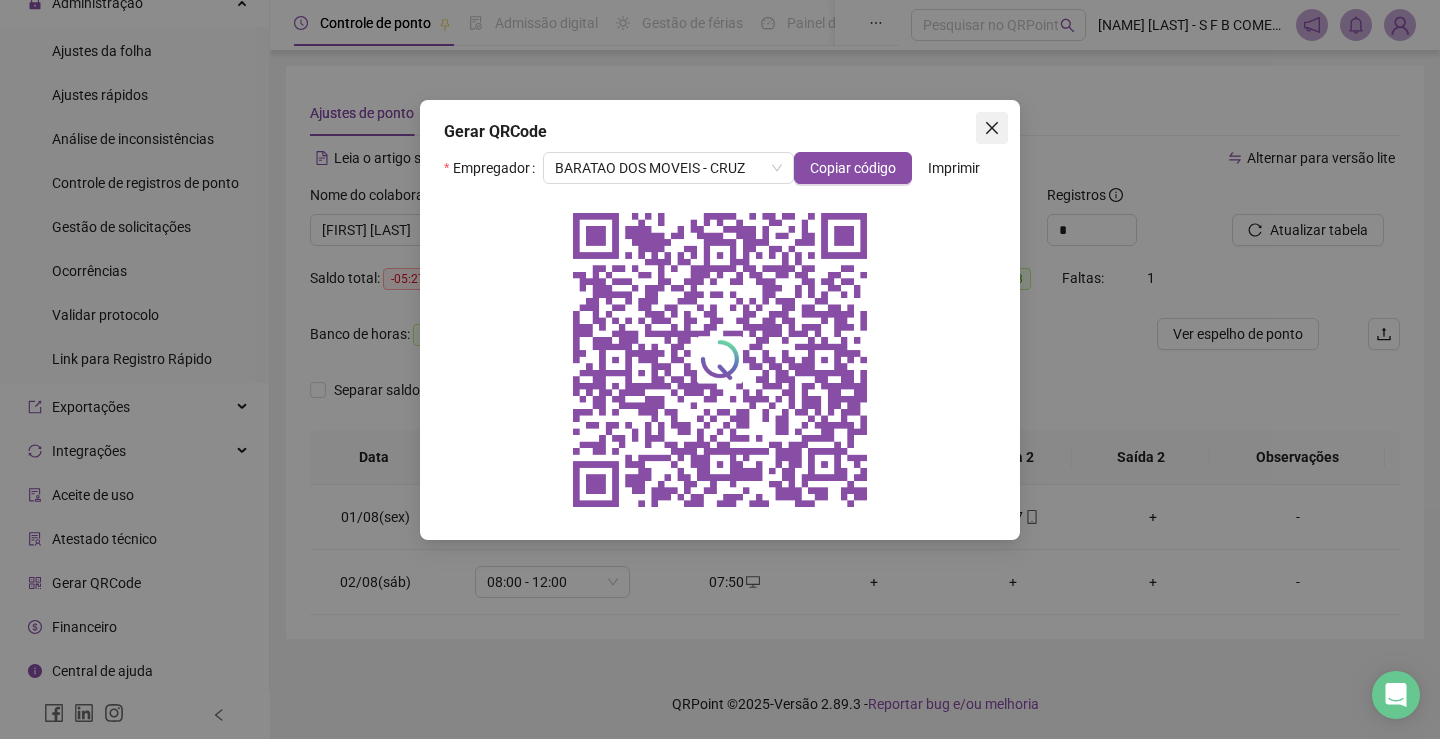 click at bounding box center (992, 128) 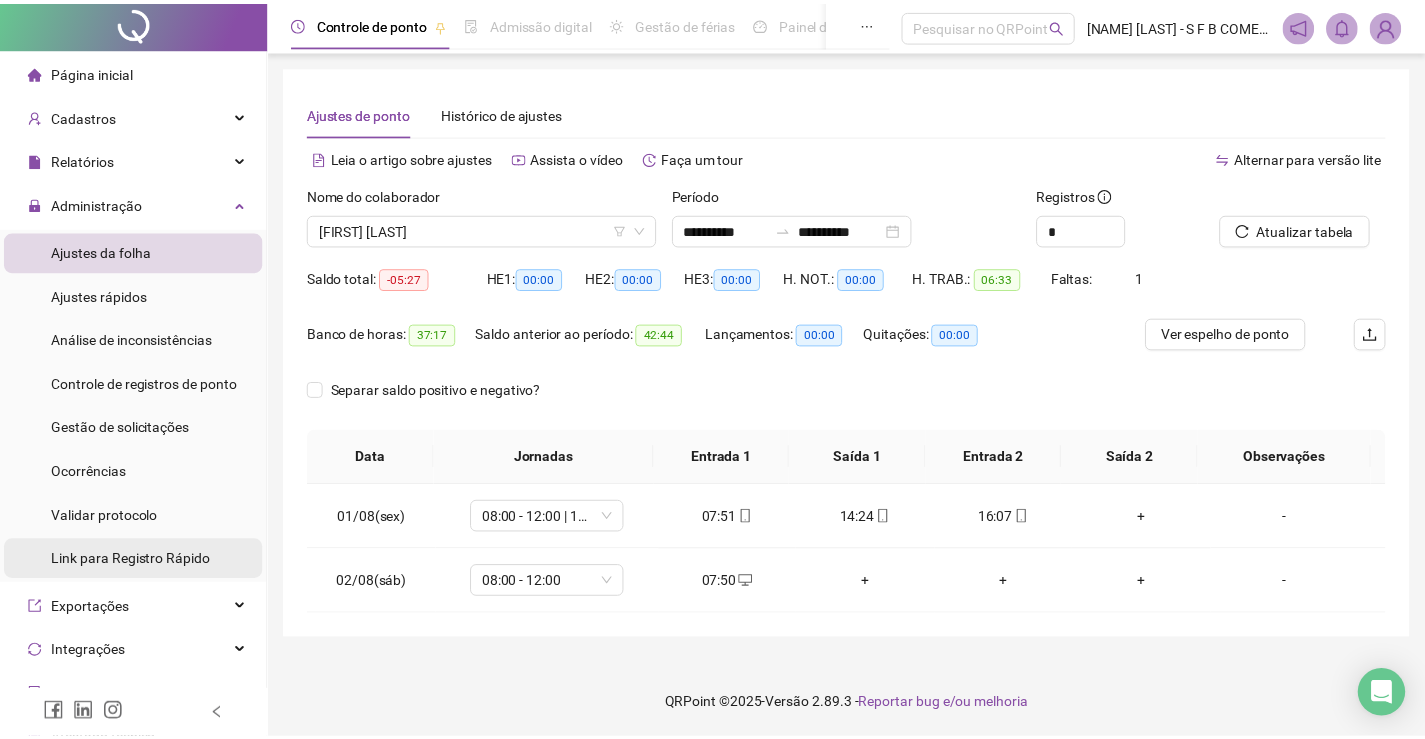 scroll, scrollTop: 0, scrollLeft: 0, axis: both 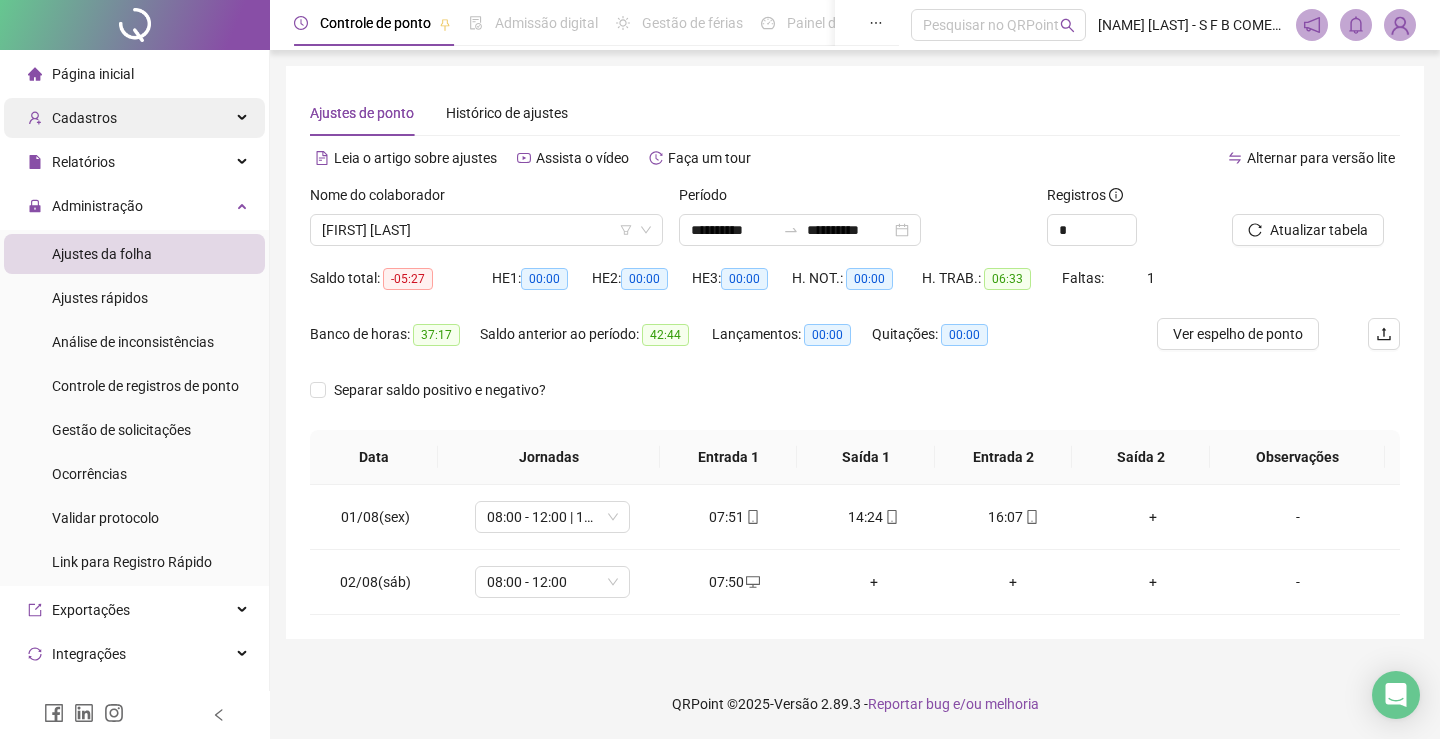 click on "Cadastros" at bounding box center [134, 118] 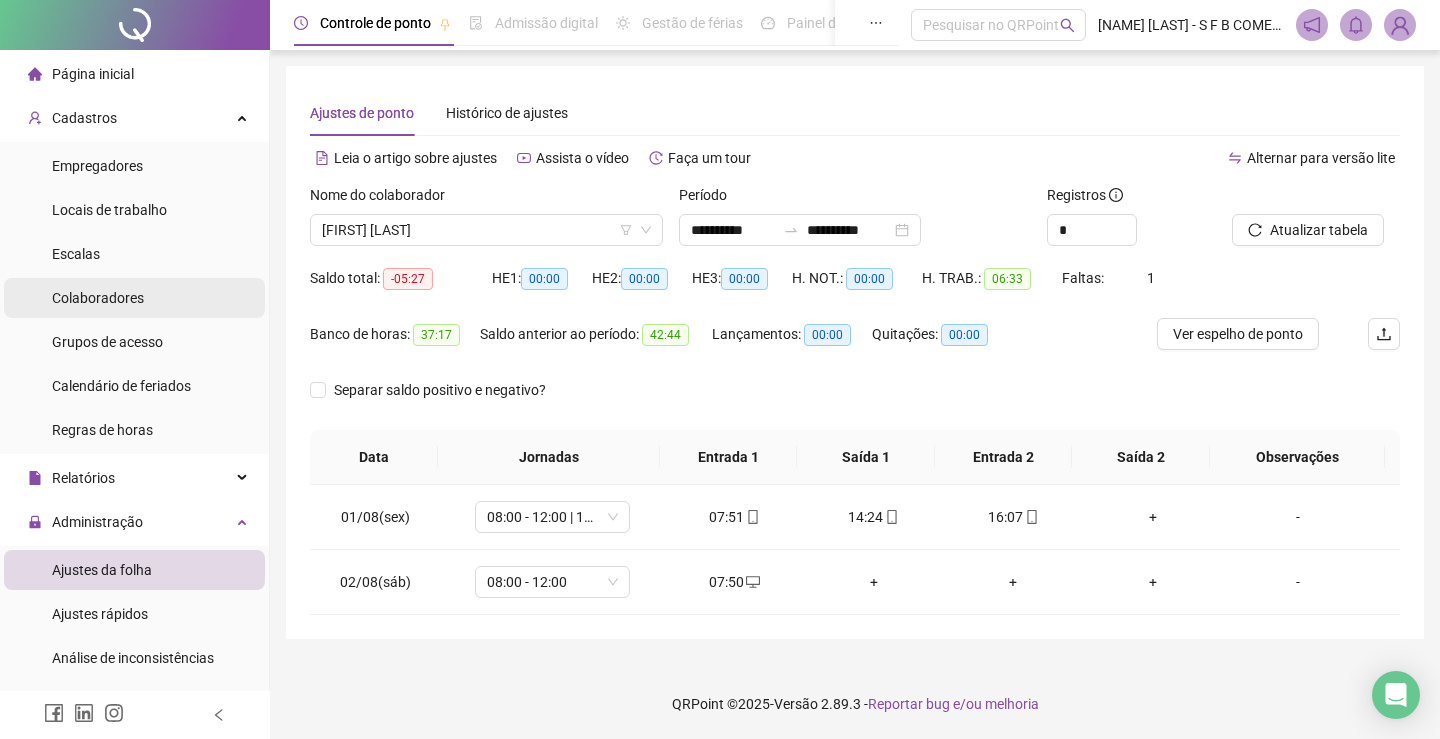 click on "Colaboradores" at bounding box center (98, 298) 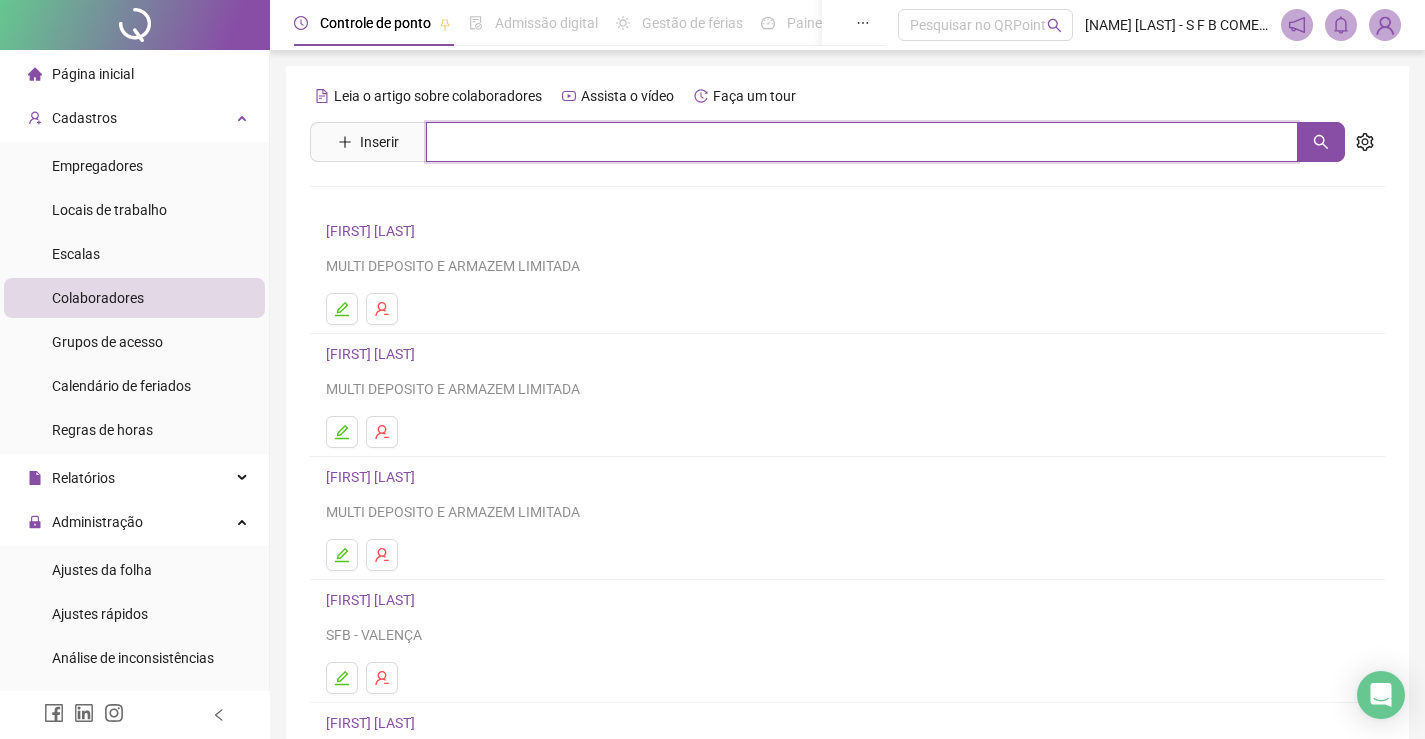 click at bounding box center (862, 142) 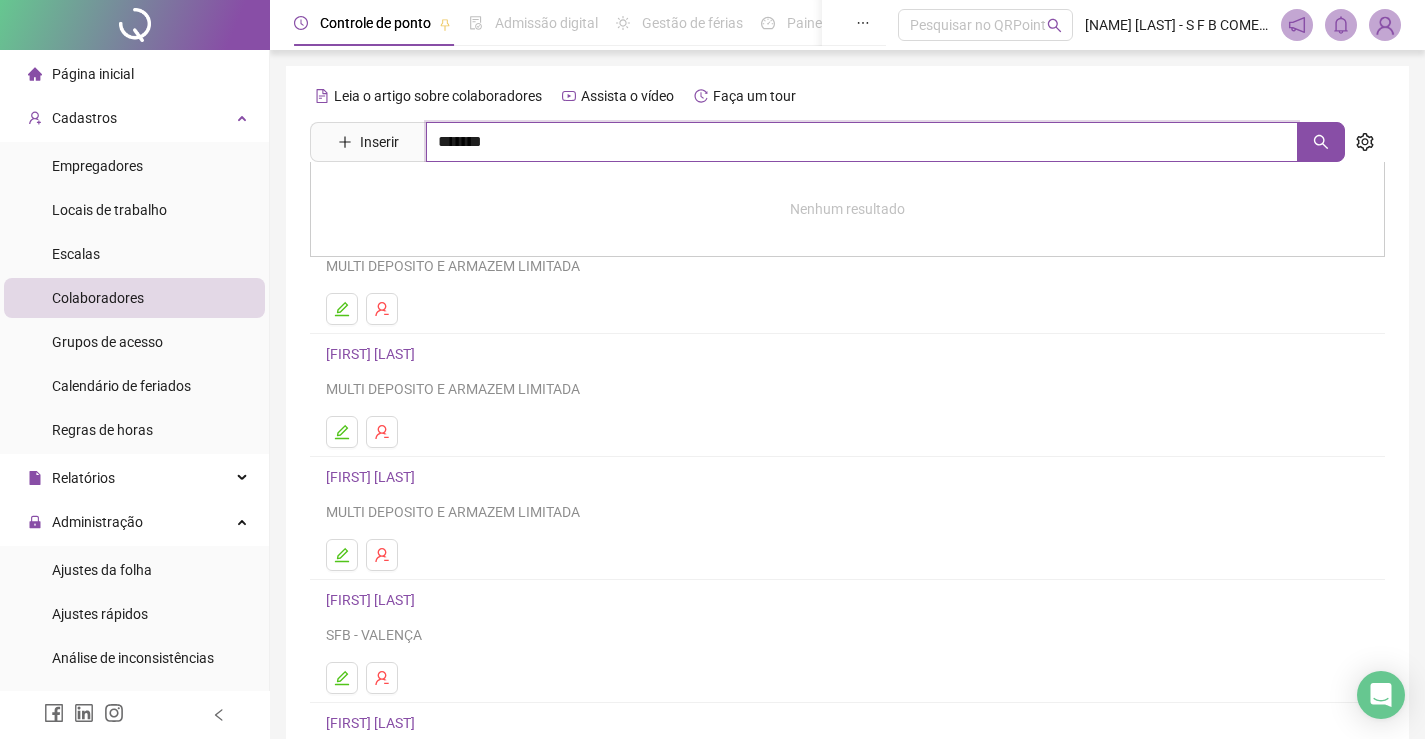 type on "*******" 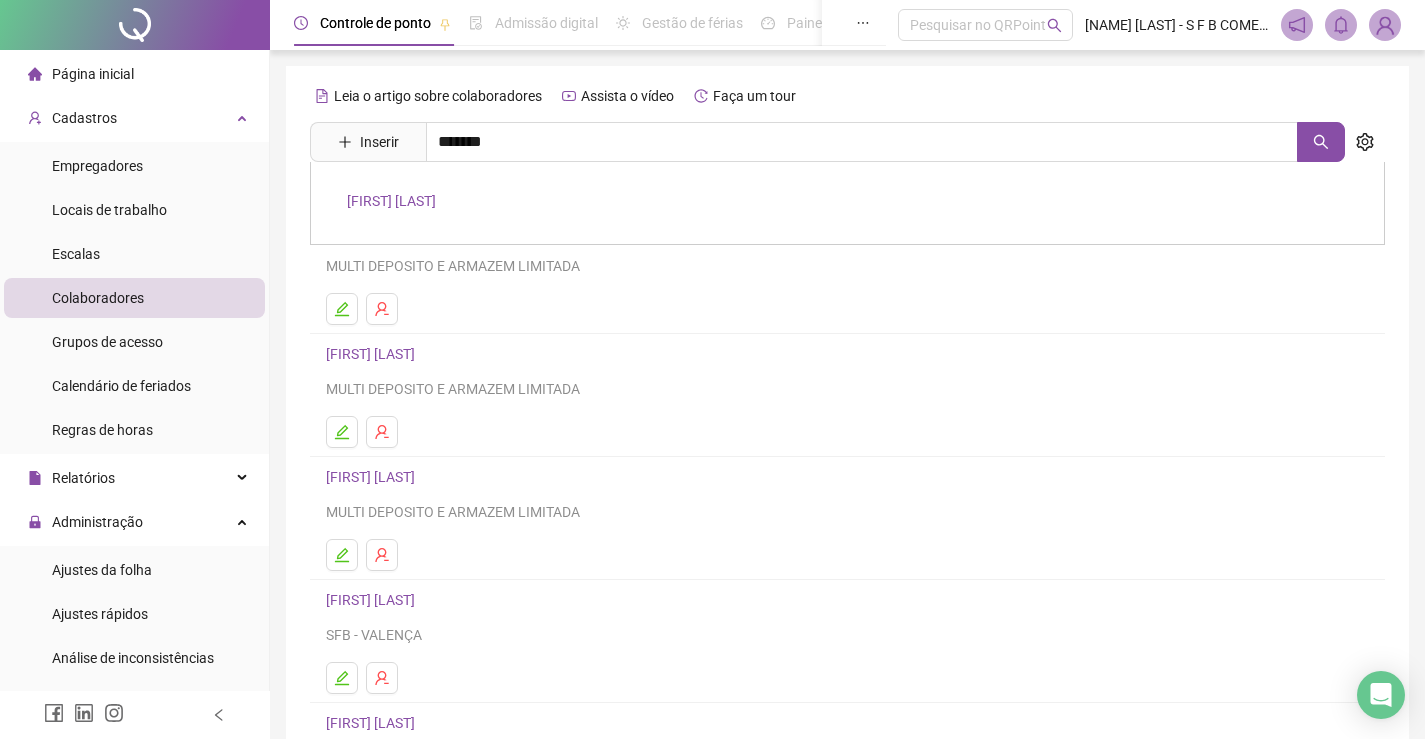 click on "[FIRST] [LAST]" at bounding box center (391, 201) 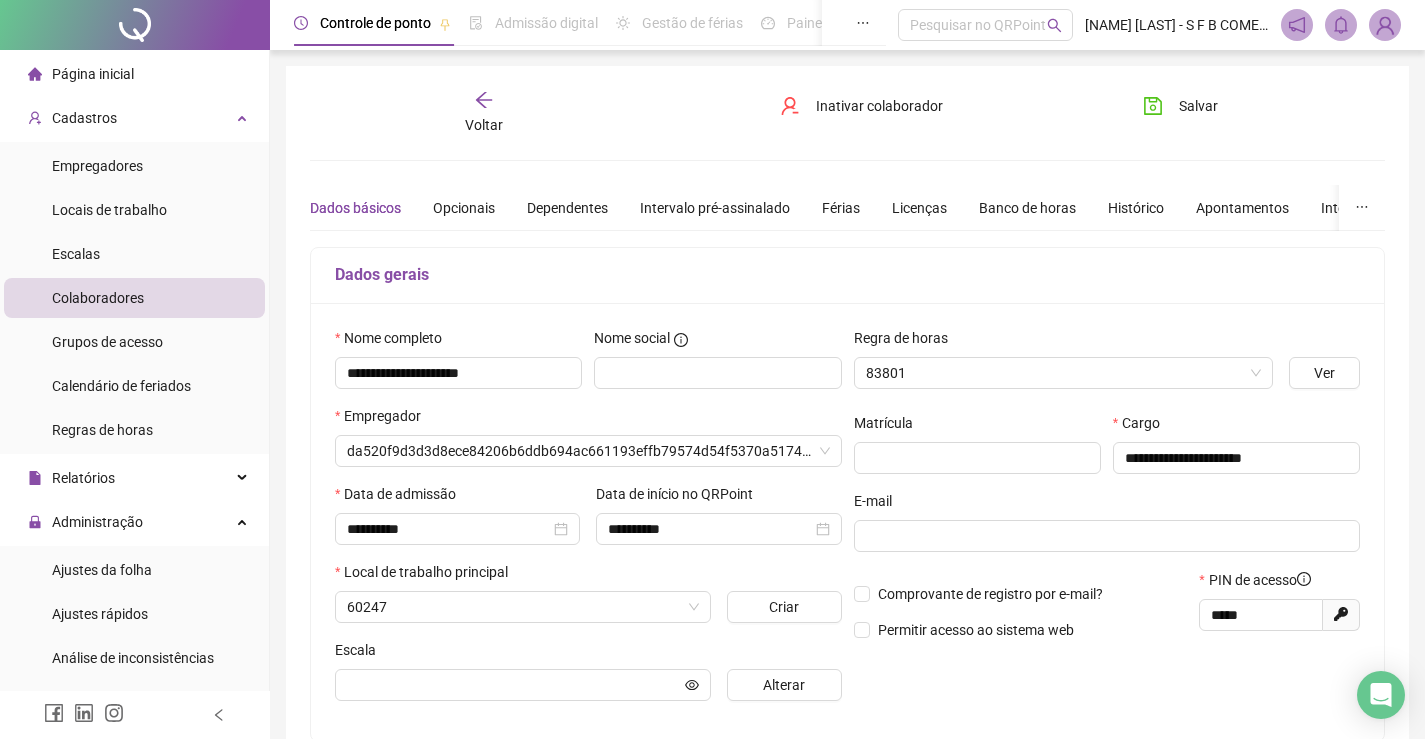 type on "*****" 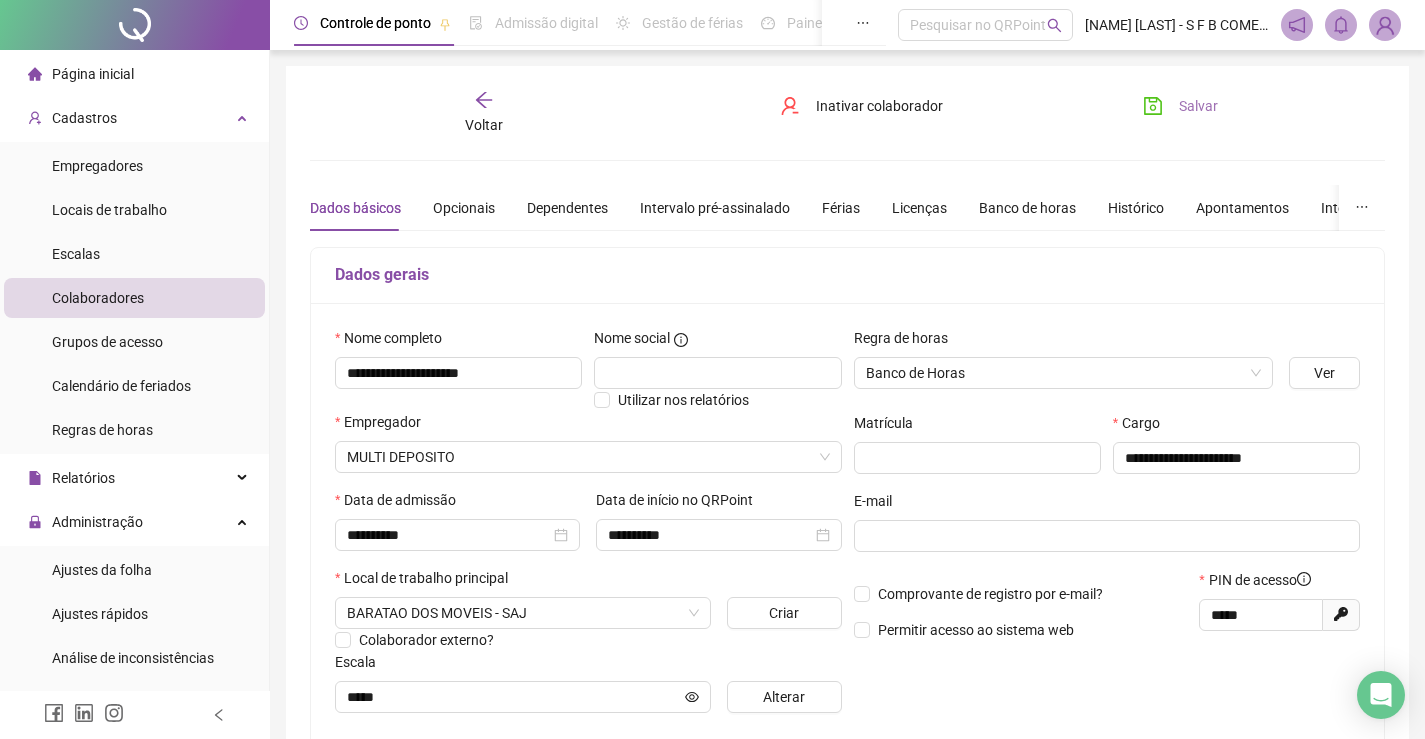 click 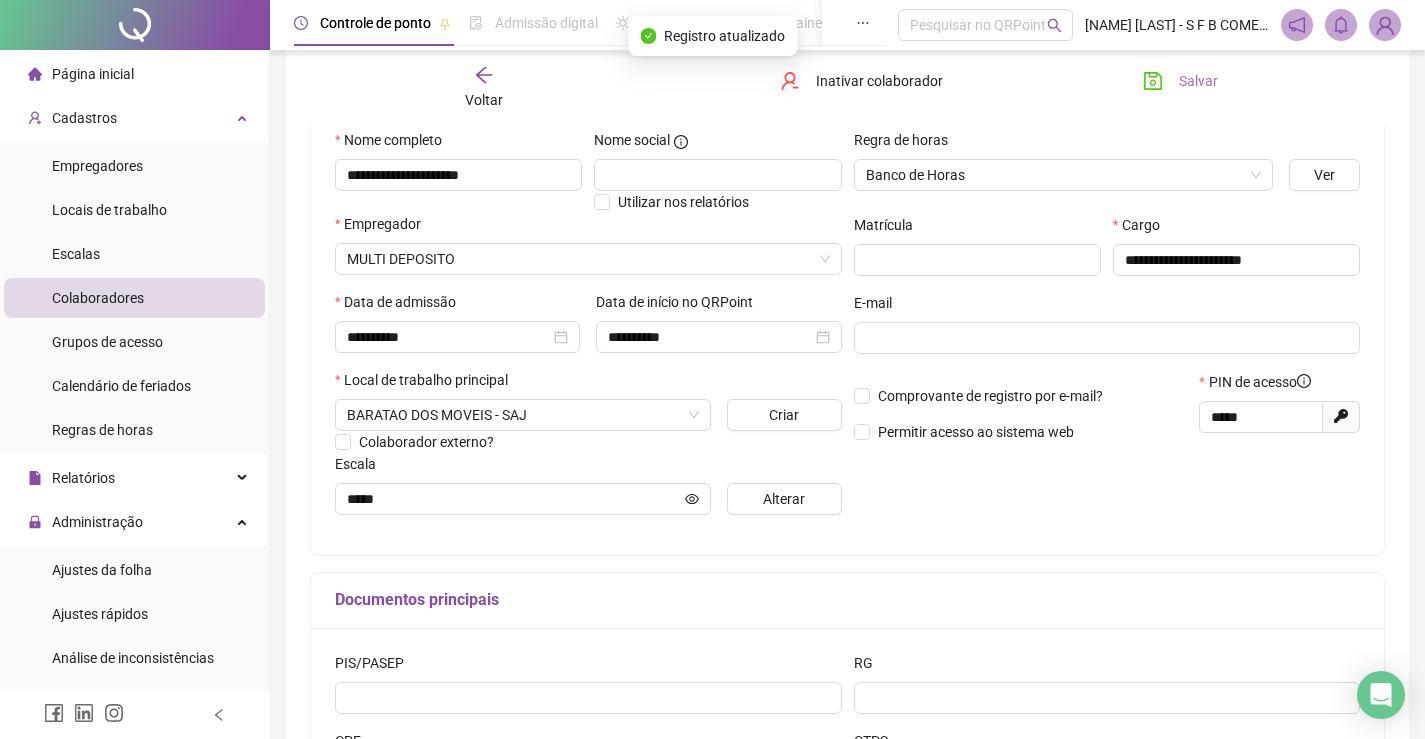 scroll, scrollTop: 200, scrollLeft: 0, axis: vertical 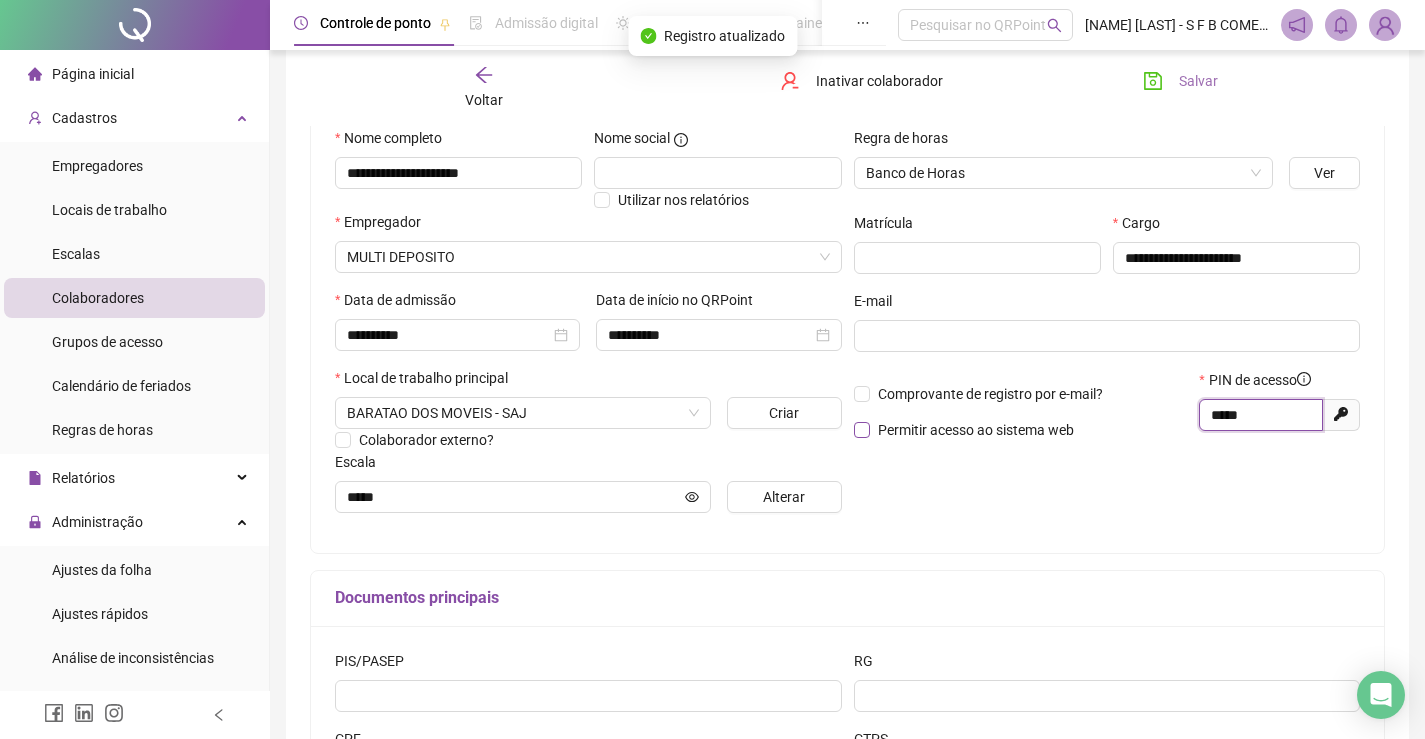 drag, startPoint x: 1261, startPoint y: 408, endPoint x: 1015, endPoint y: 418, distance: 246.20317 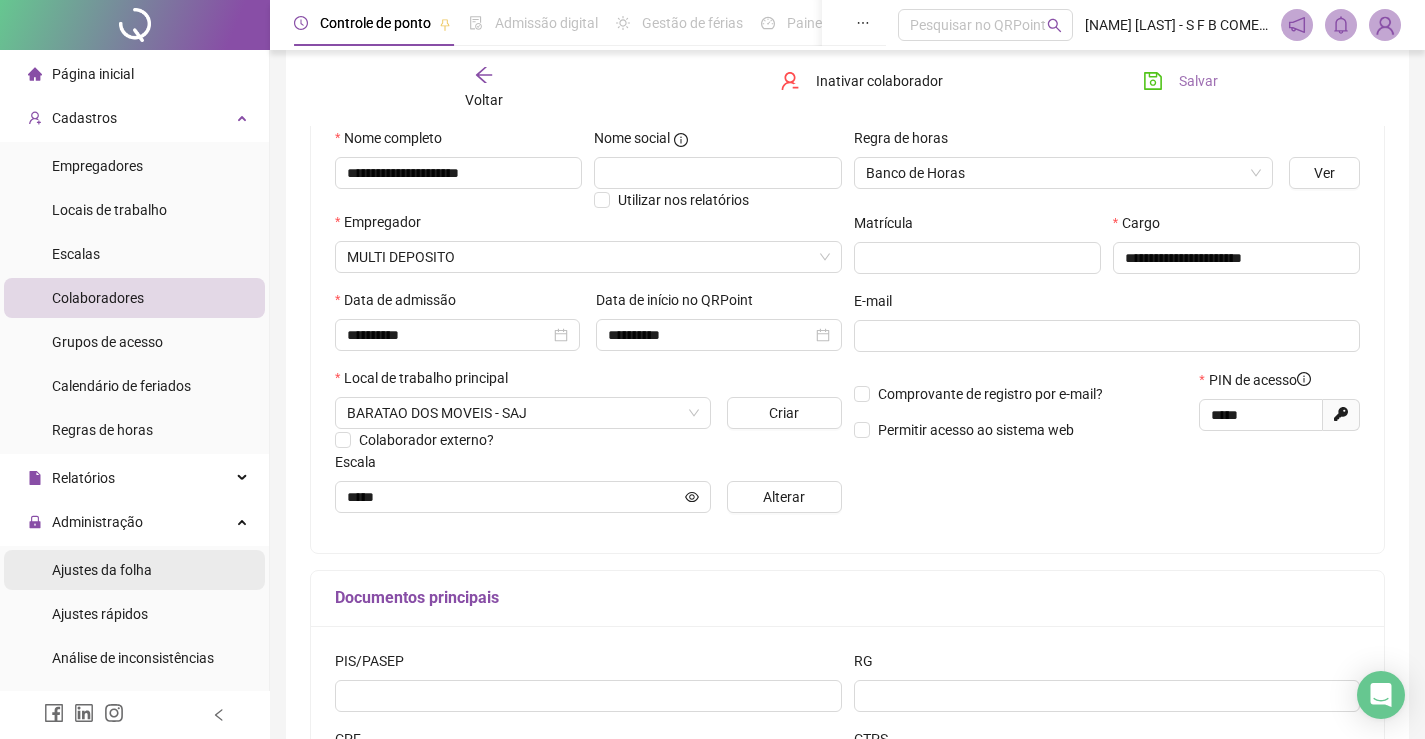 click on "Ajustes da folha" at bounding box center [102, 570] 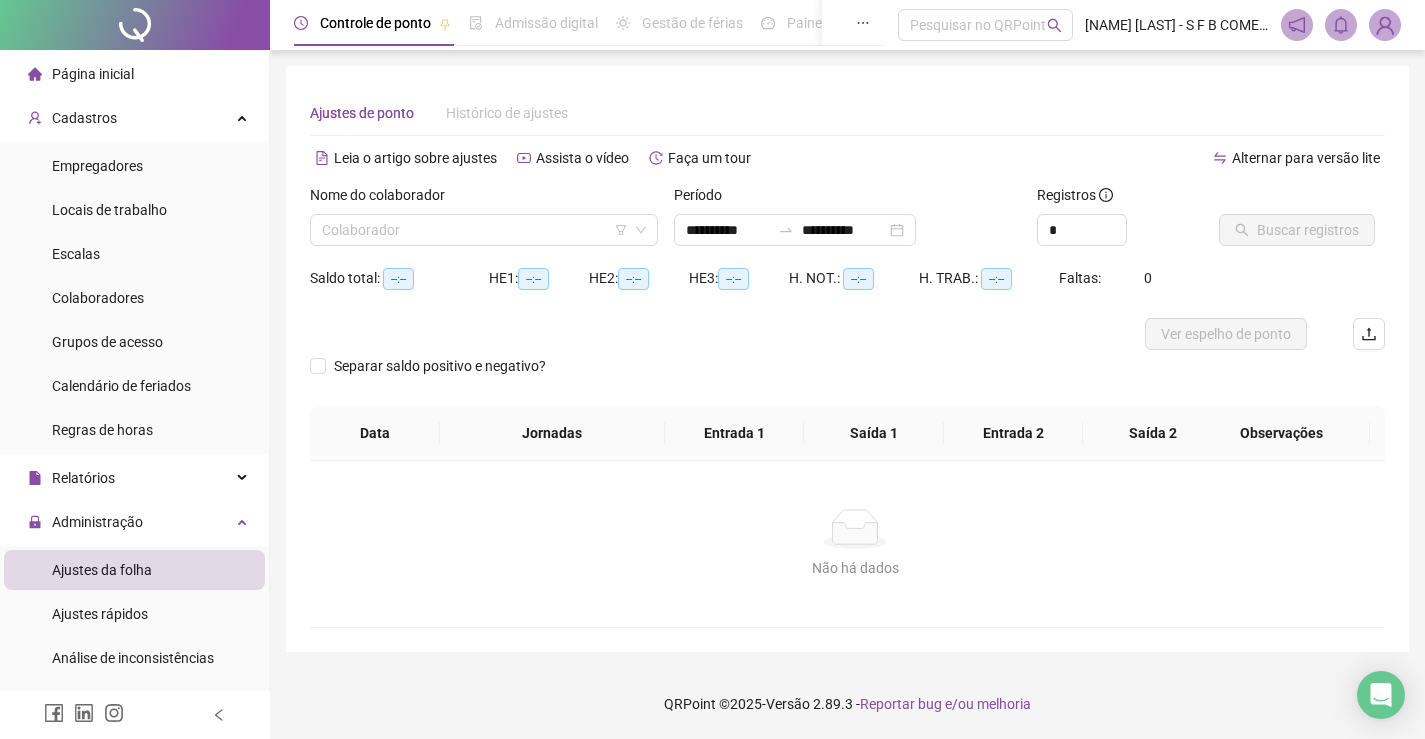 scroll, scrollTop: 0, scrollLeft: 0, axis: both 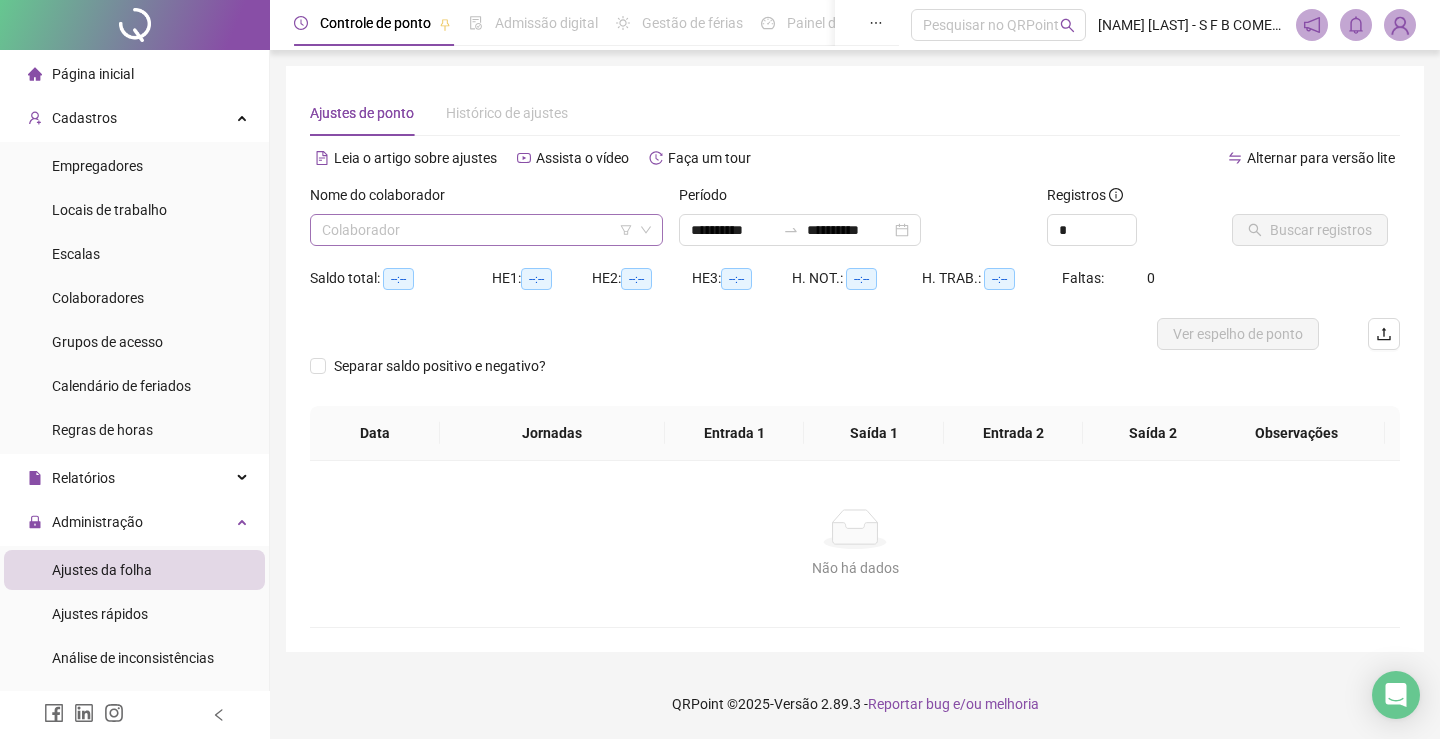 click at bounding box center [477, 230] 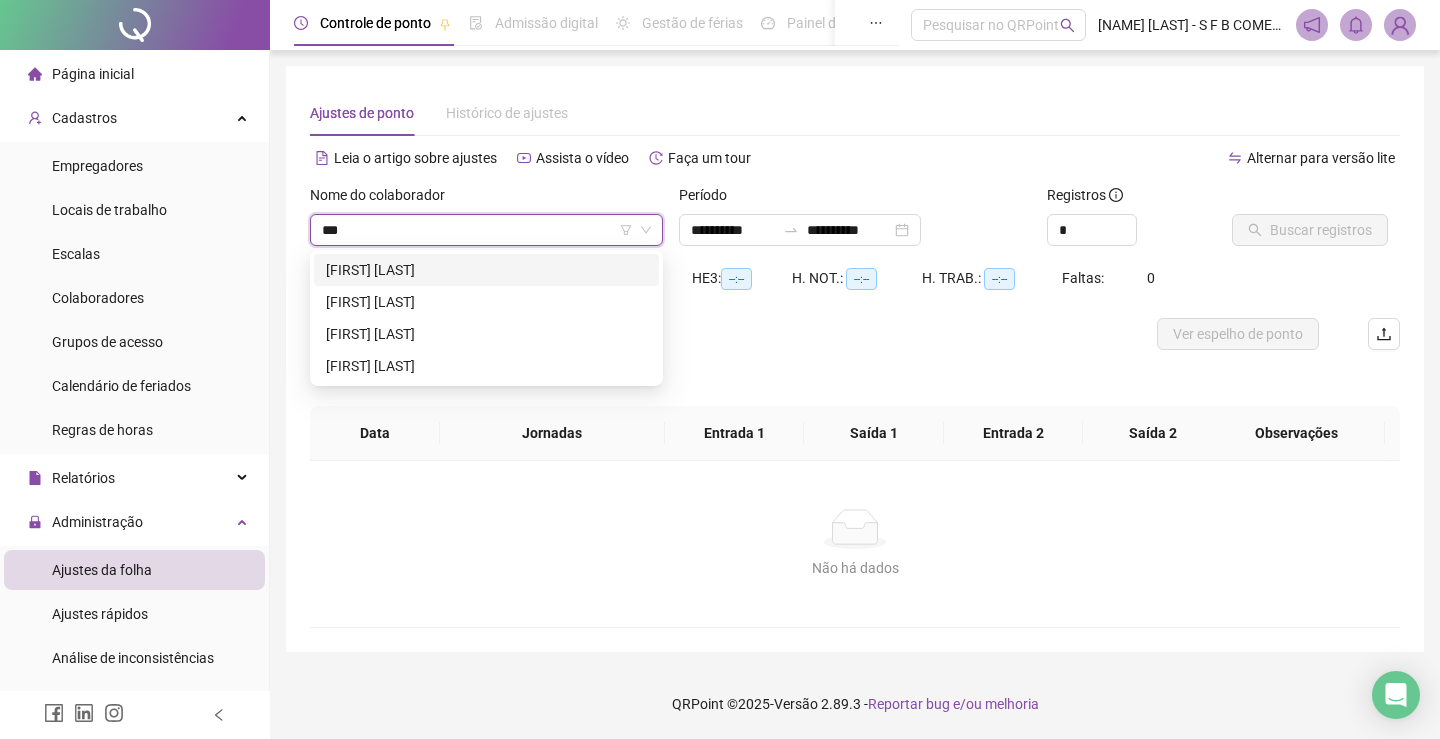 type on "****" 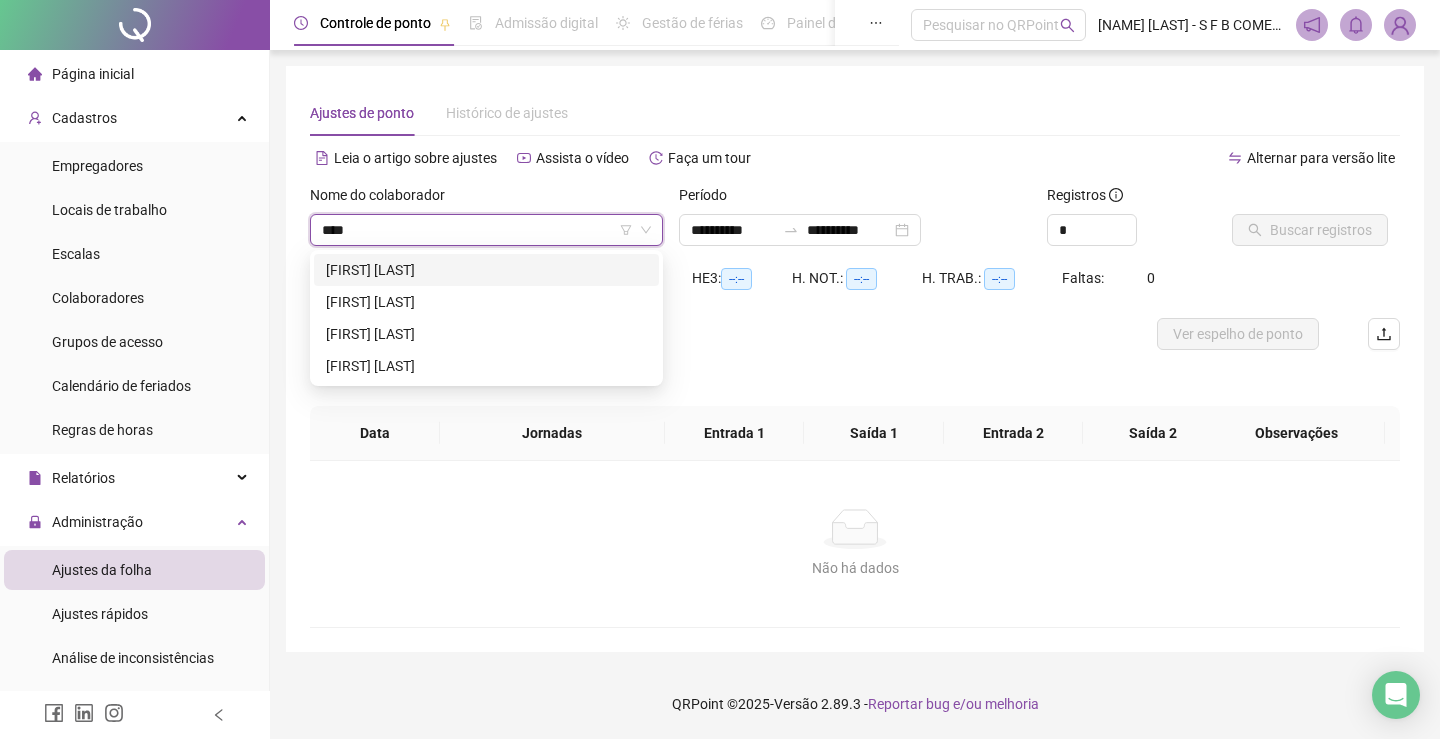 click on "[FIRST] [LAST]" at bounding box center [486, 270] 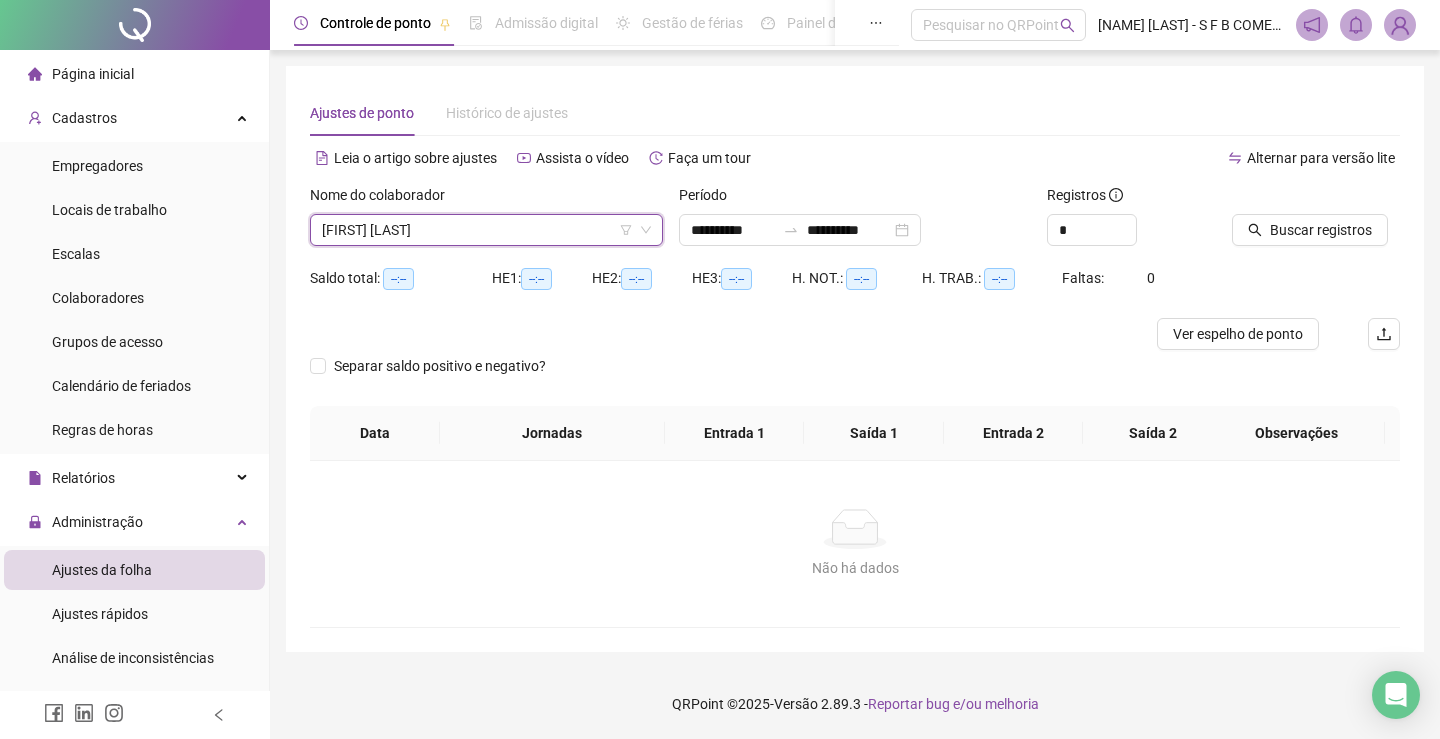 click on "Buscar registros" at bounding box center (1316, 223) 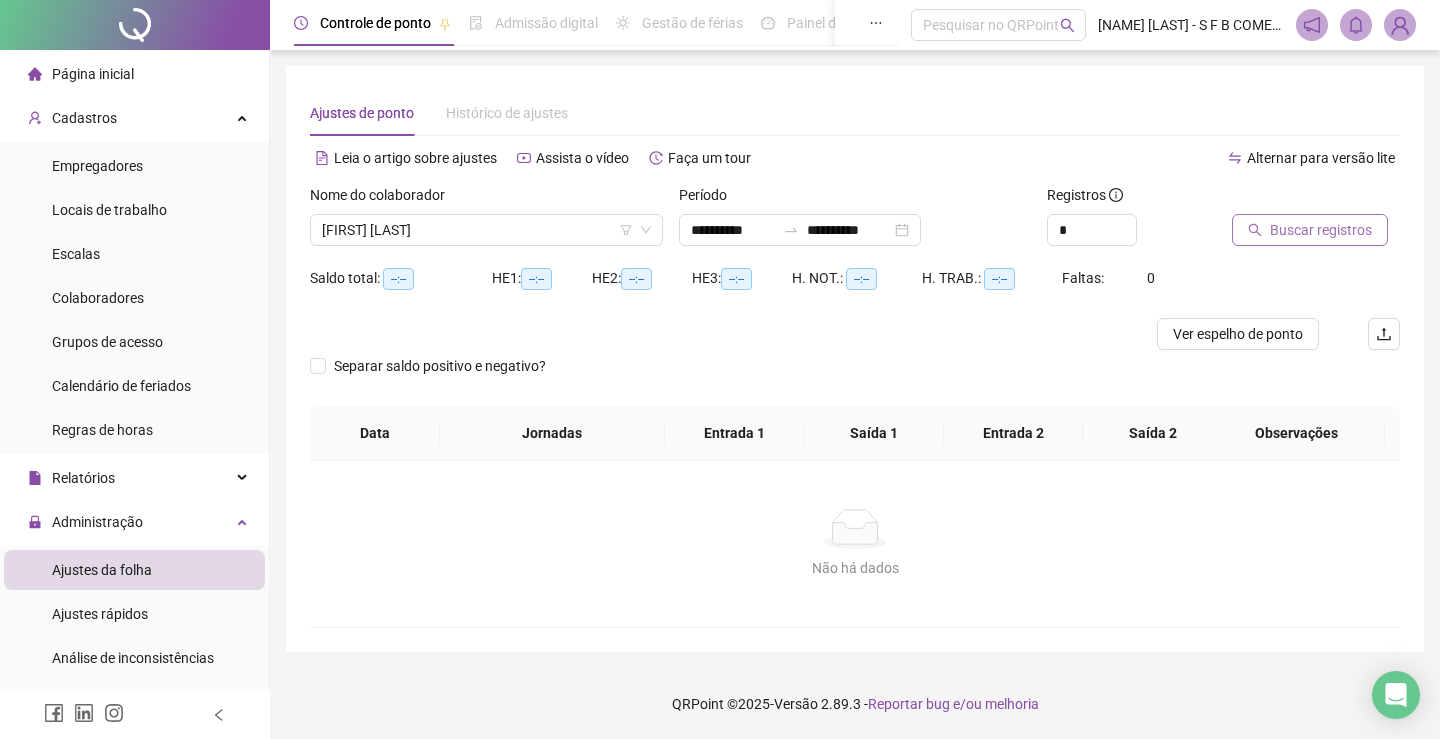 click on "Buscar registros" at bounding box center (1310, 230) 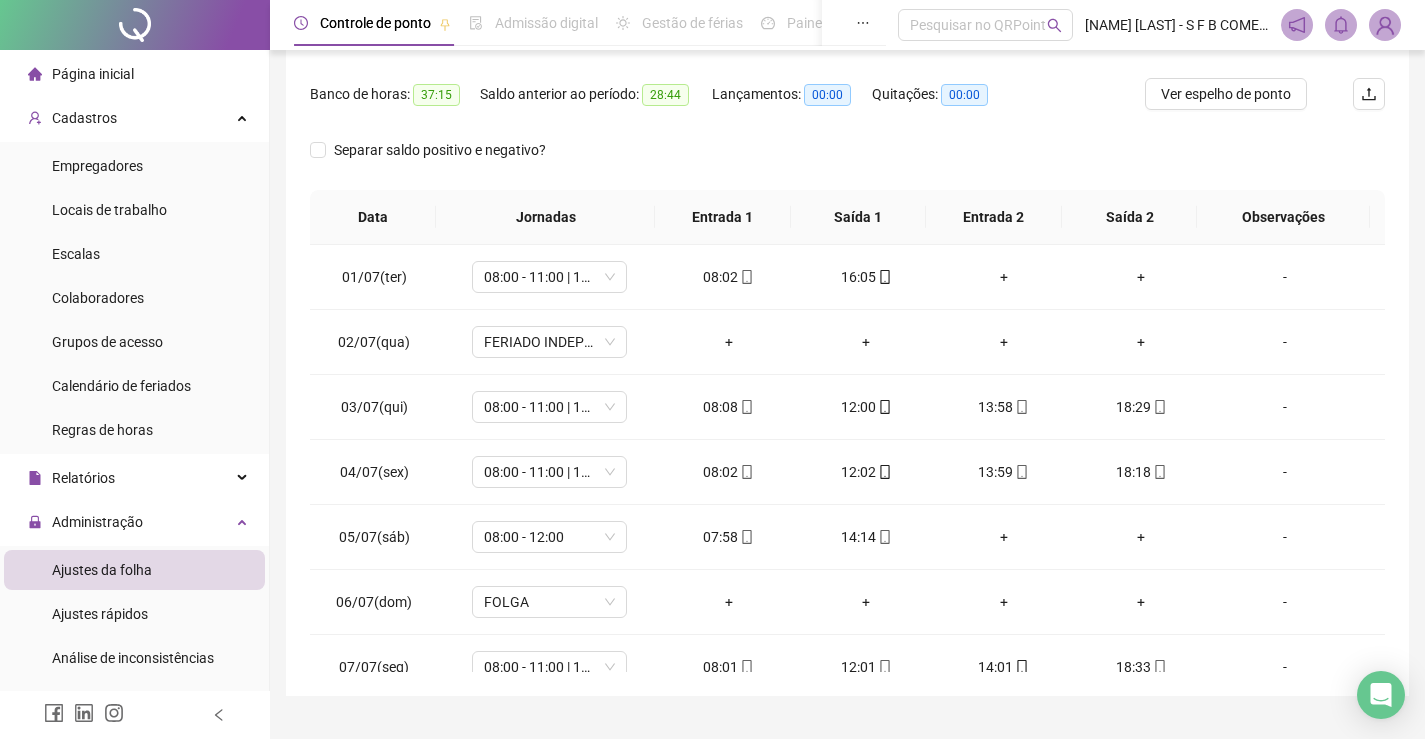 scroll, scrollTop: 283, scrollLeft: 0, axis: vertical 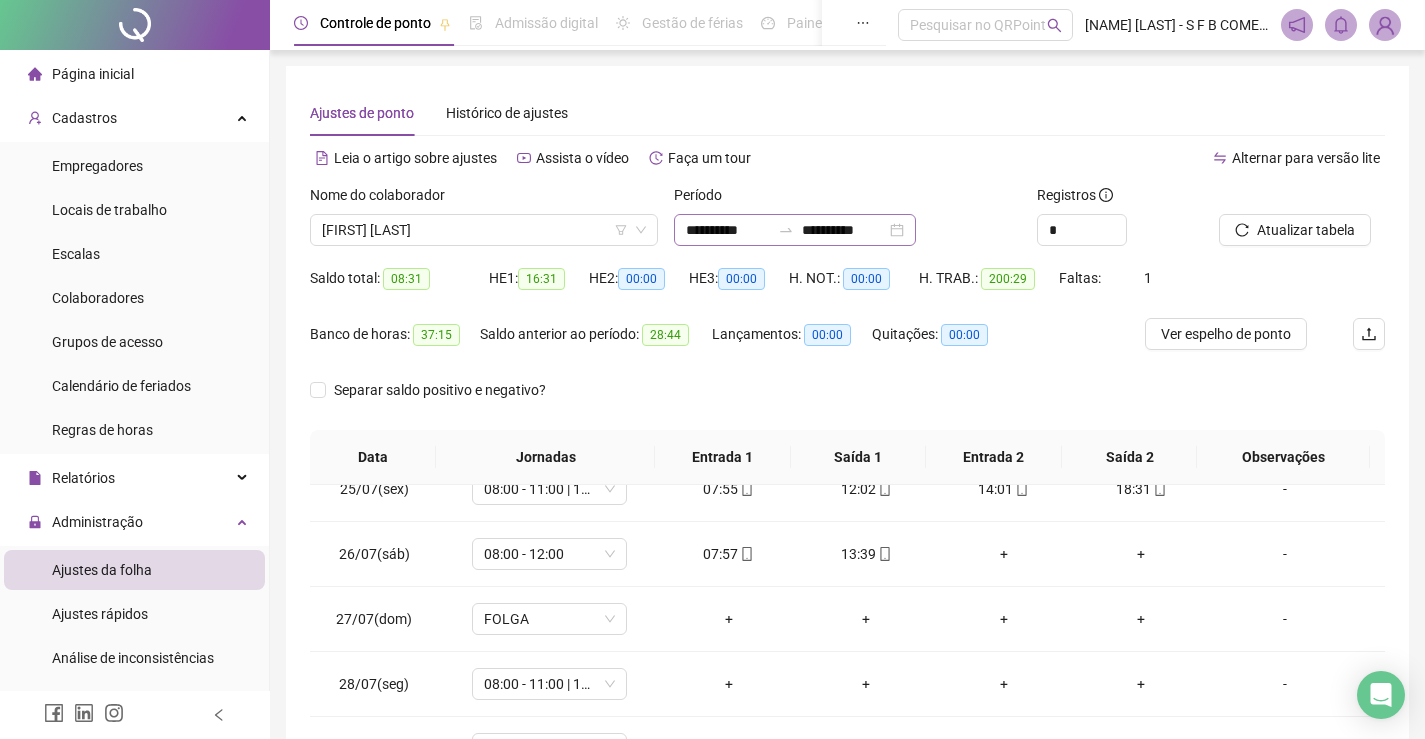 click on "**********" at bounding box center (795, 230) 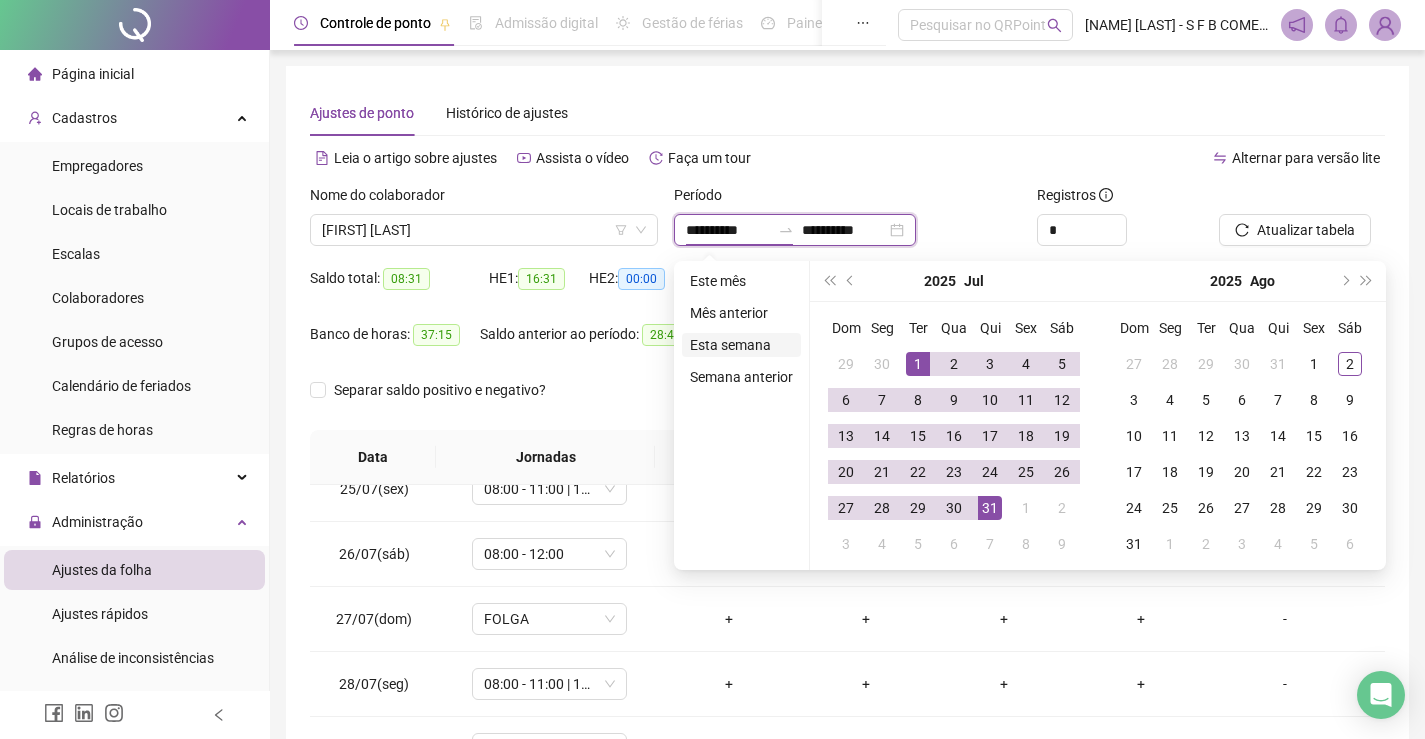 type on "**********" 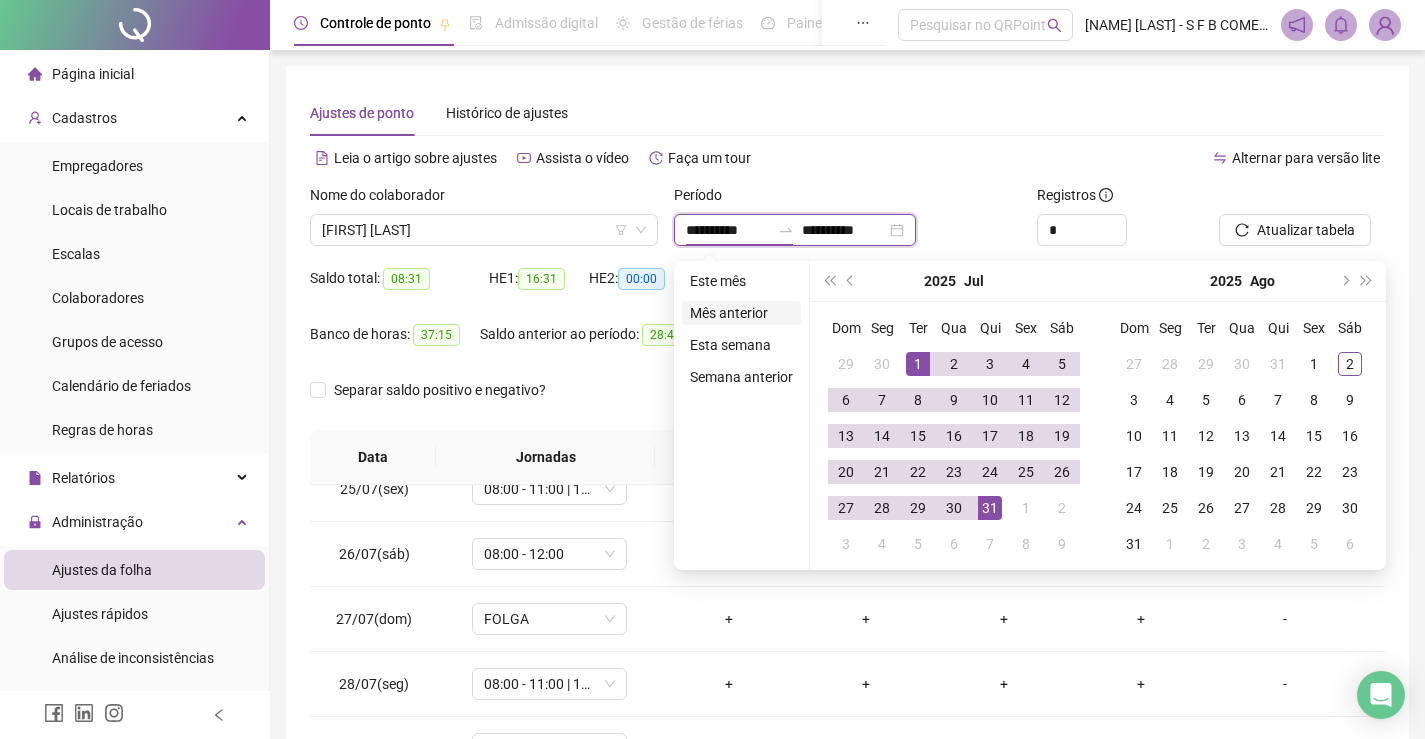 type on "**********" 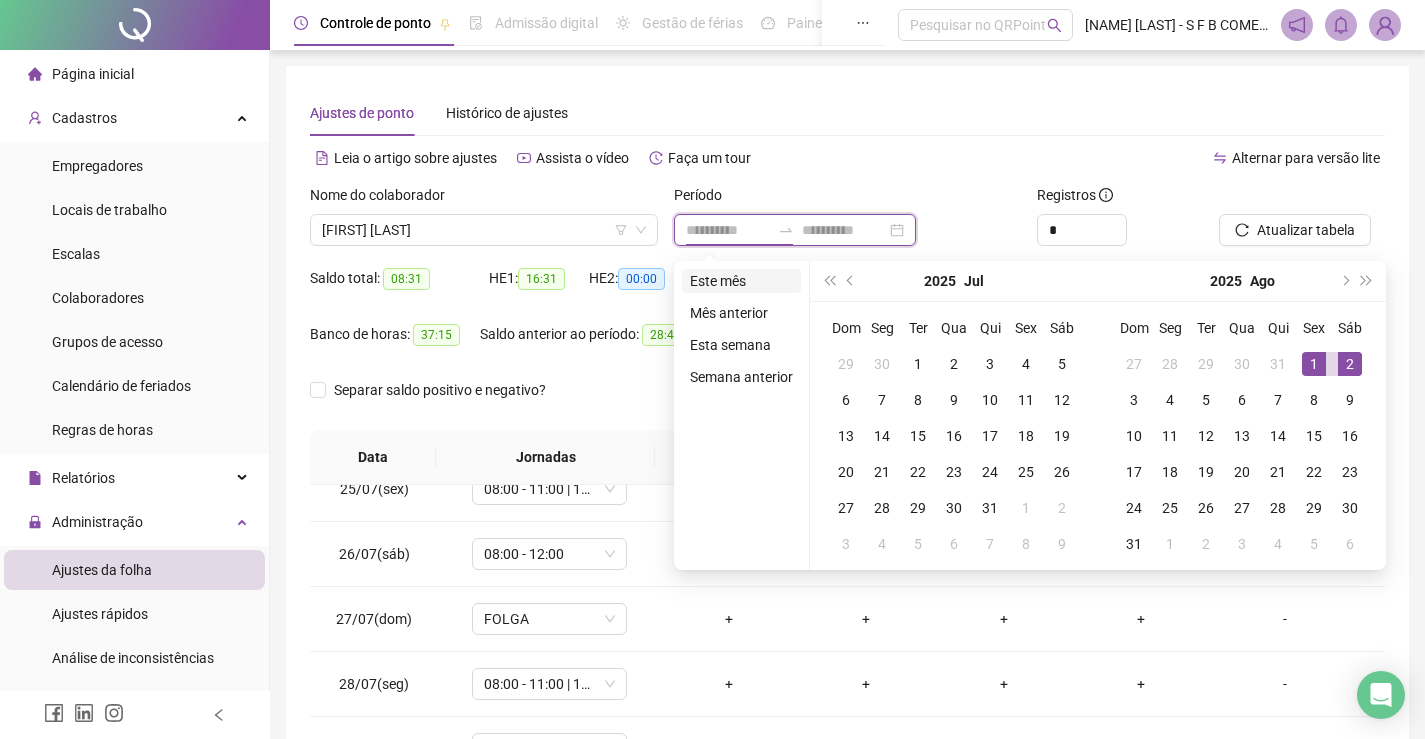 type on "**********" 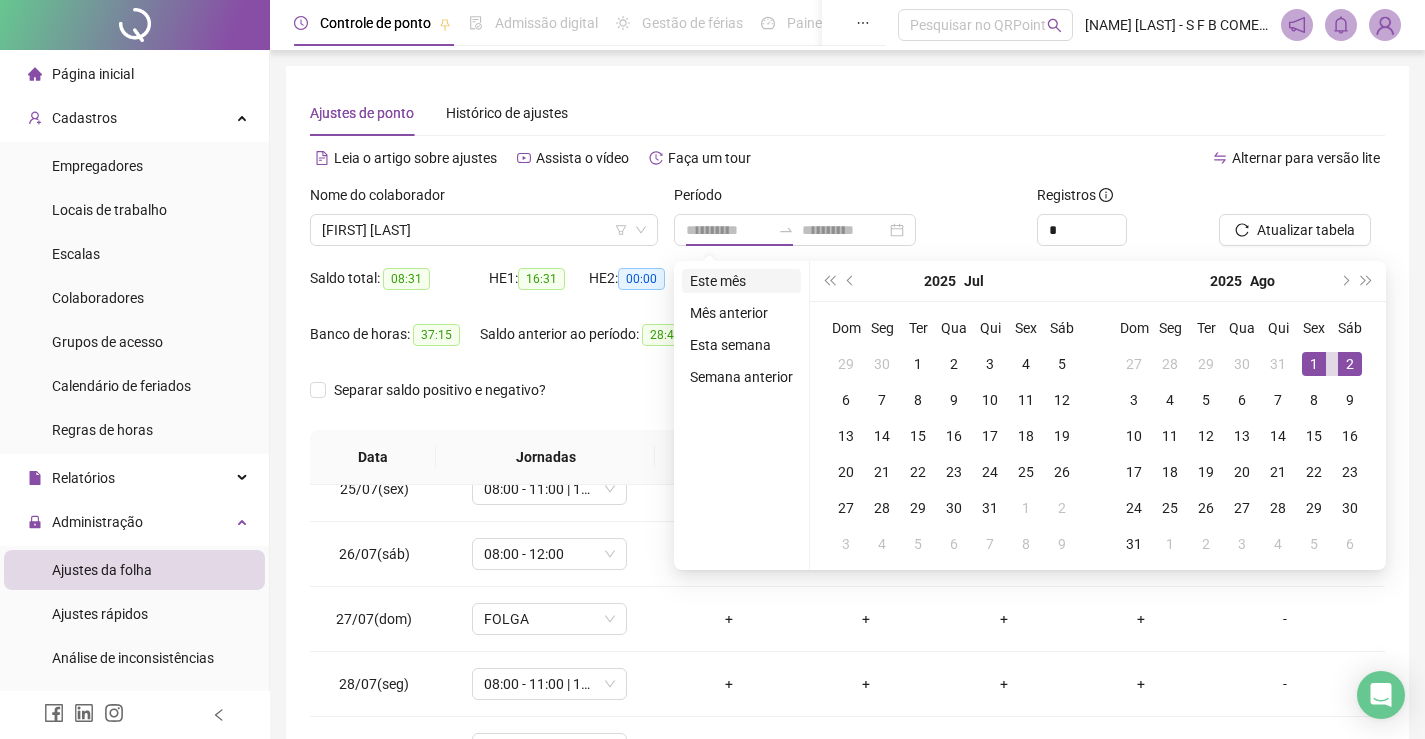 click on "Este mês" at bounding box center [741, 281] 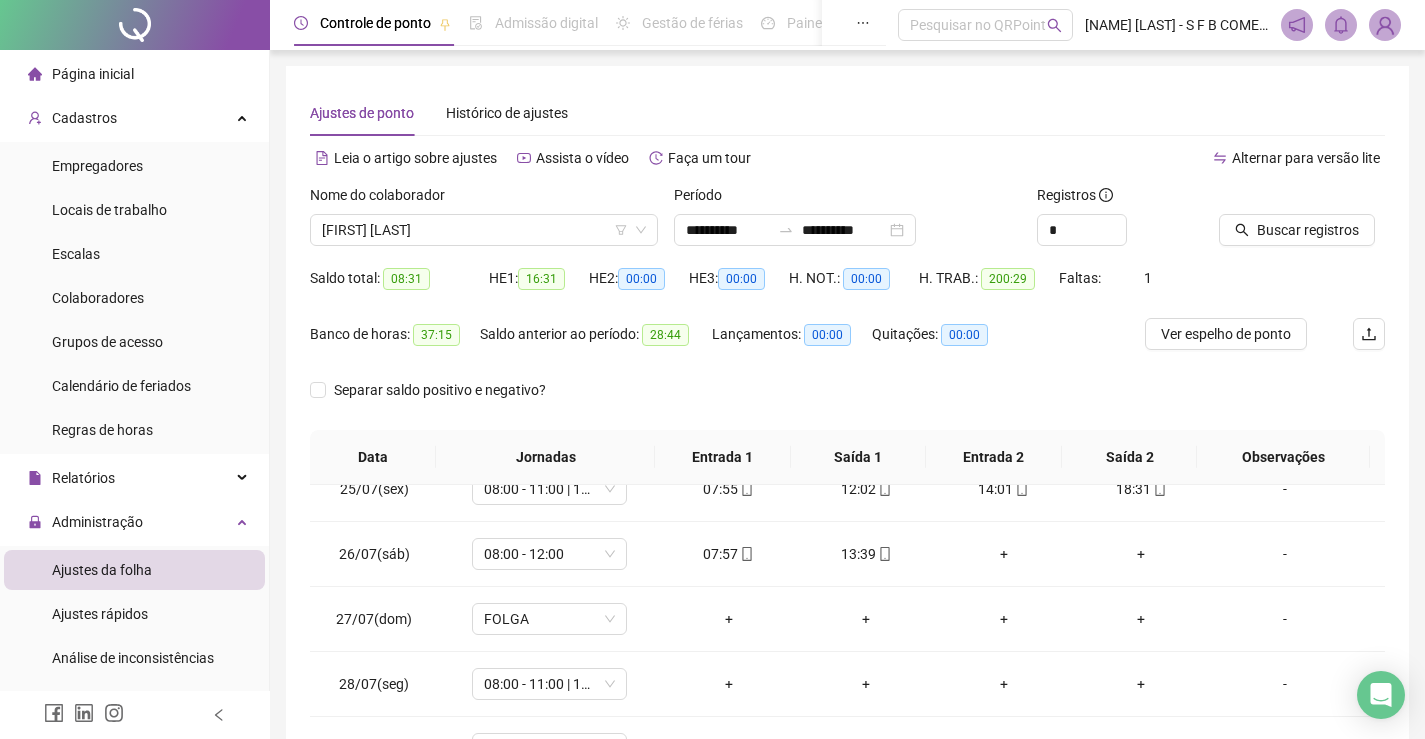 click at bounding box center (1277, 199) 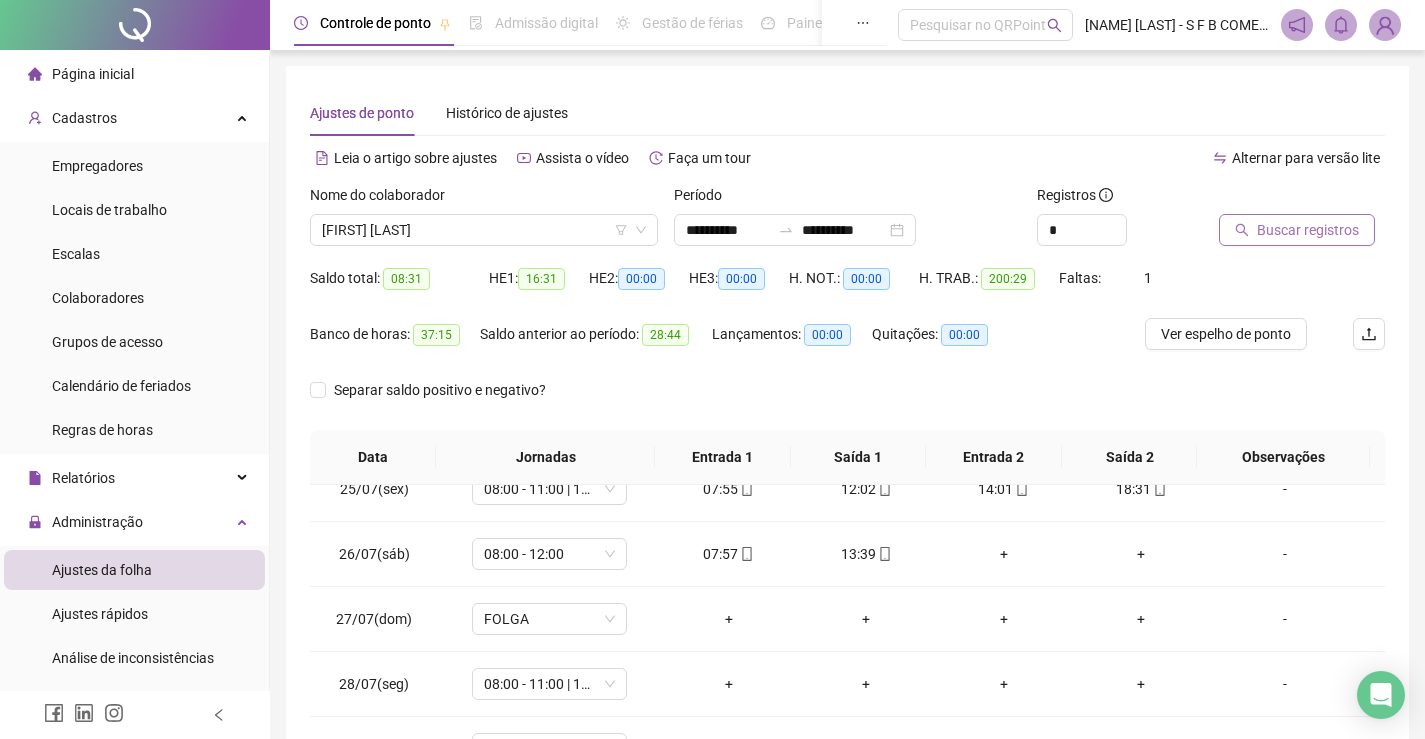 click on "Buscar registros" at bounding box center (1297, 230) 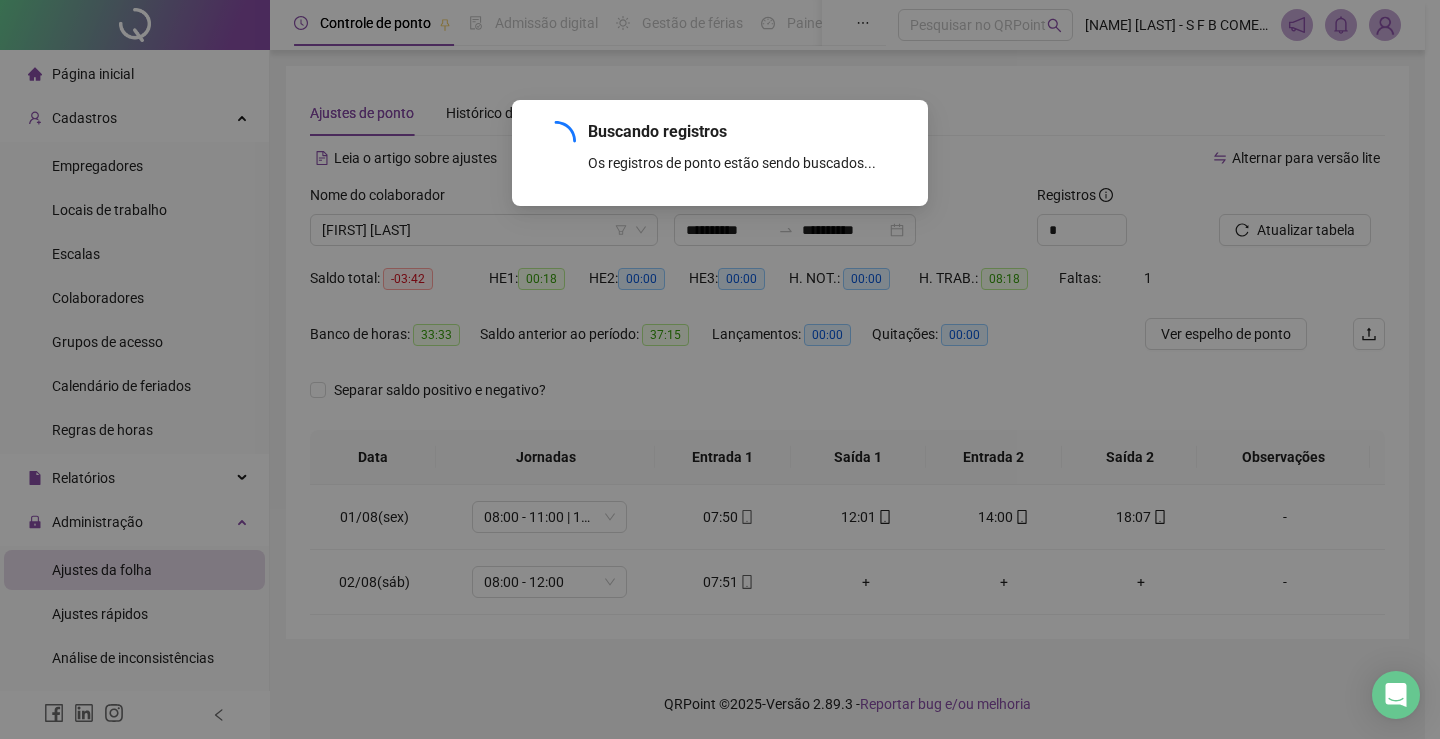 scroll, scrollTop: 0, scrollLeft: 0, axis: both 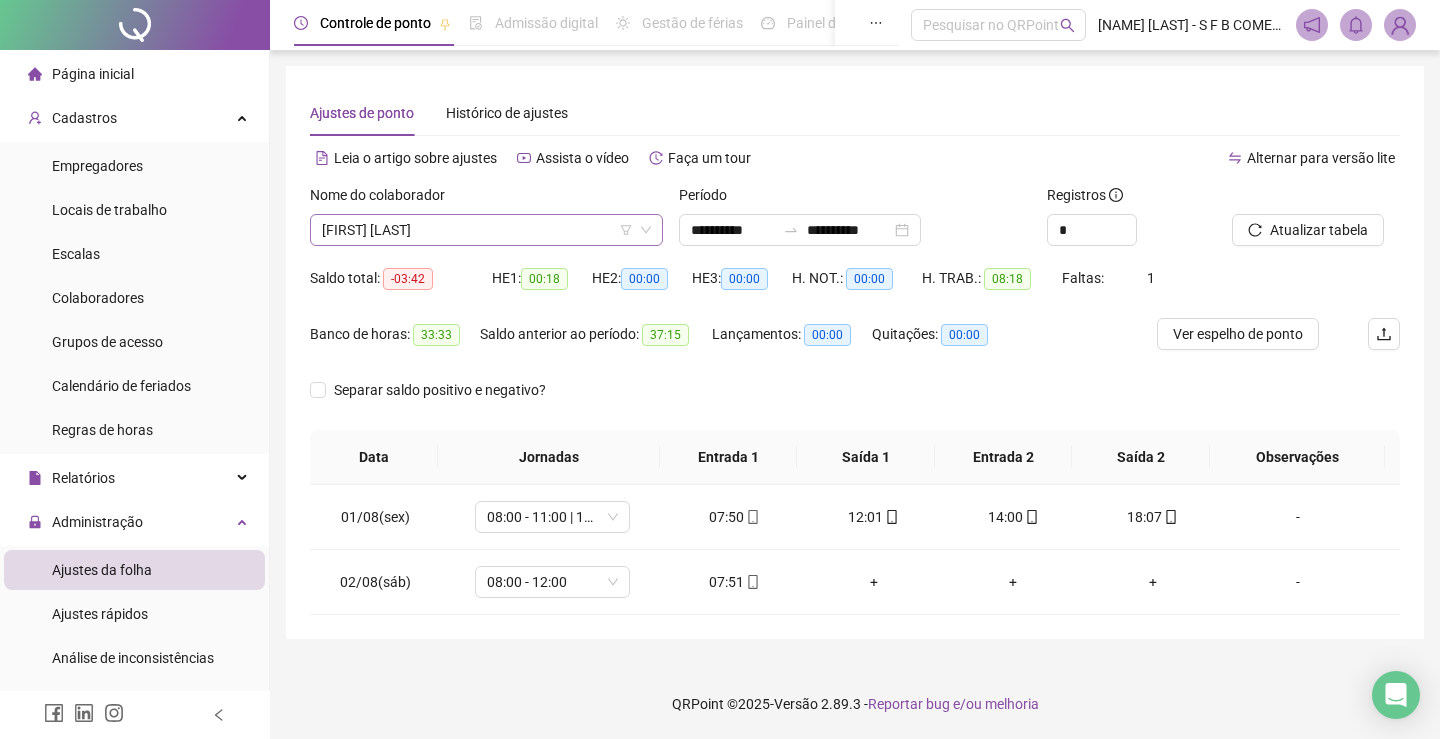 click on "[FIRST] [LAST]" at bounding box center (486, 230) 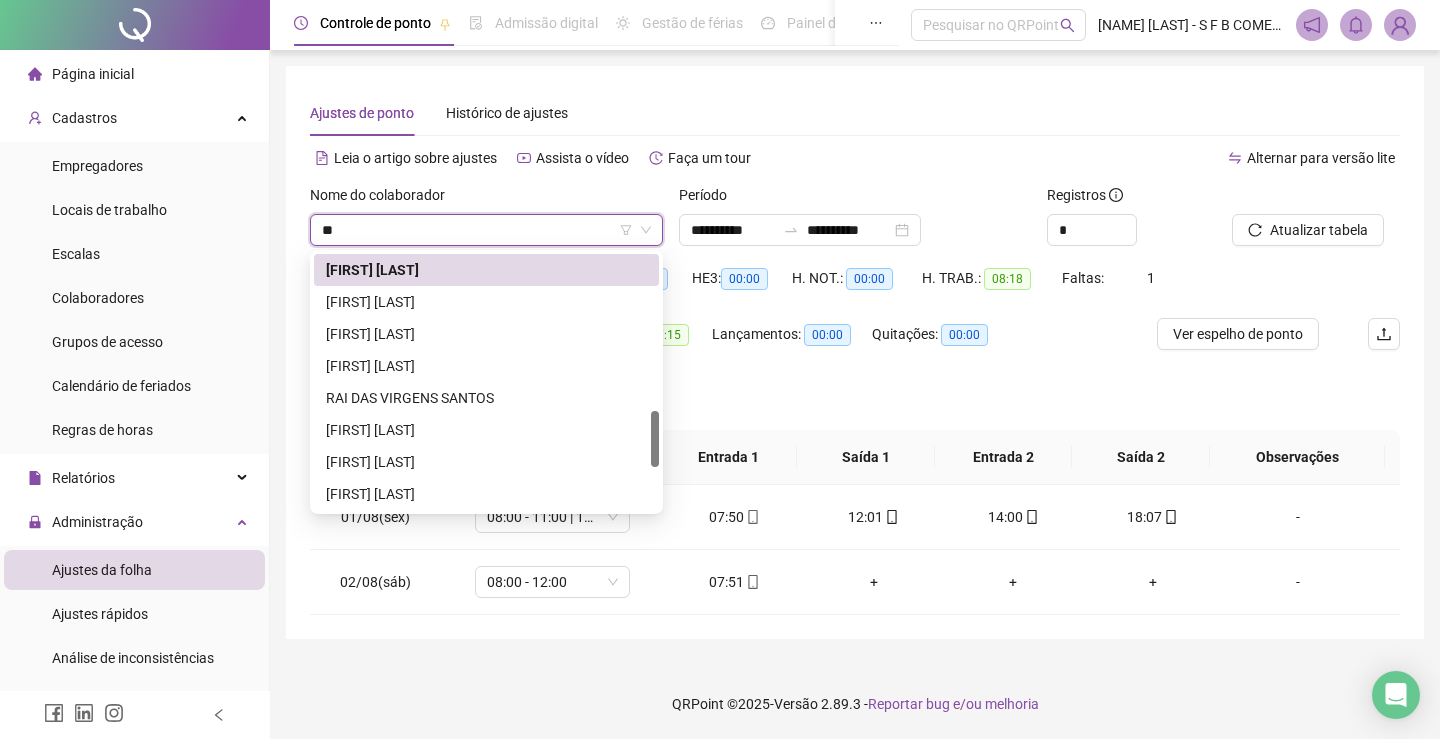 scroll, scrollTop: 704, scrollLeft: 0, axis: vertical 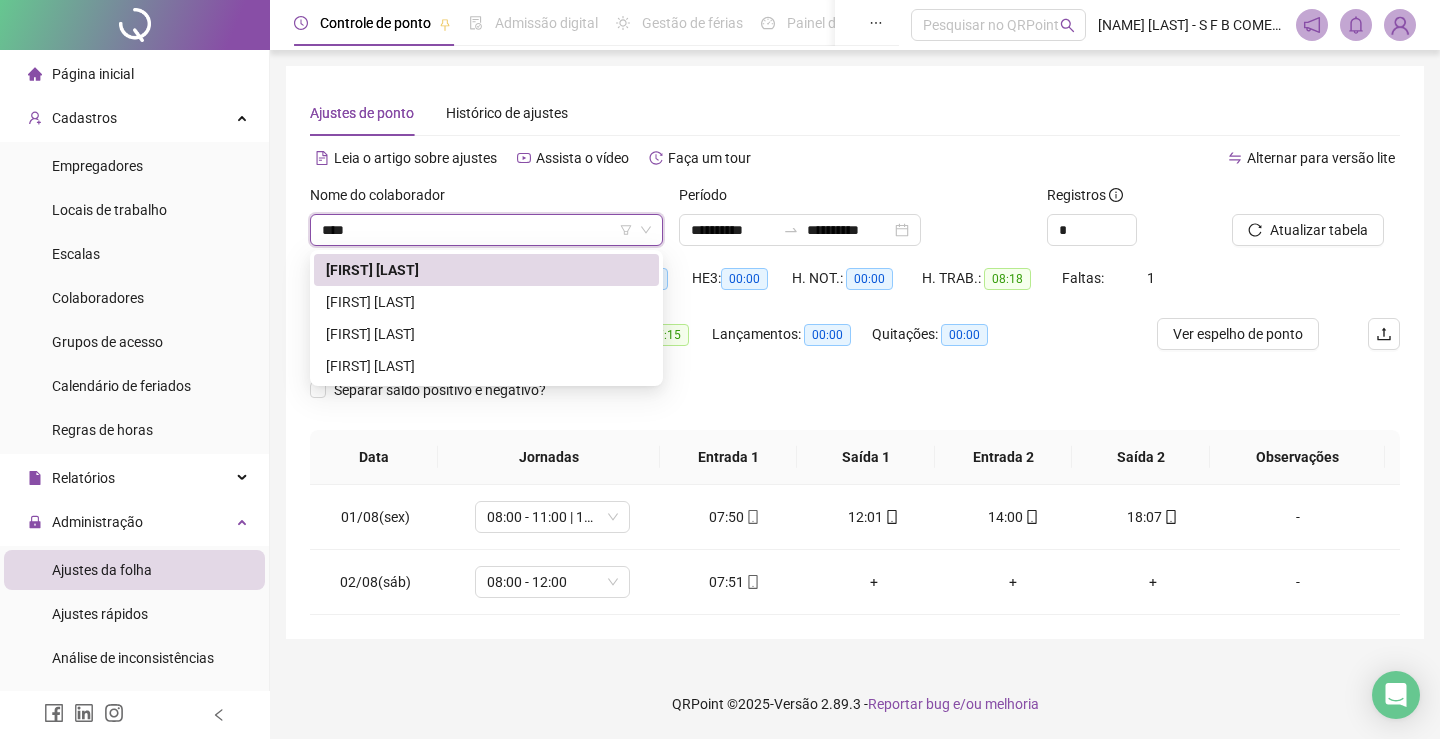 type on "*****" 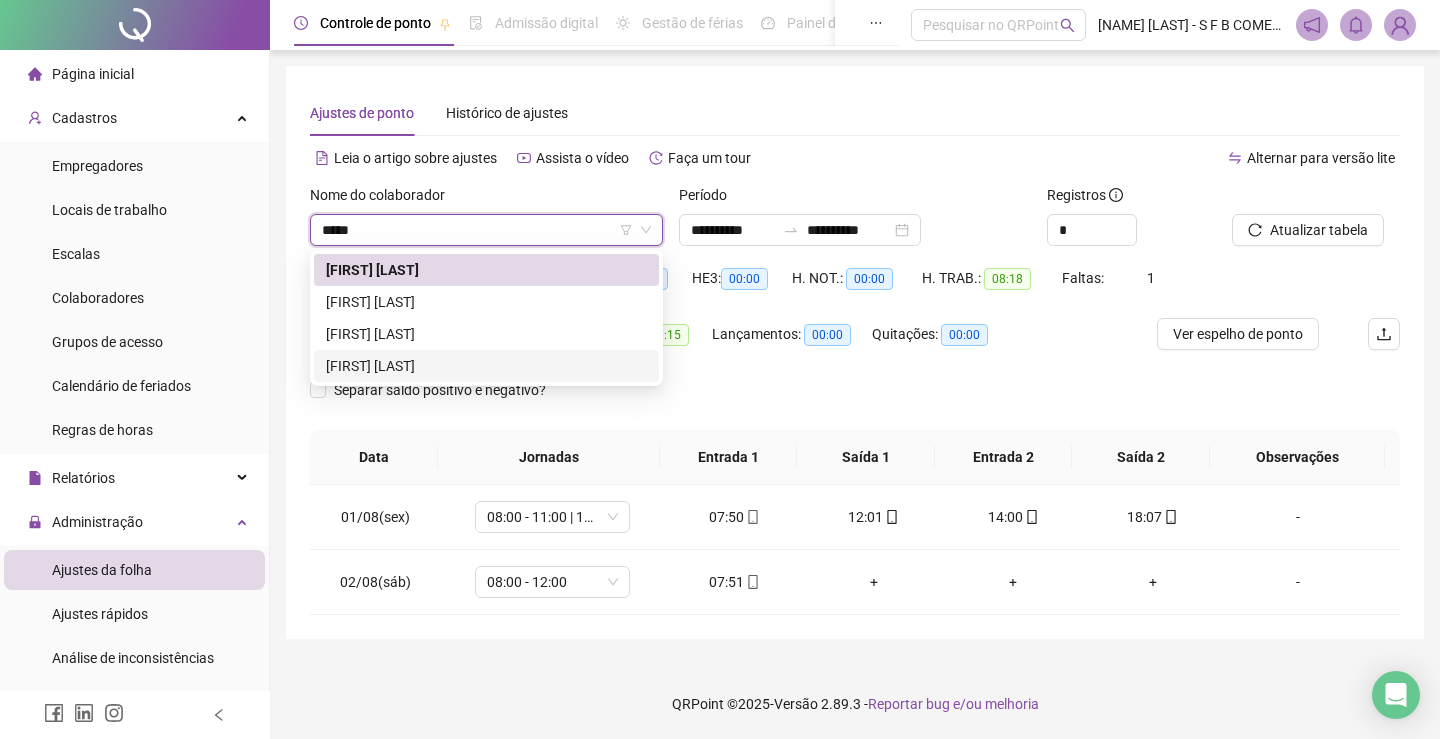 click on "[FIRST] [LAST]" at bounding box center (486, 366) 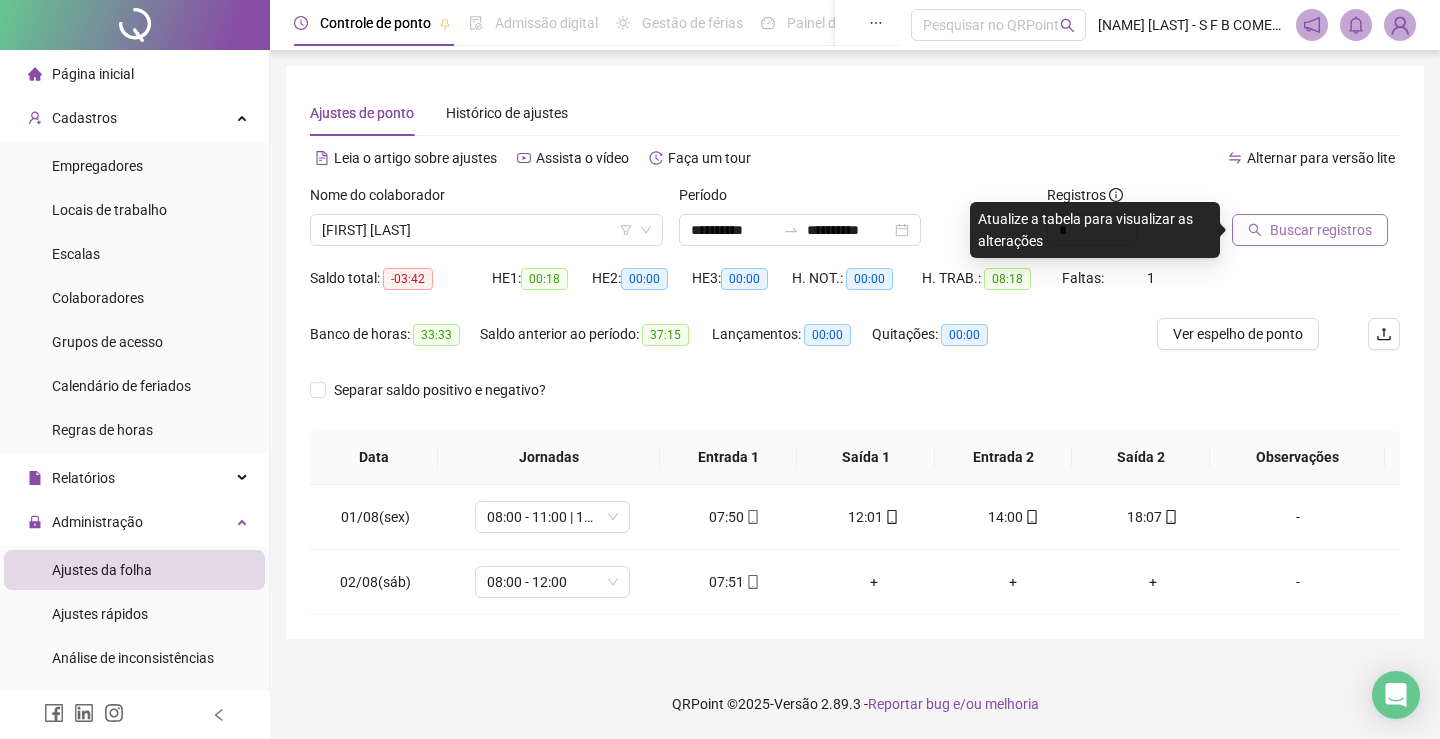 click on "Buscar registros" at bounding box center (1321, 230) 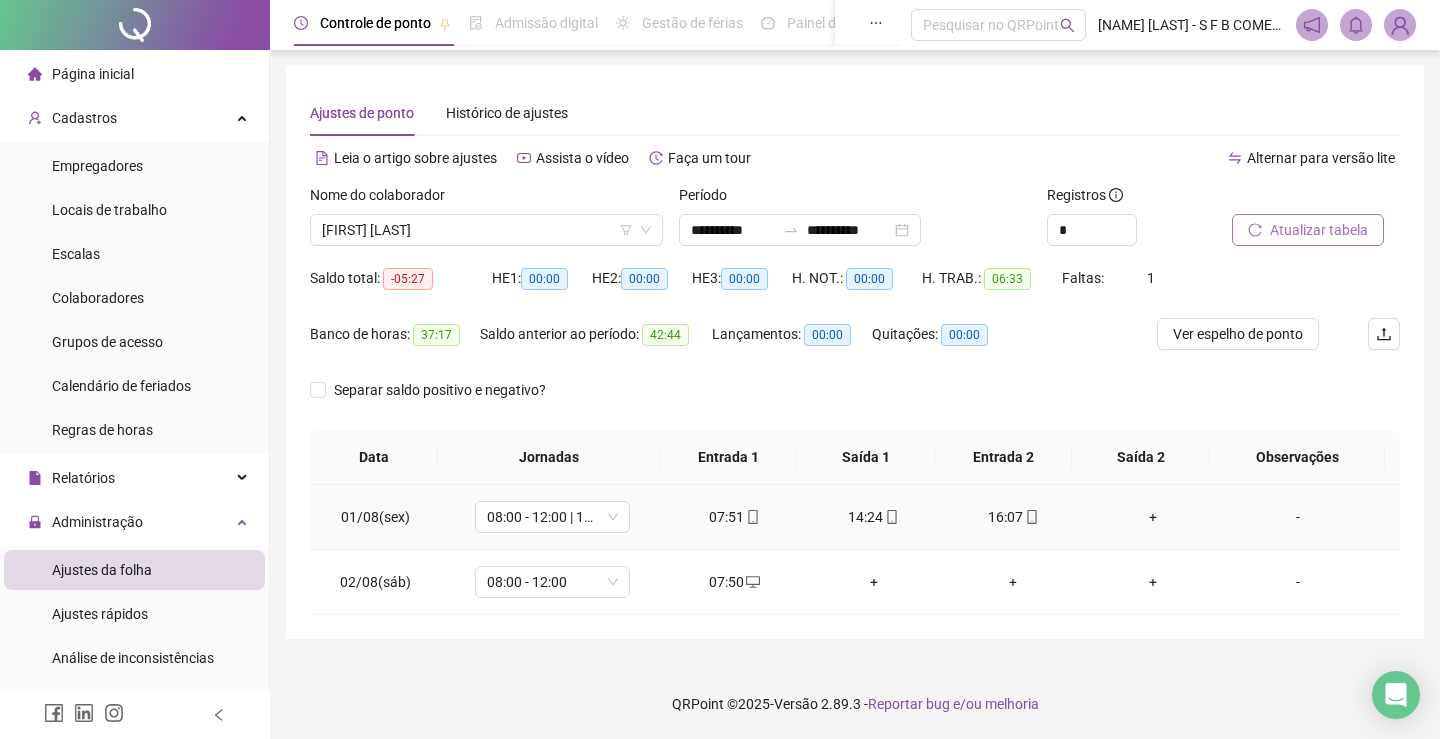 click on "+" at bounding box center [1153, 517] 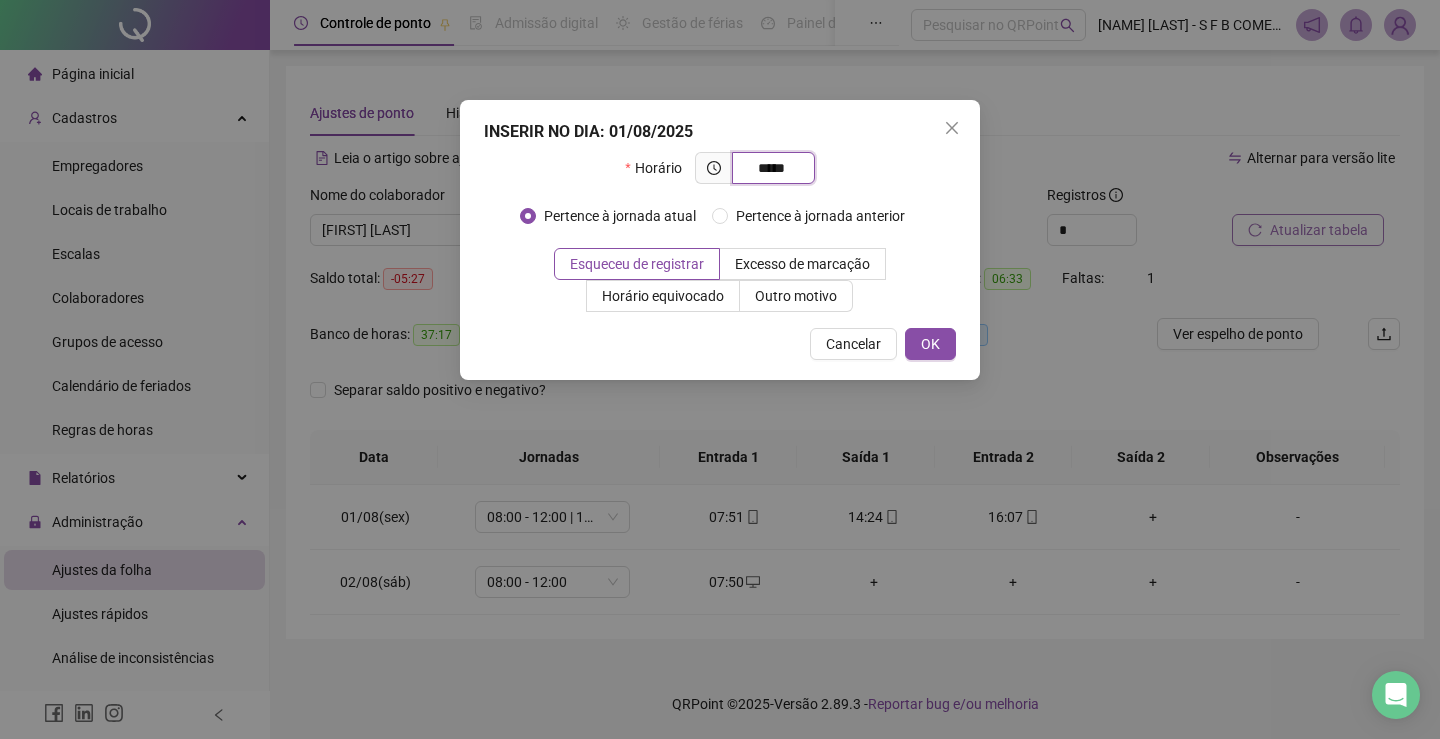 type on "*****" 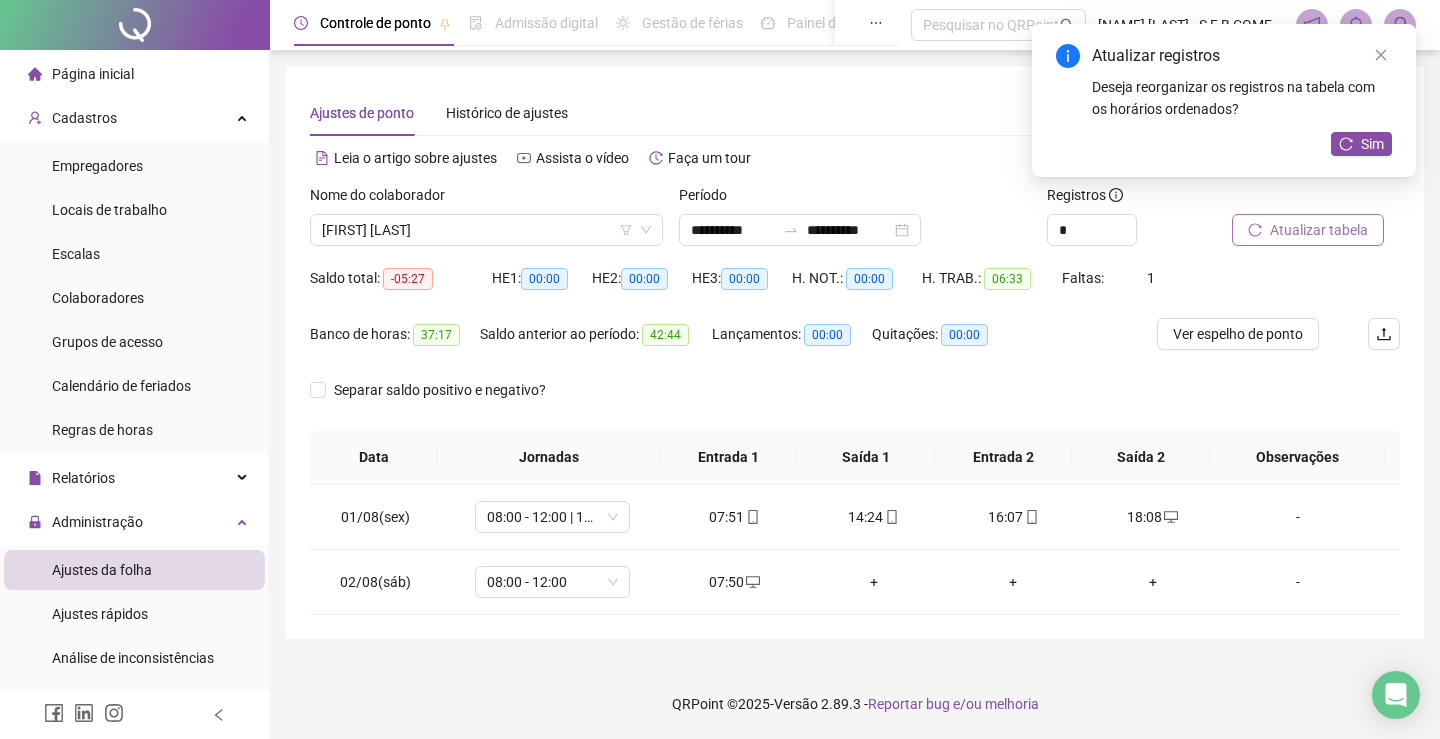 drag, startPoint x: 1367, startPoint y: 148, endPoint x: 1321, endPoint y: 136, distance: 47.539455 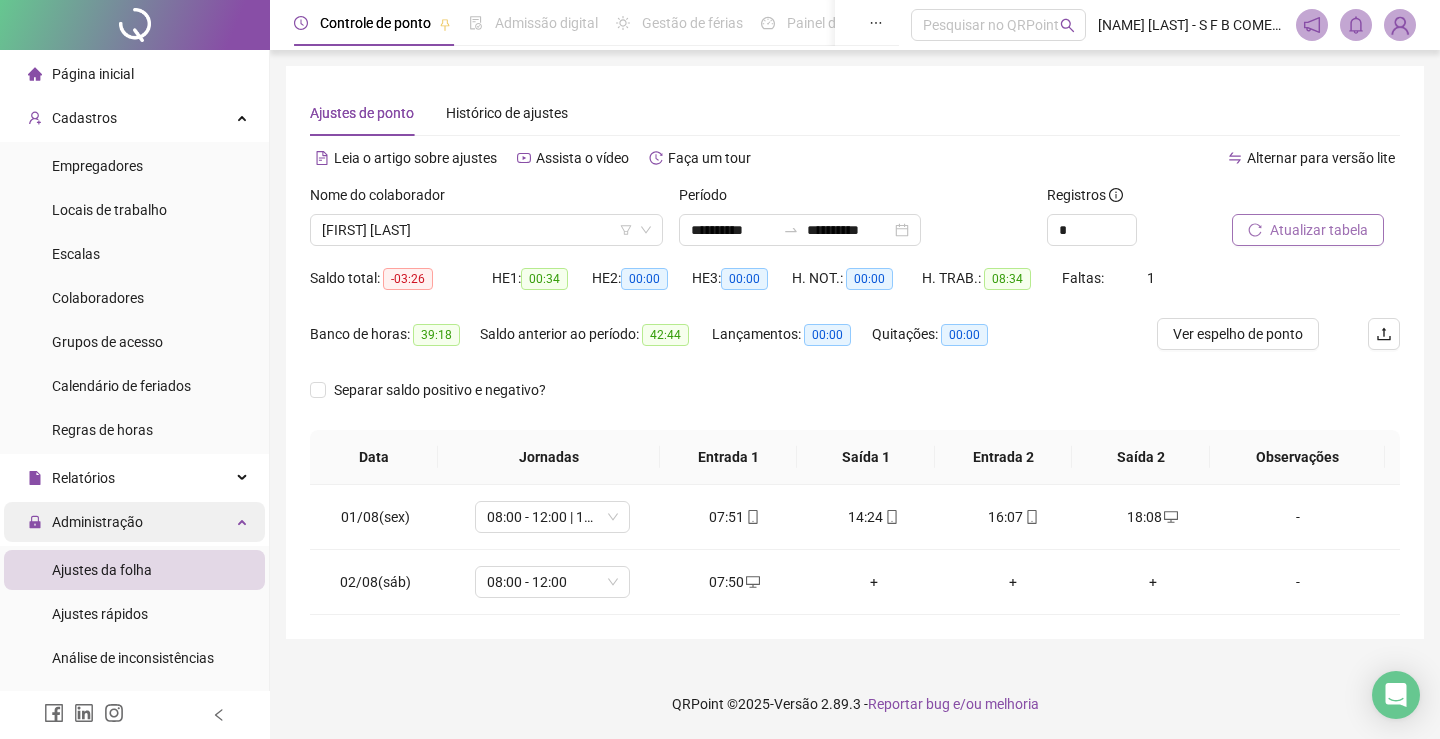 click on "Administração" at bounding box center [134, 522] 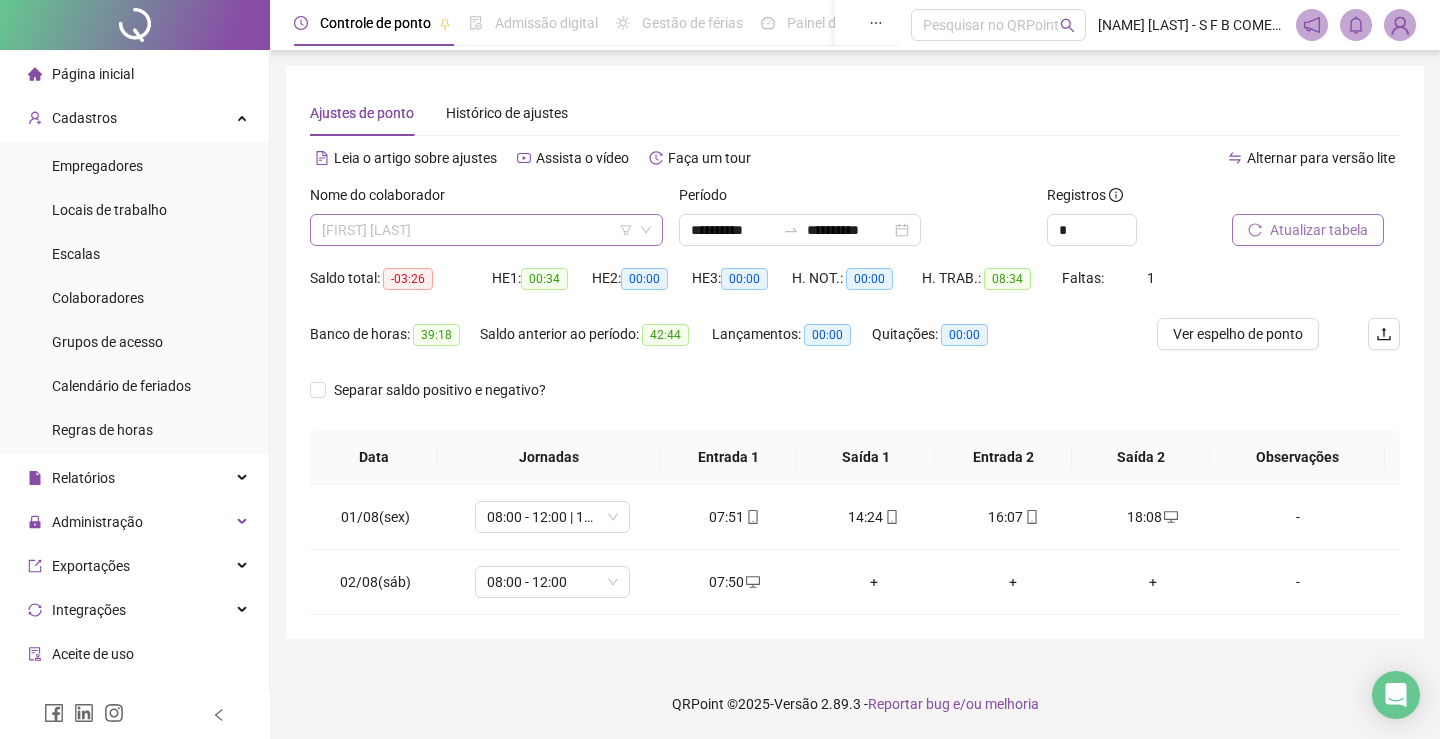 click on "[FIRST] [LAST]" at bounding box center [486, 230] 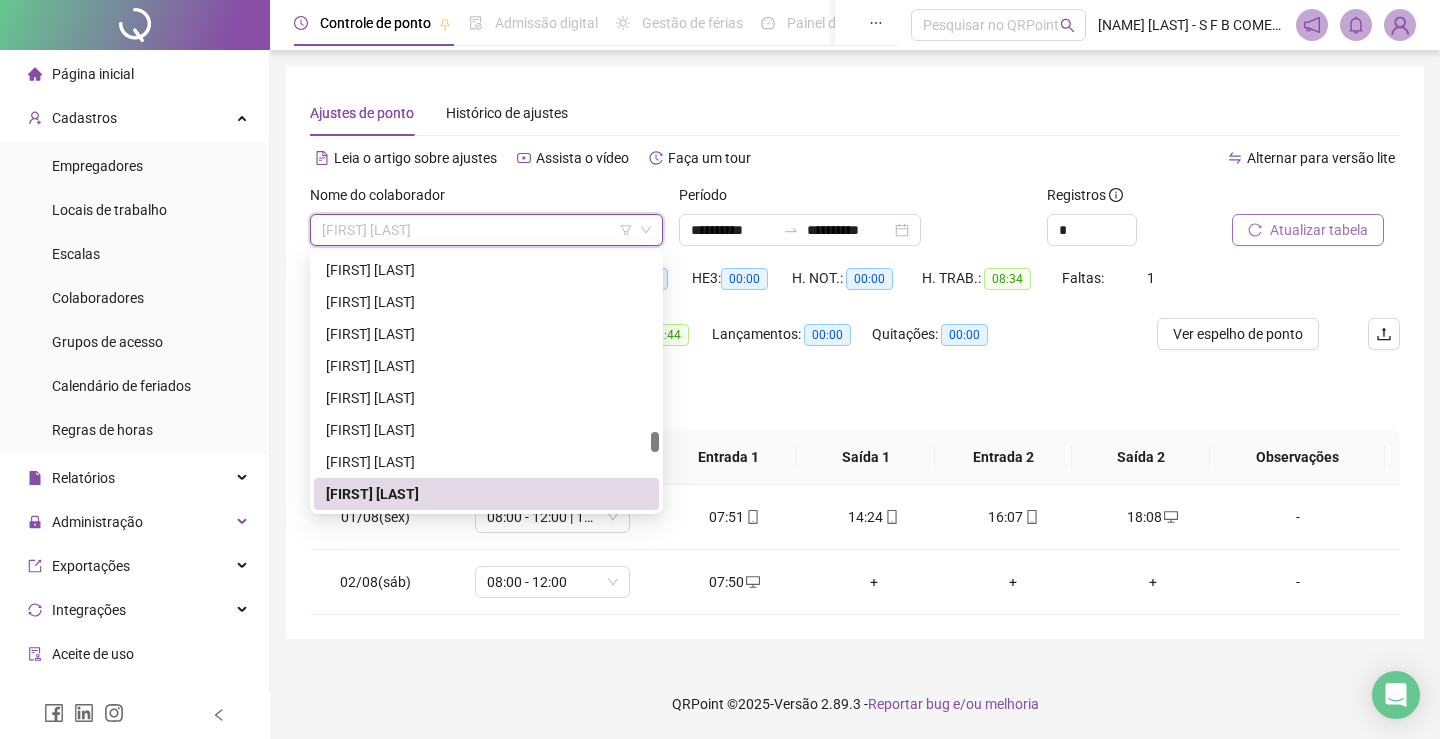 click on "[FIRST] [LAST]" at bounding box center (486, 230) 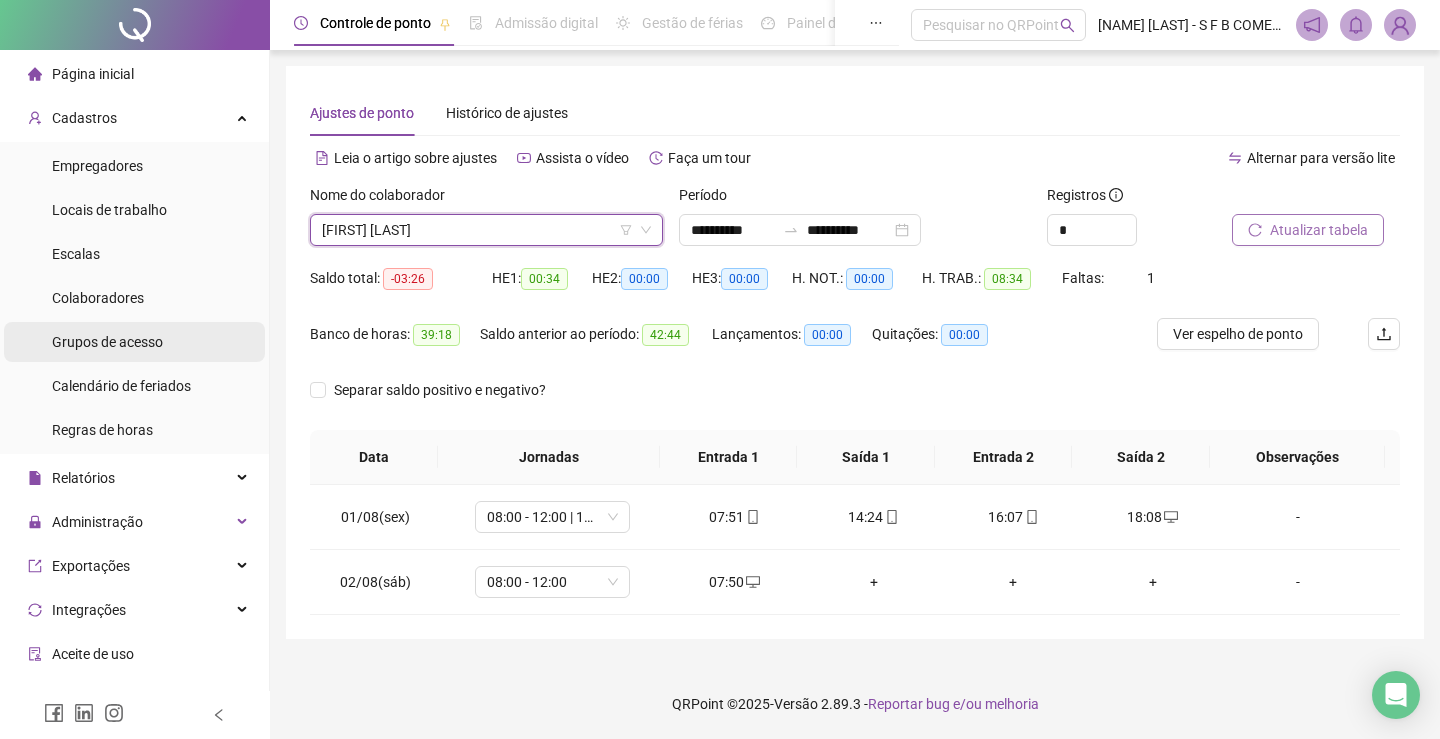 scroll, scrollTop: 100, scrollLeft: 0, axis: vertical 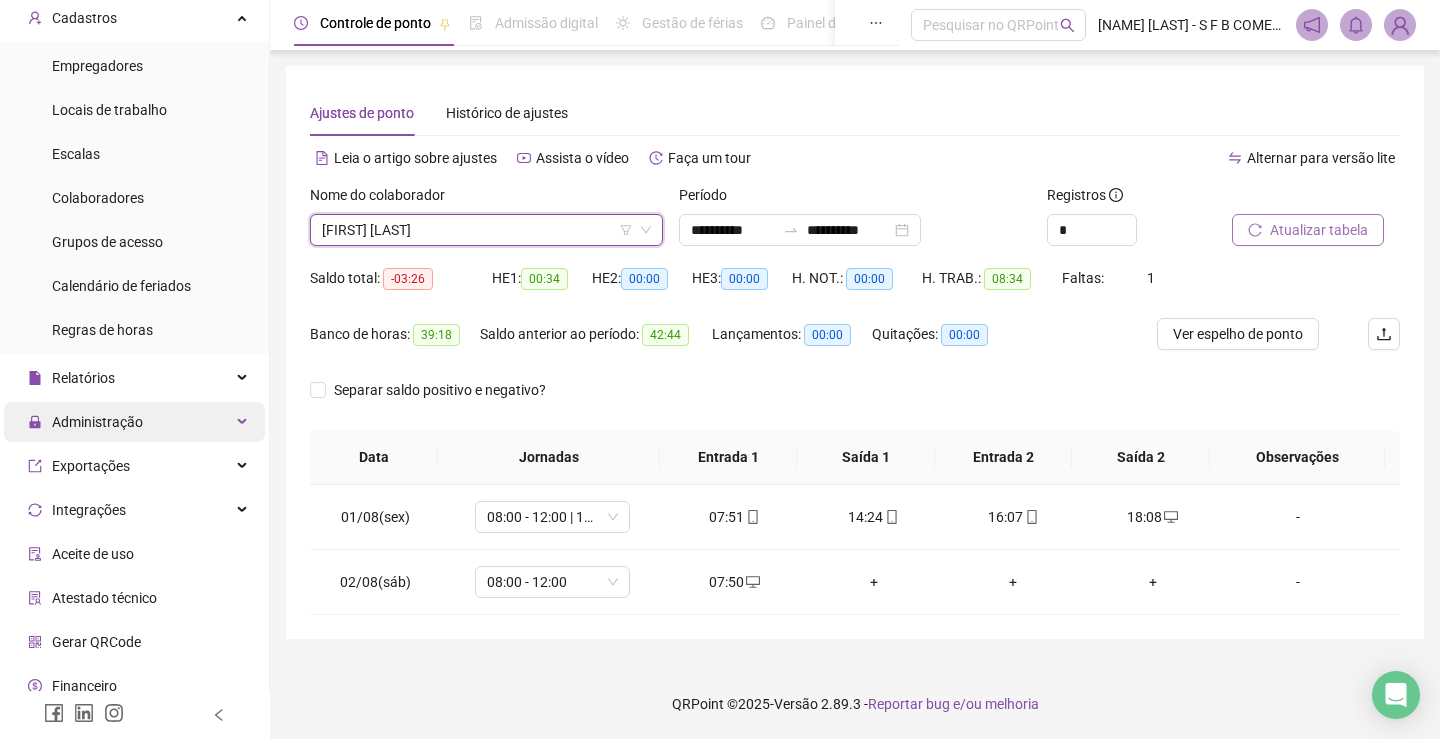 click on "Administração" at bounding box center [134, 422] 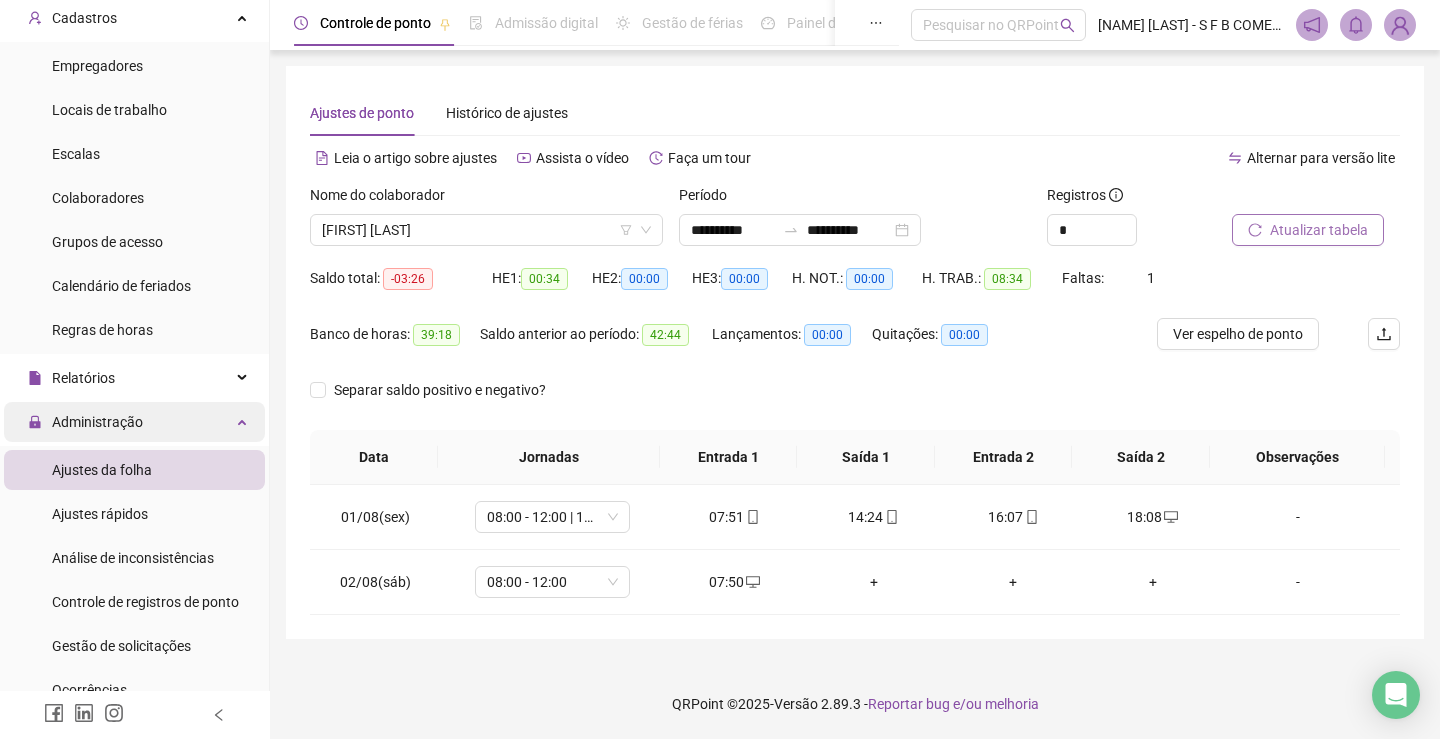 click on "Administração" at bounding box center [134, 422] 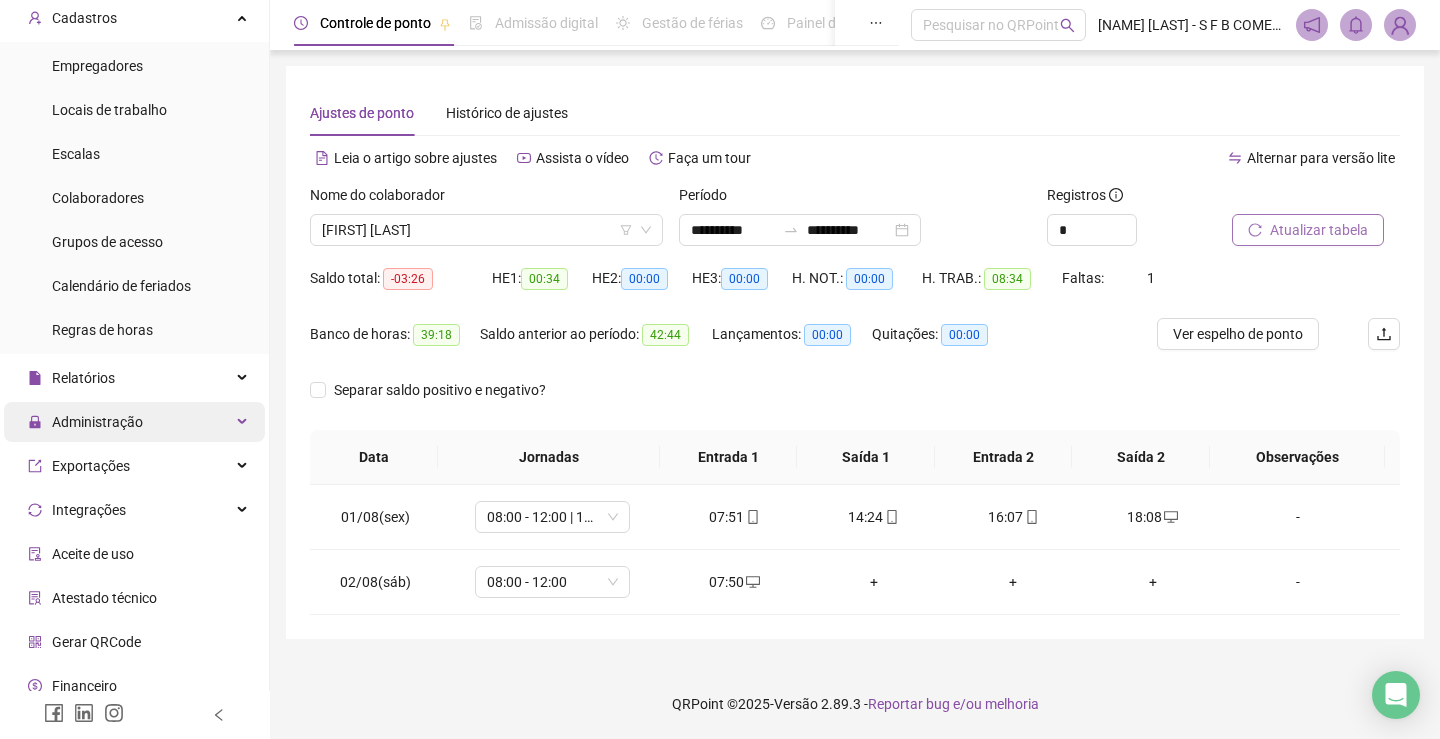 click on "Administração" at bounding box center (134, 422) 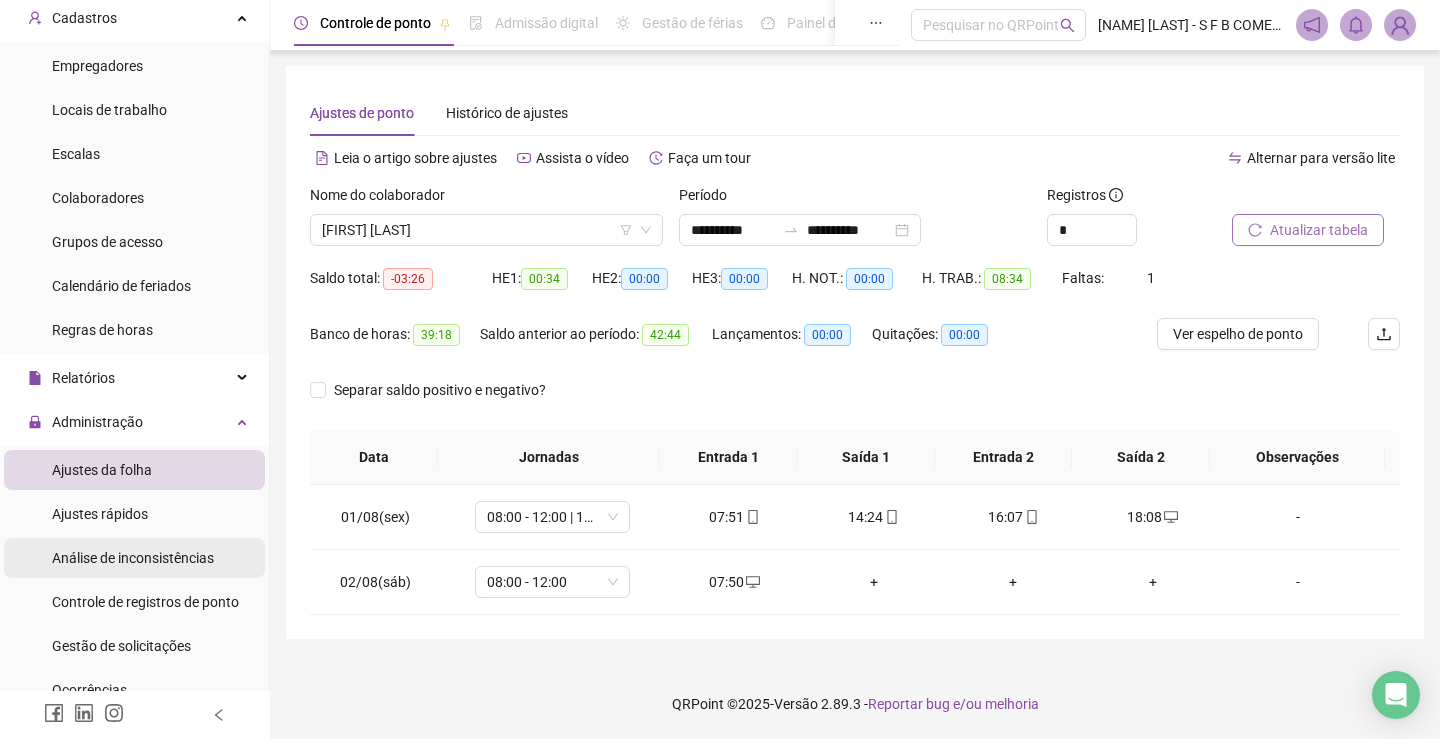 scroll, scrollTop: 200, scrollLeft: 0, axis: vertical 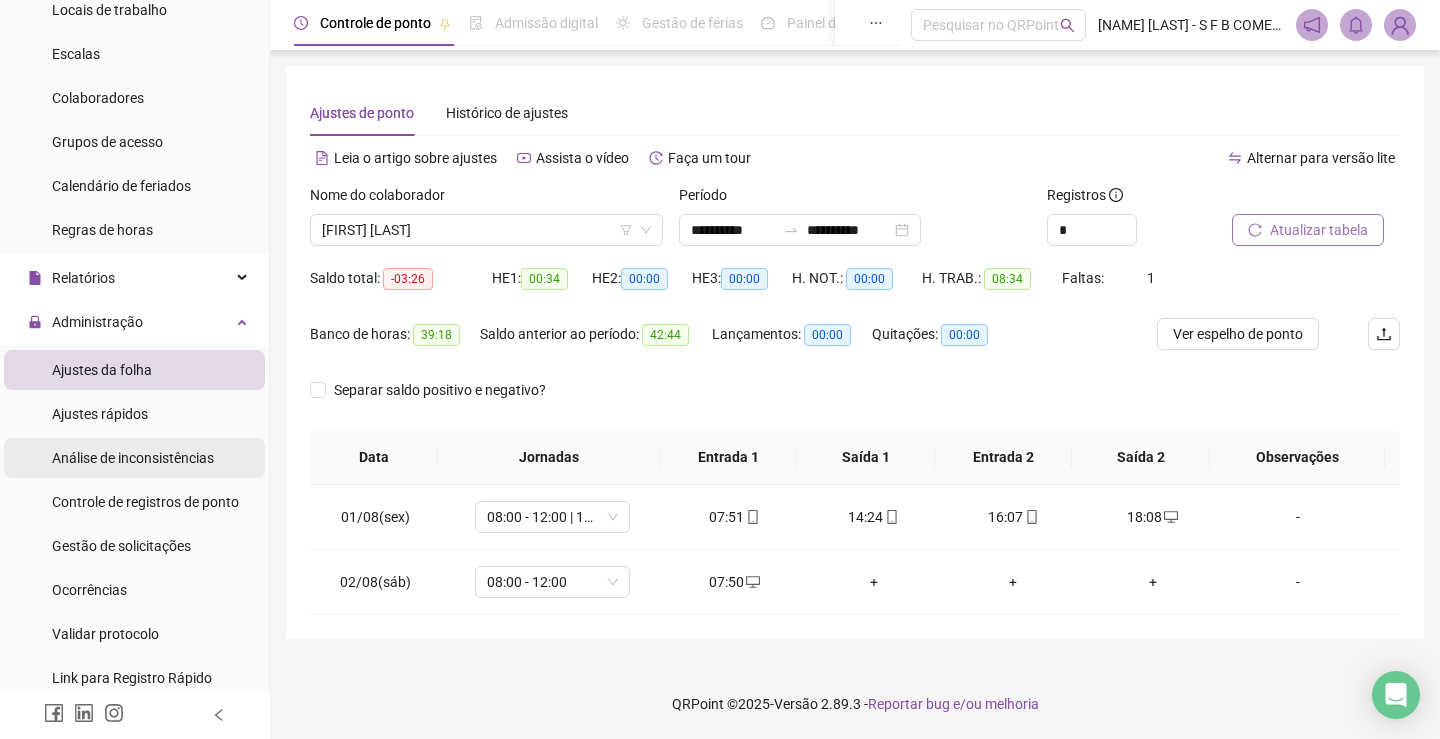 click on "Gestão de solicitações" at bounding box center [121, 546] 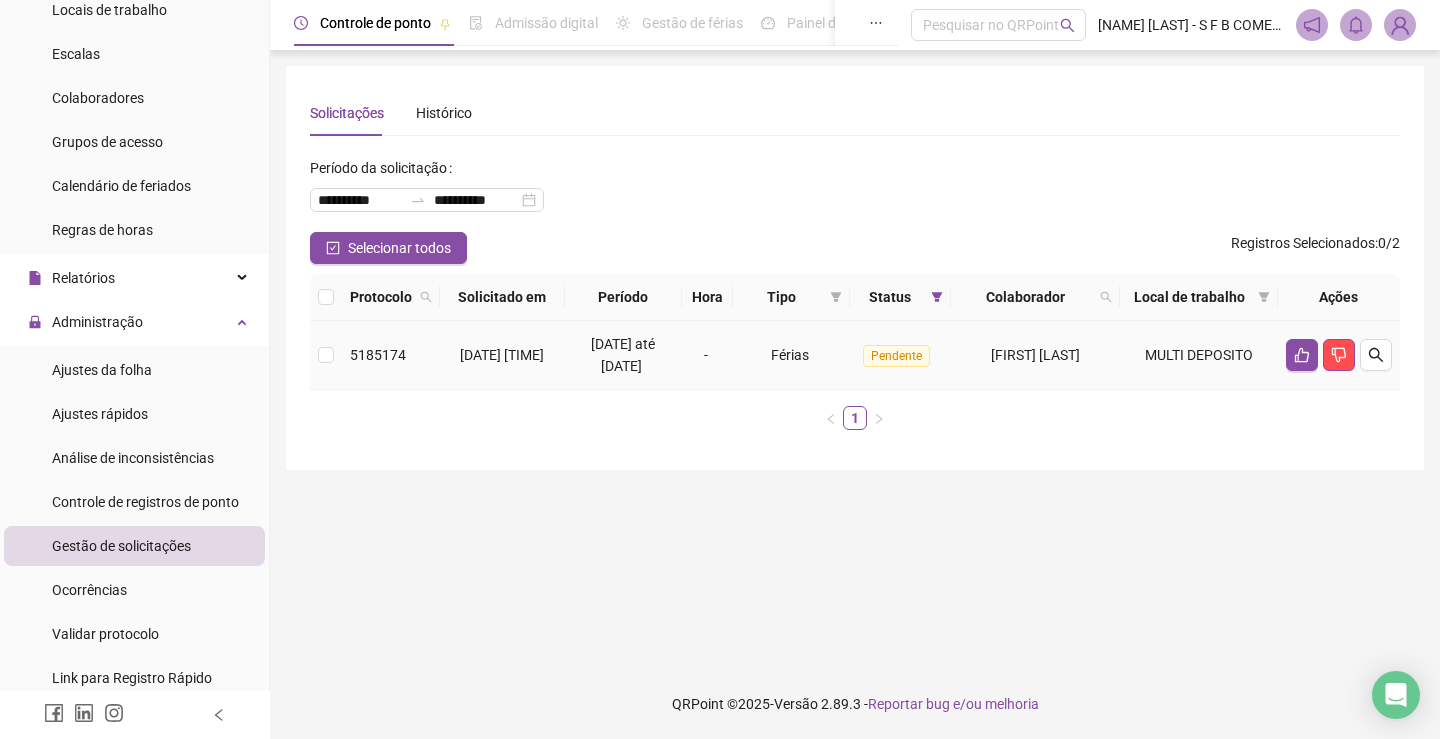 click on "[DATE] [TIME]" at bounding box center (502, 355) 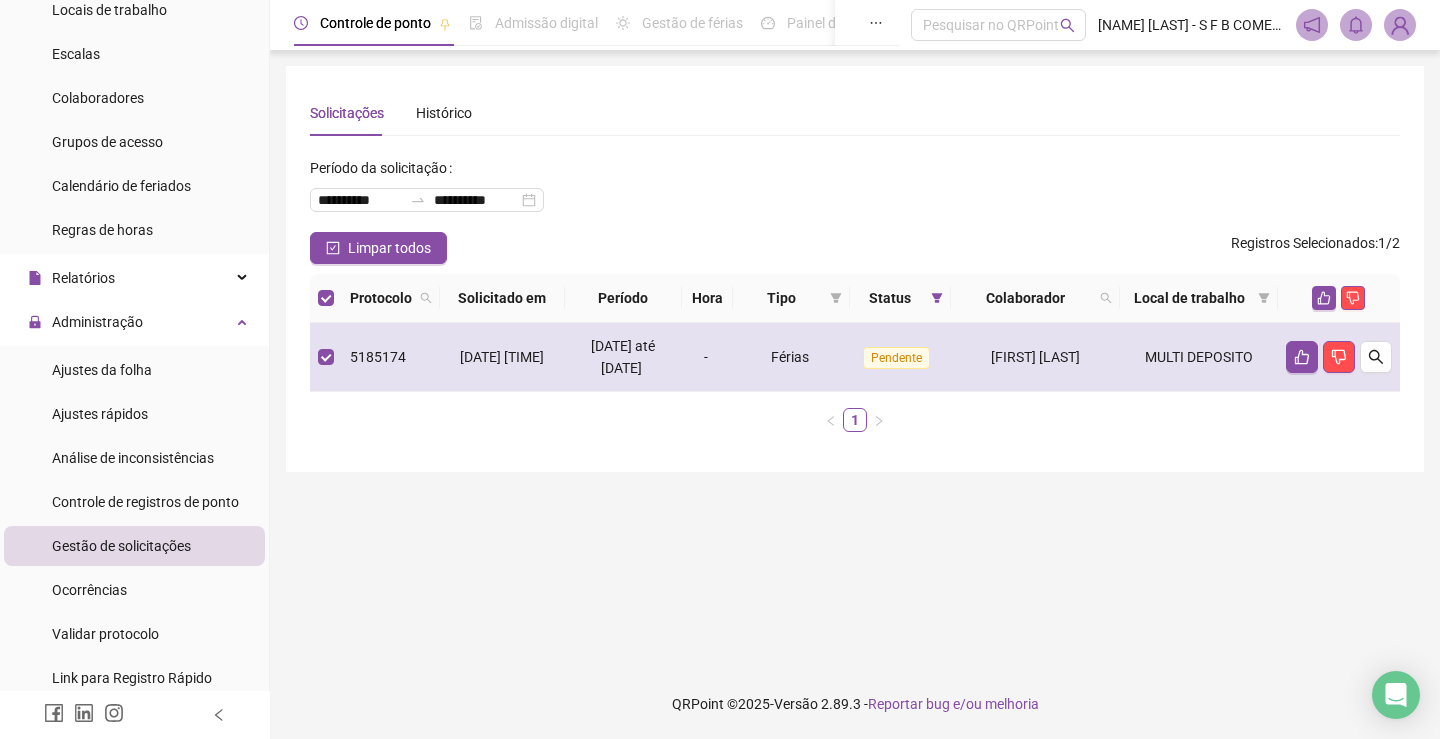 click on "5185174" at bounding box center (378, 357) 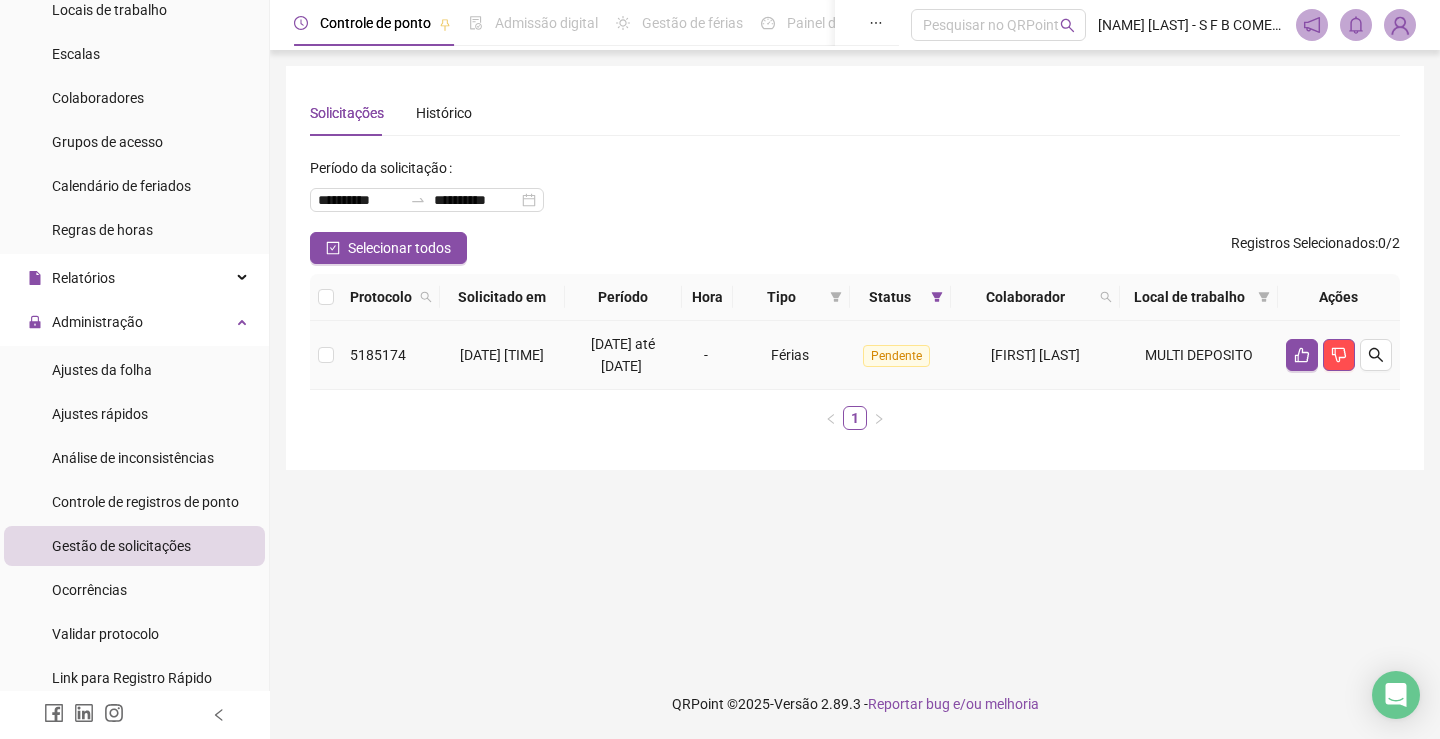 click on "Pendente" at bounding box center [896, 356] 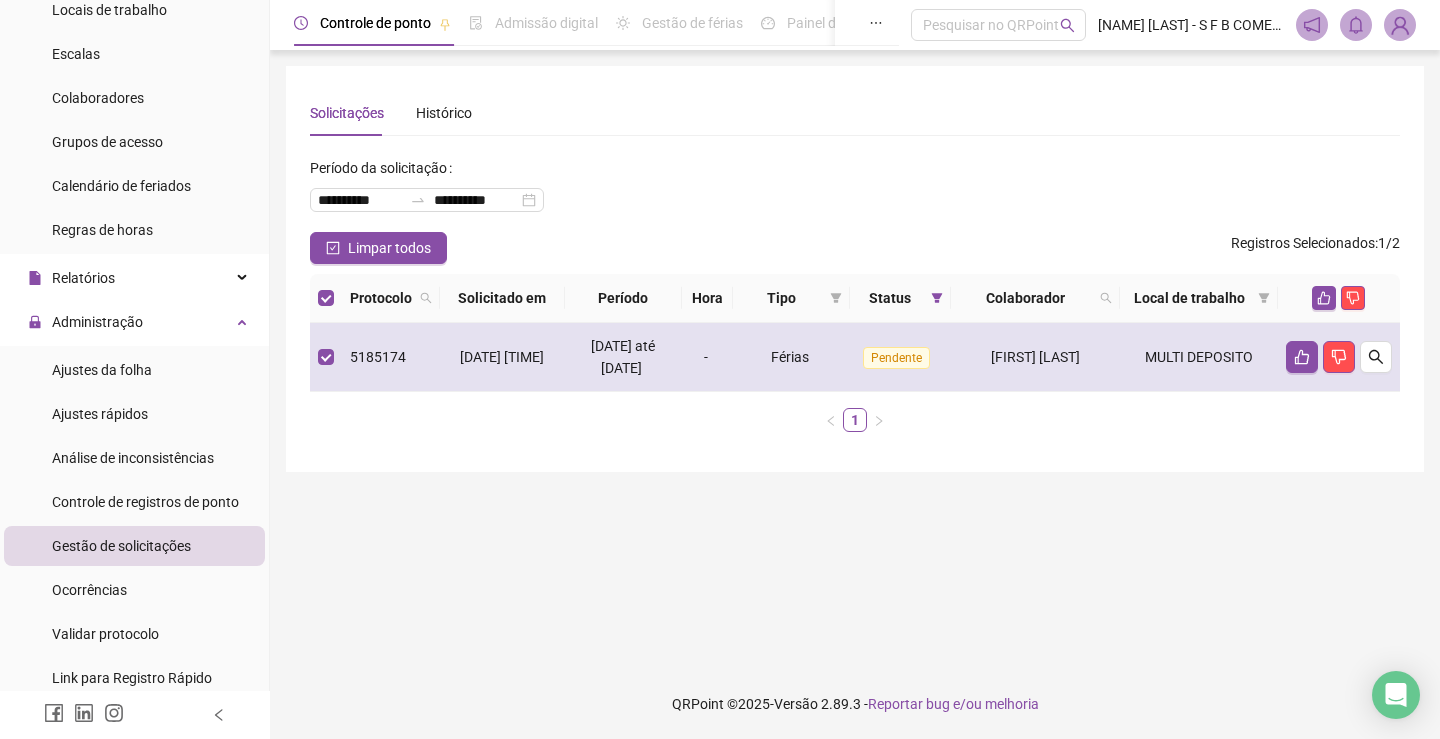 click on "Pendente" at bounding box center (896, 358) 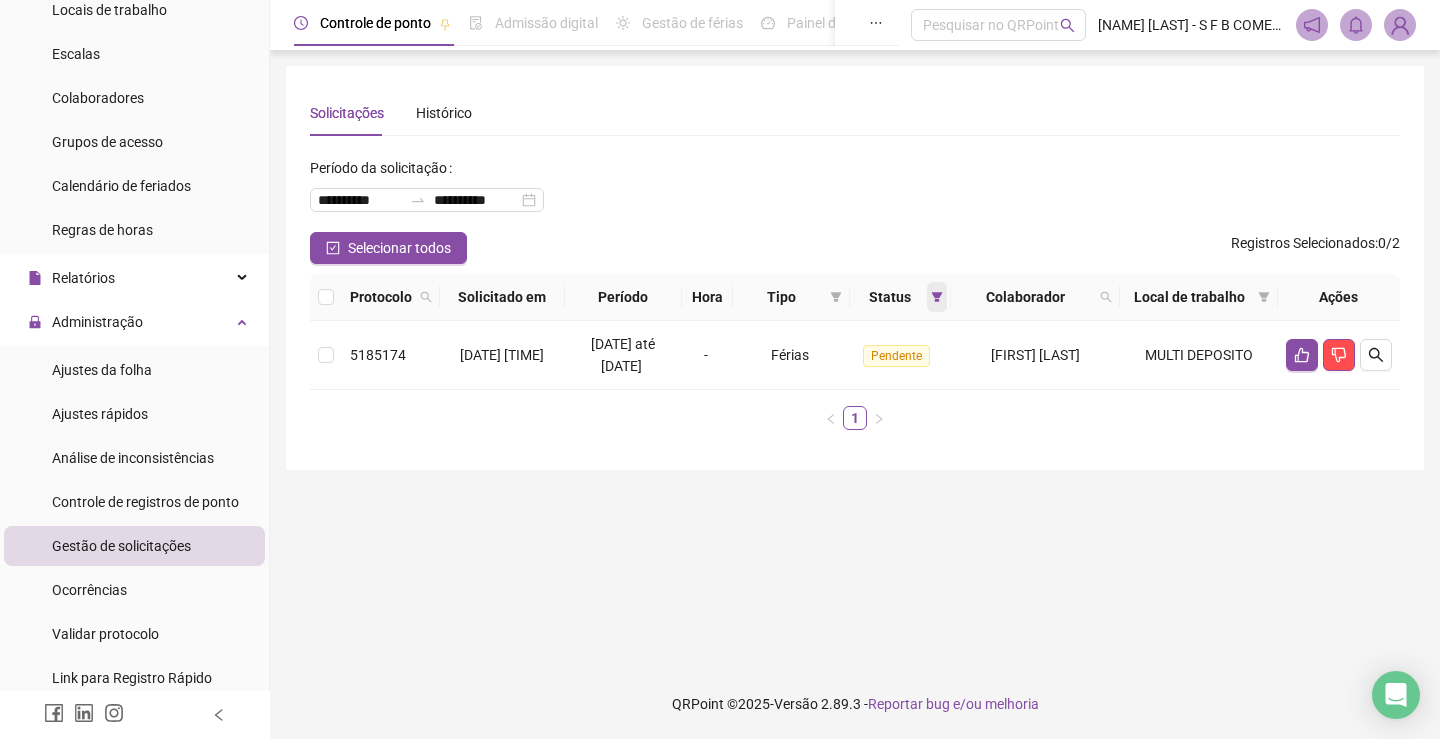 click 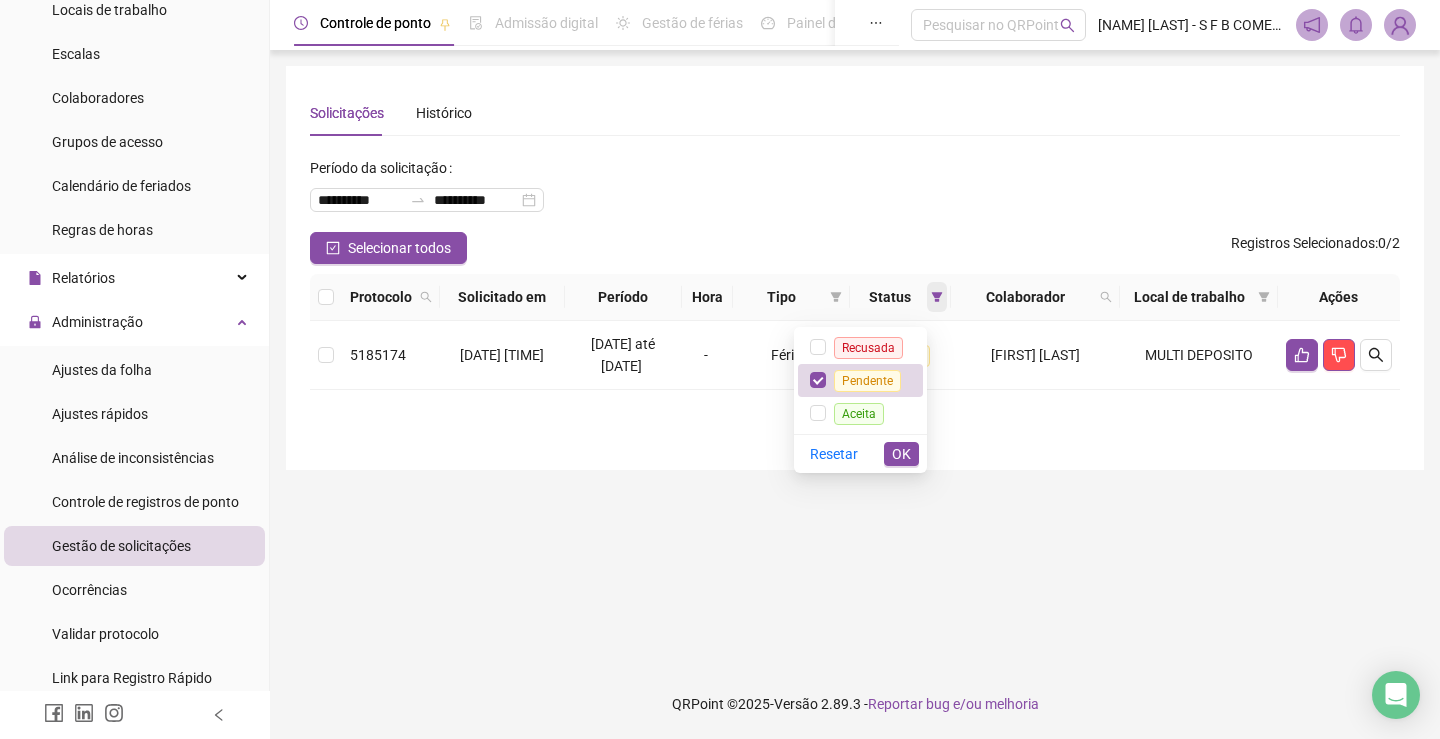 click 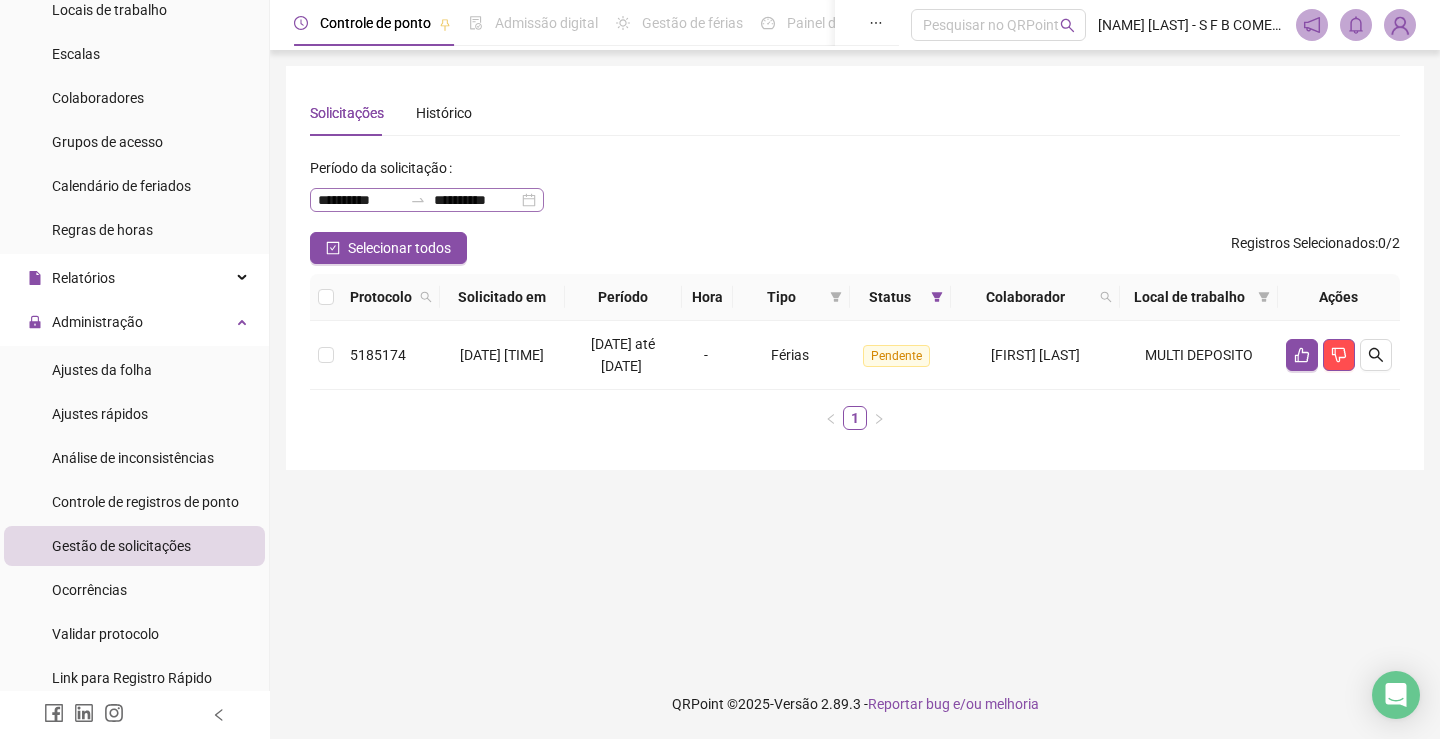 click on "**********" at bounding box center (427, 200) 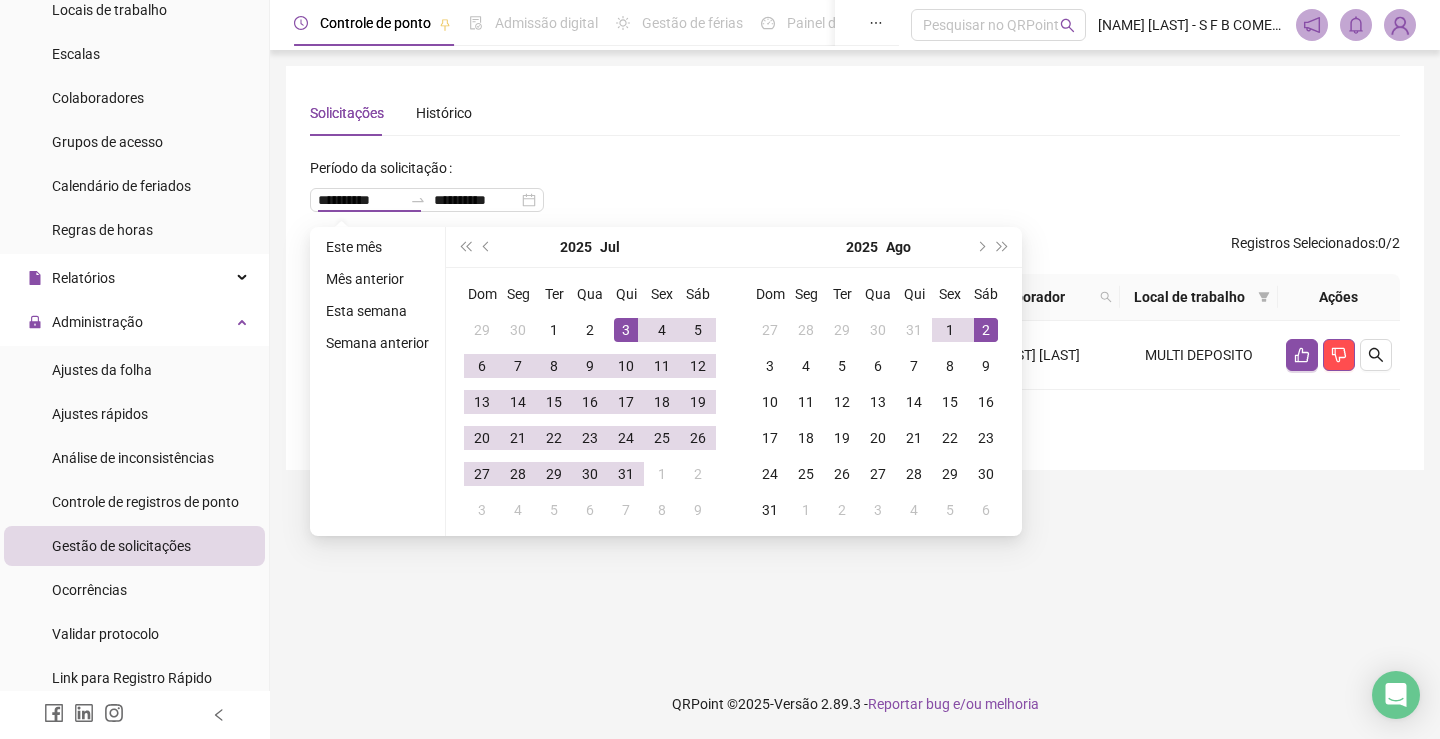 click on "Solicitações Histórico" at bounding box center (391, 113) 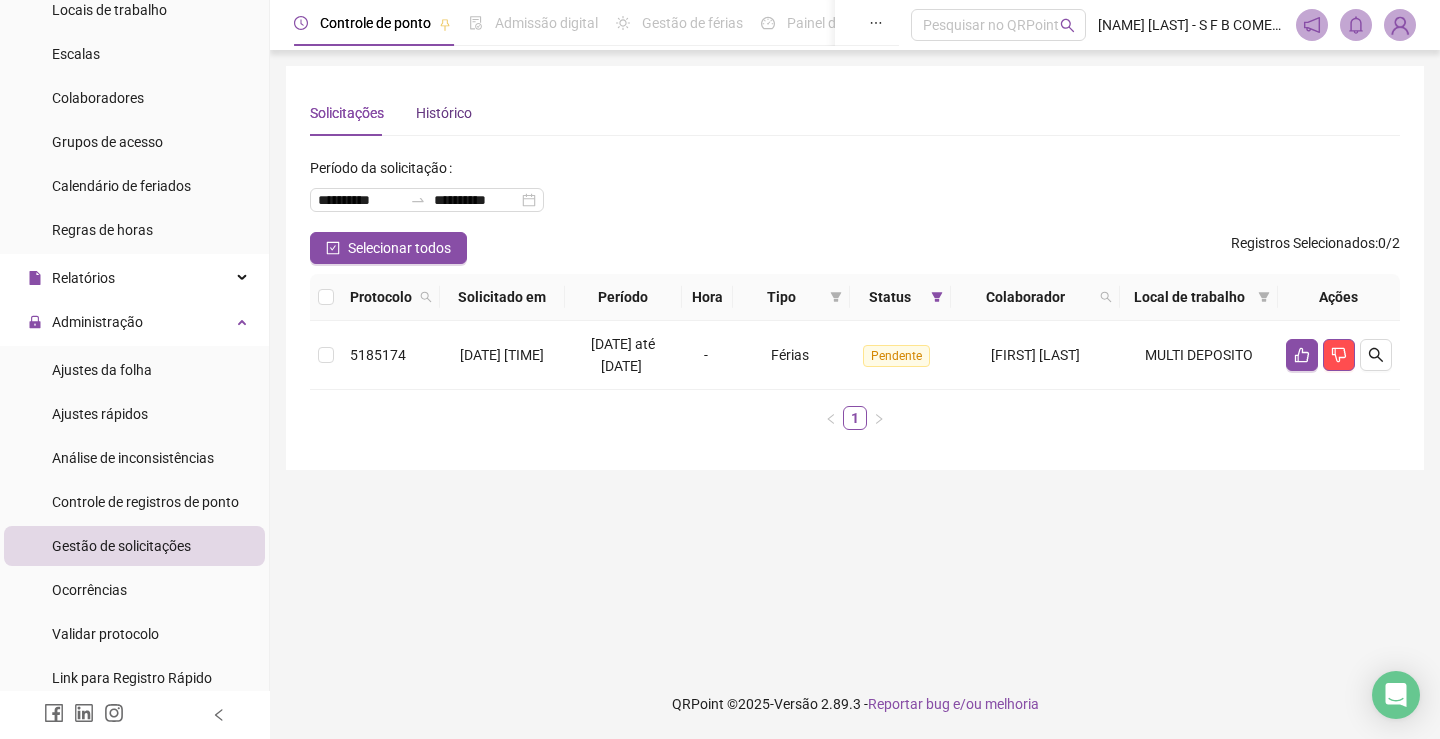 click on "Histórico" at bounding box center [444, 113] 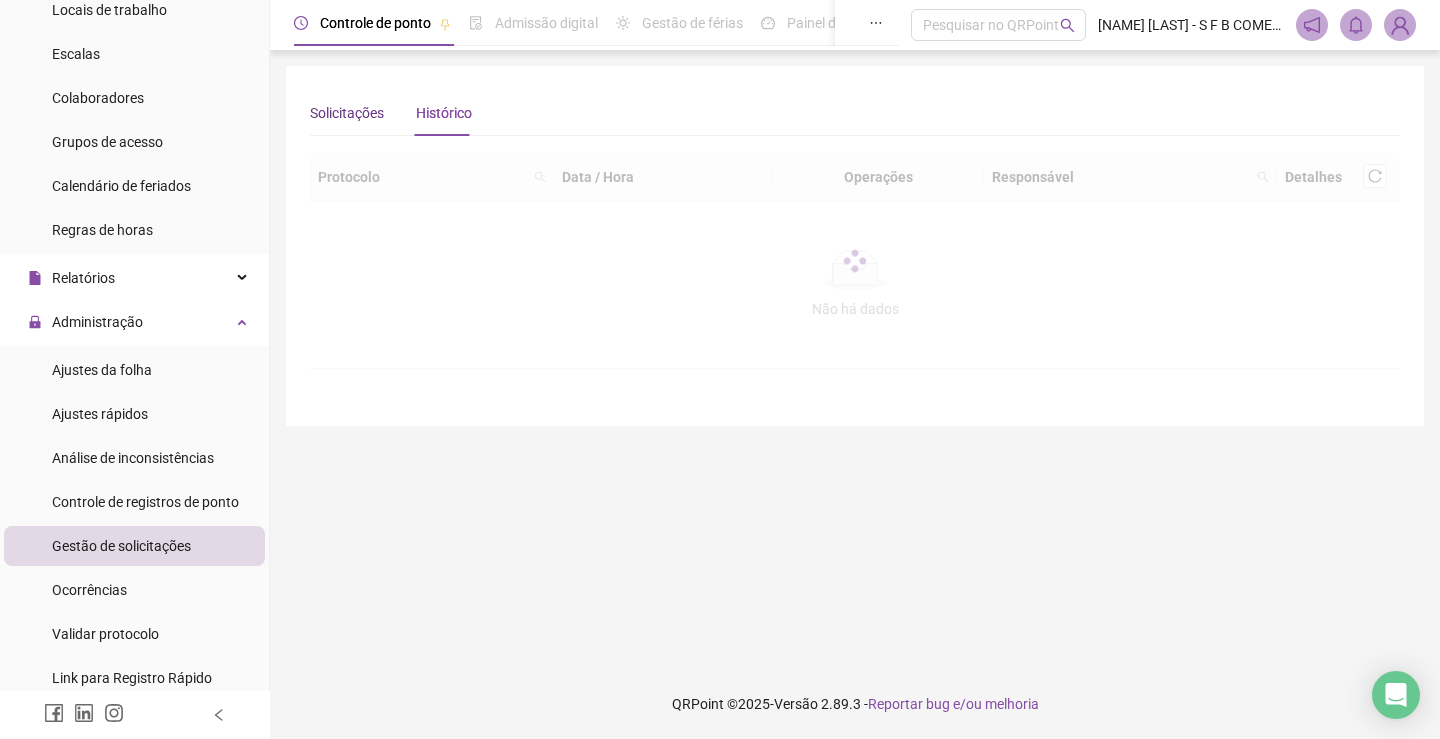 click on "Solicitações" at bounding box center (347, 113) 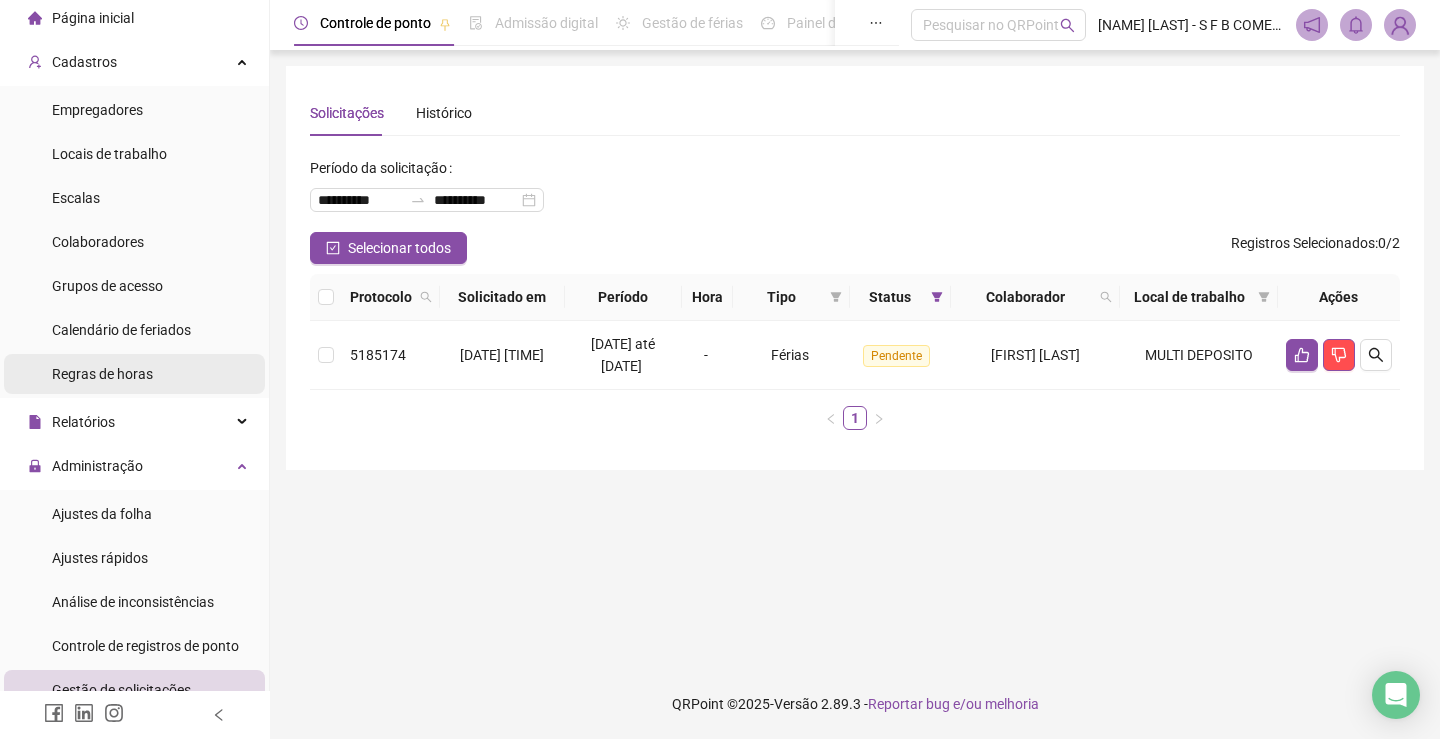 scroll, scrollTop: 0, scrollLeft: 0, axis: both 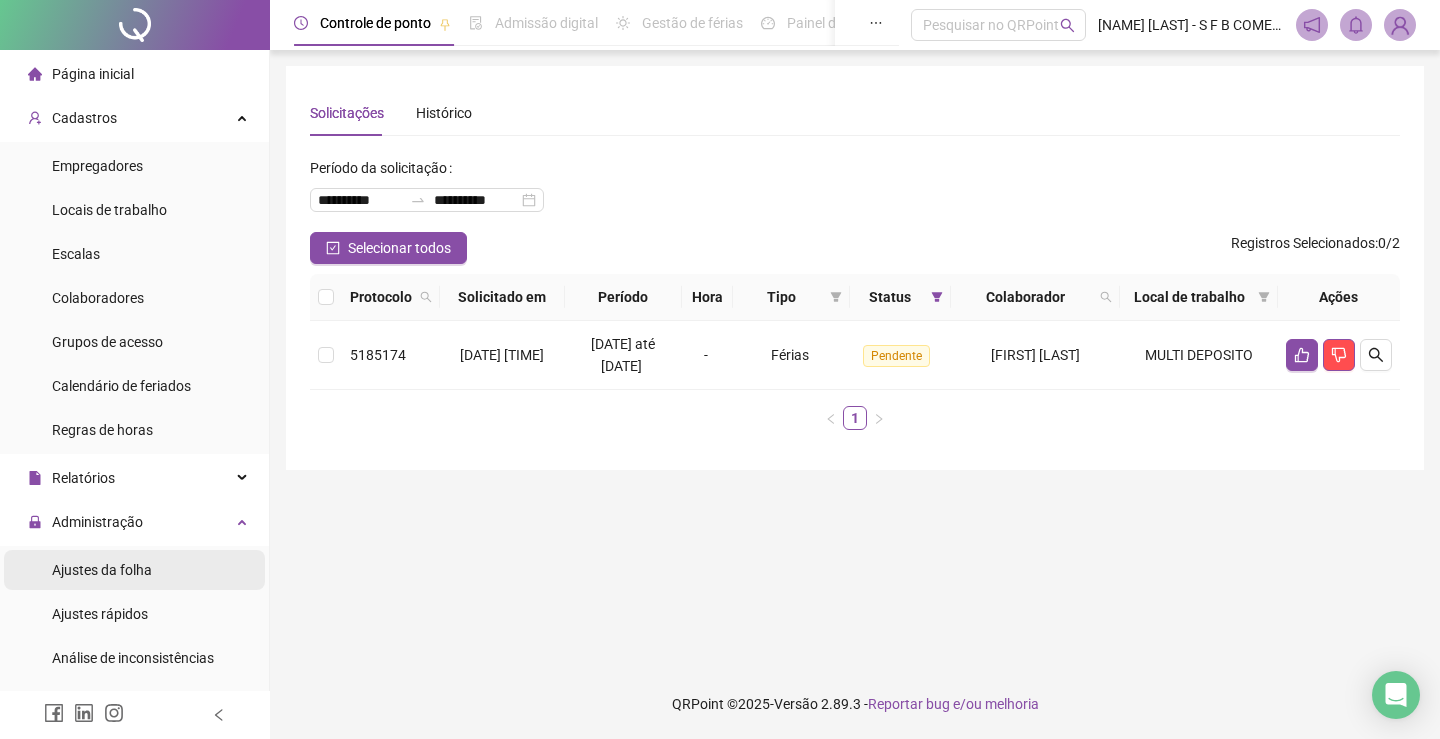 click on "Ajustes da folha" at bounding box center [102, 570] 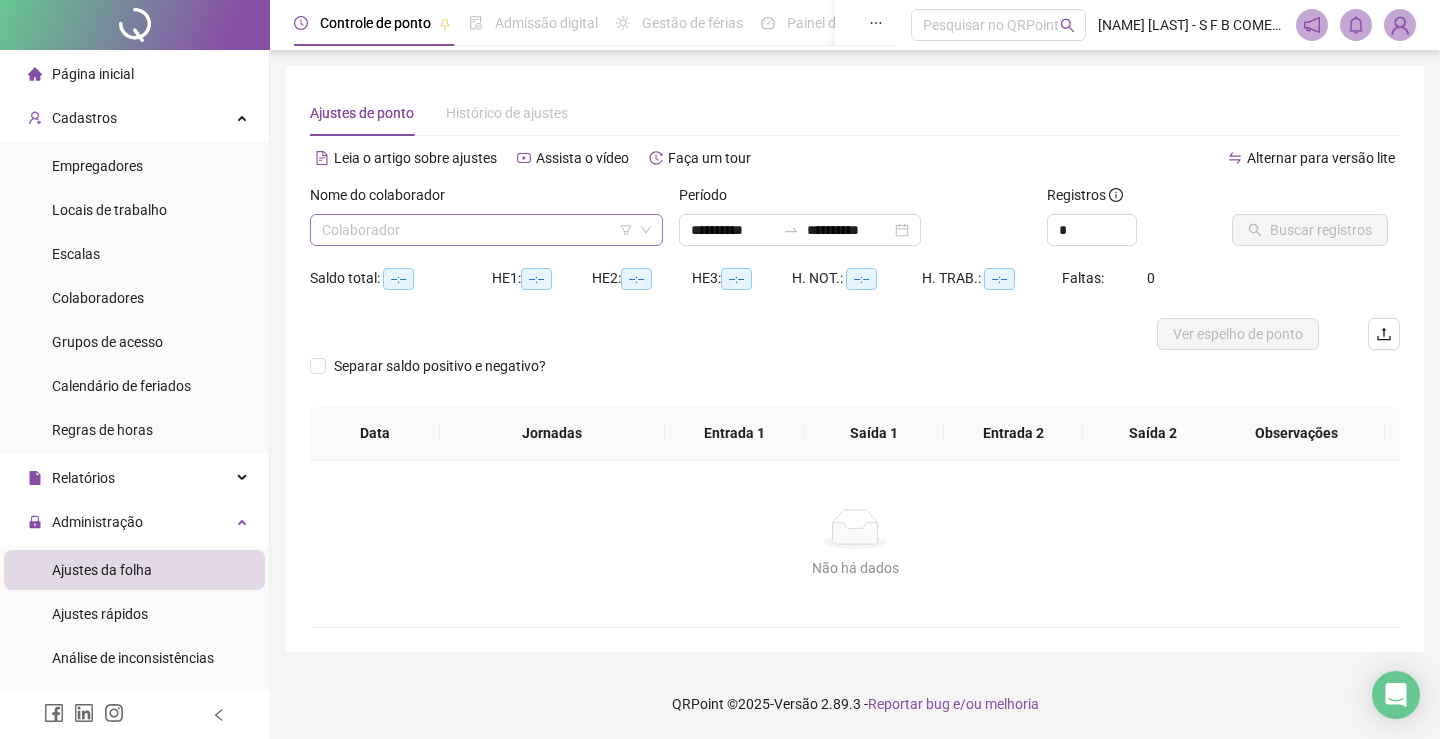 drag, startPoint x: 552, startPoint y: 213, endPoint x: 544, endPoint y: 231, distance: 19.697716 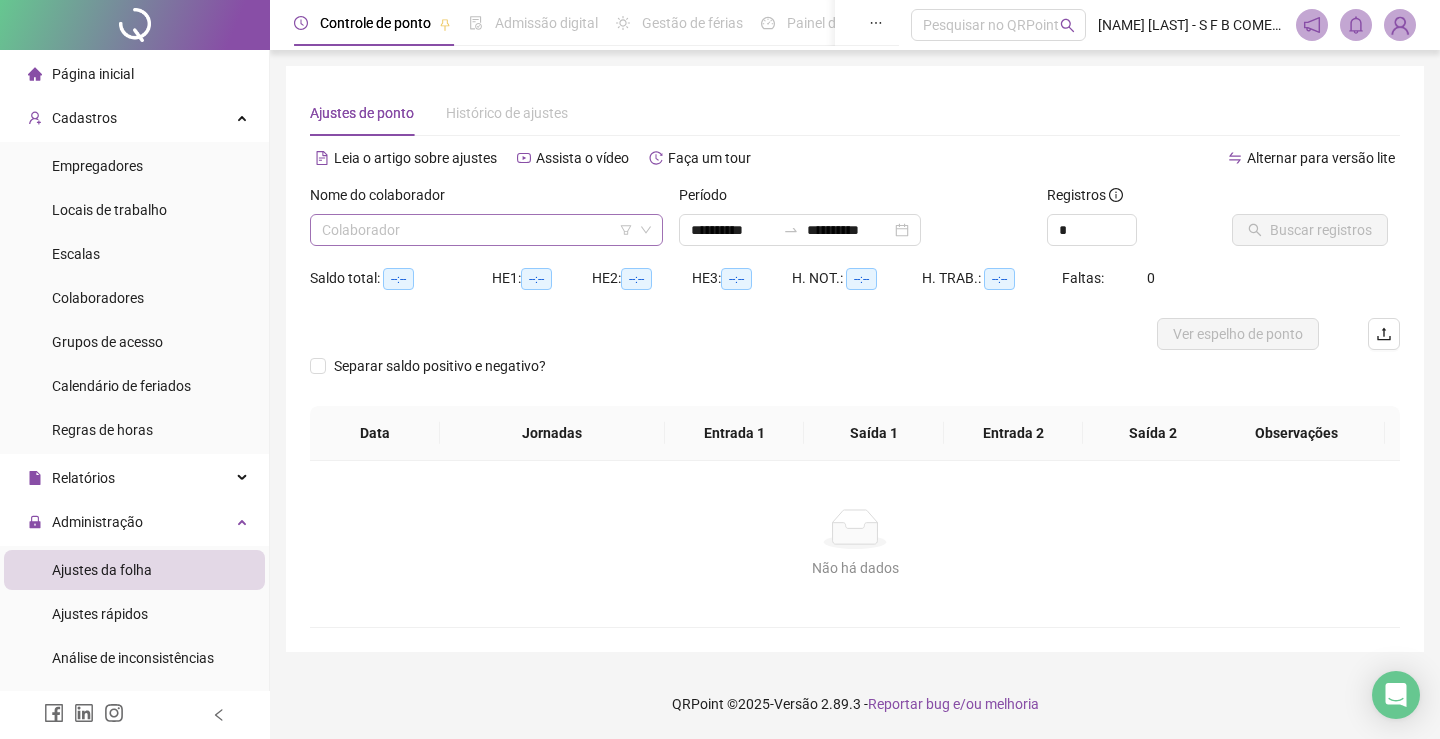 click at bounding box center (477, 230) 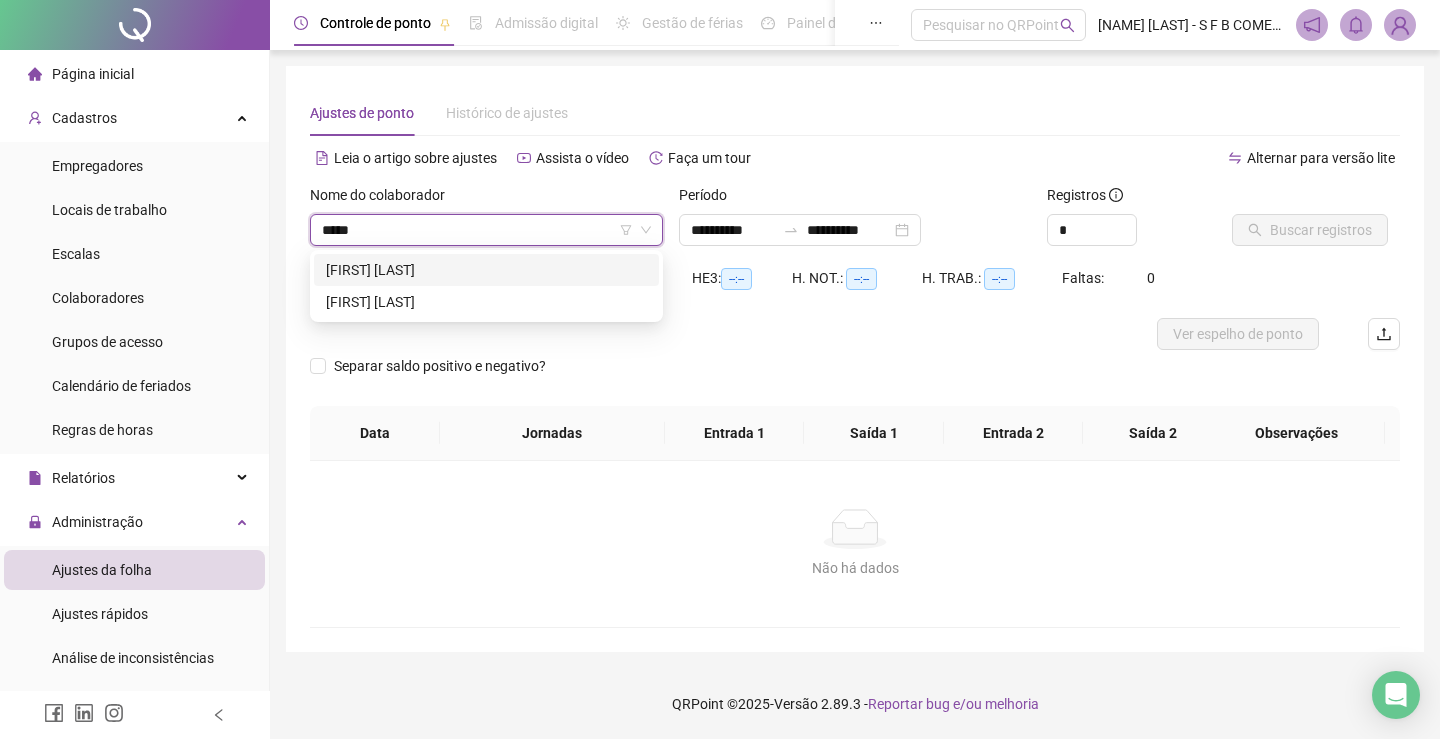 type on "******" 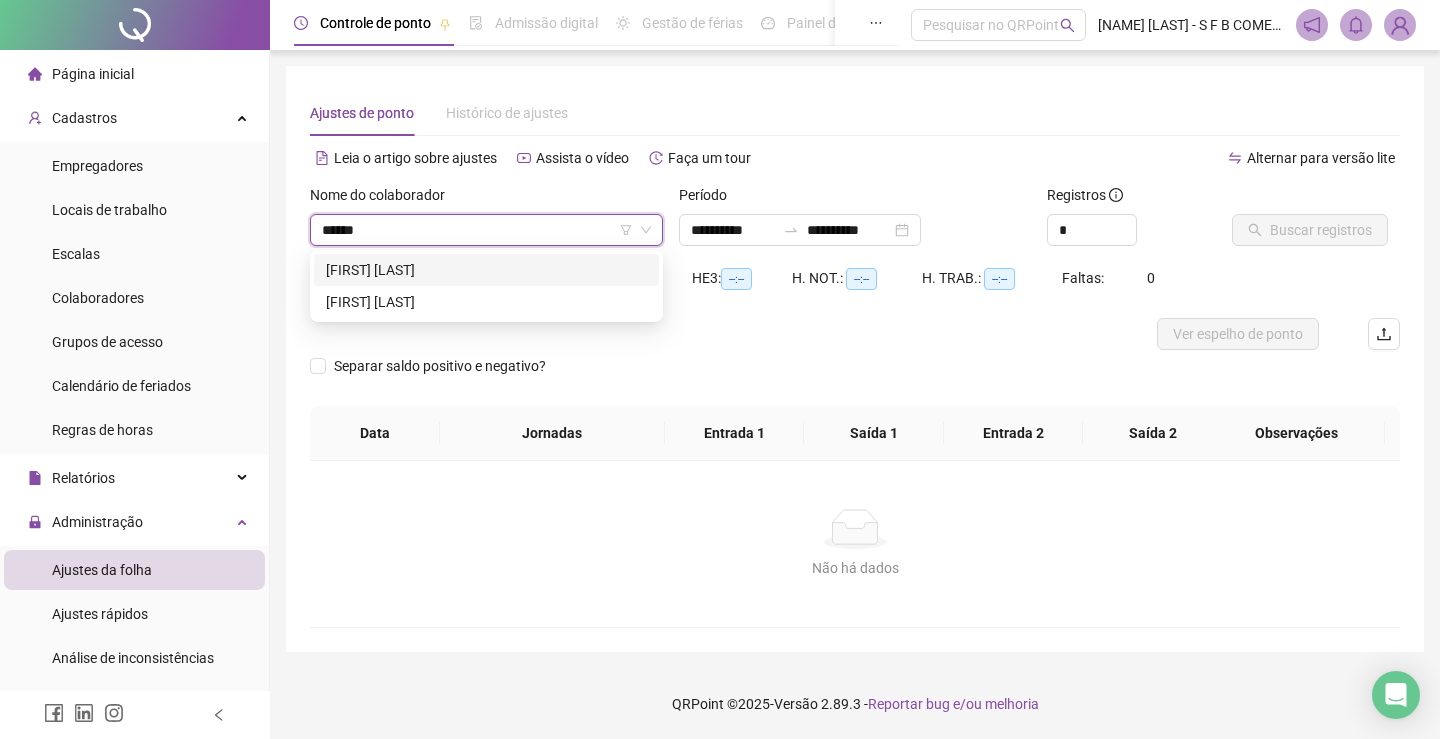 click on "[FIRST] [LAST]" at bounding box center (486, 270) 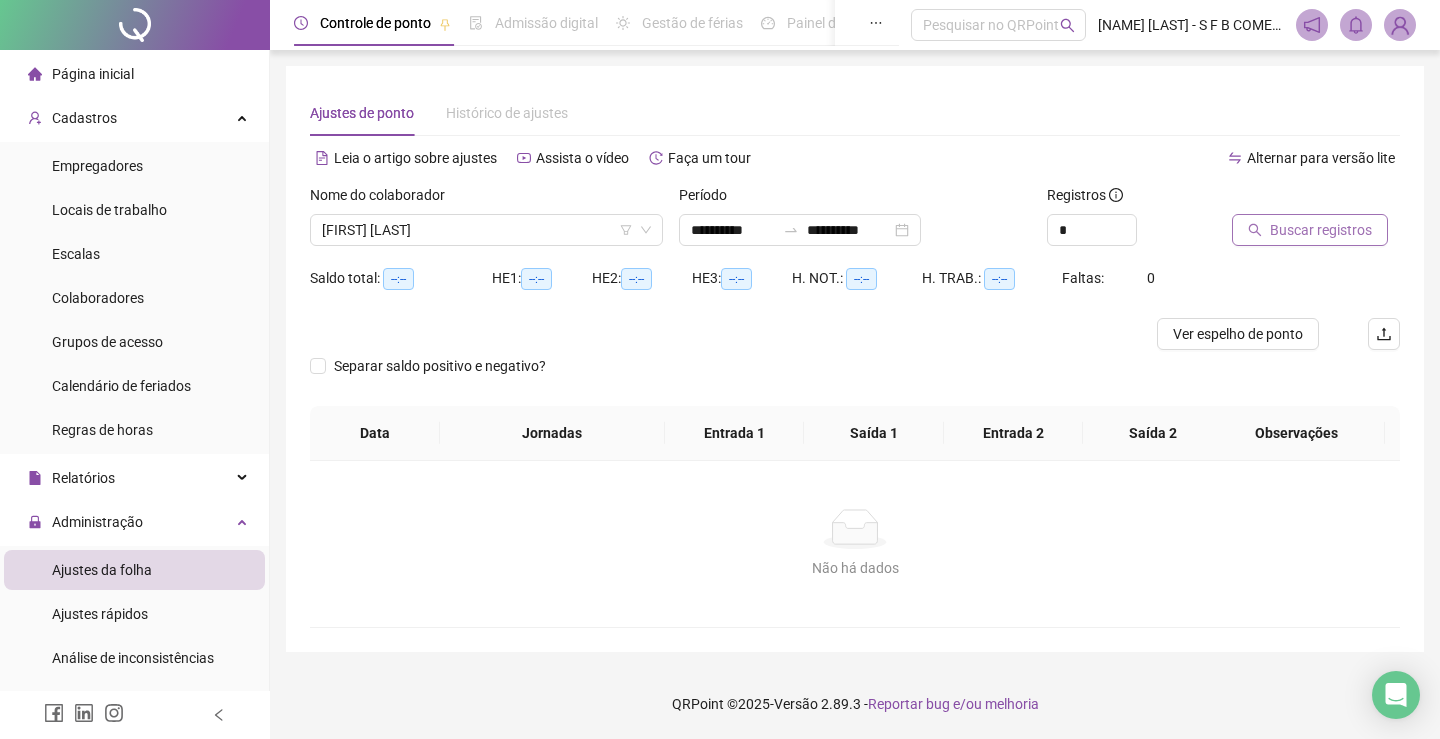 click 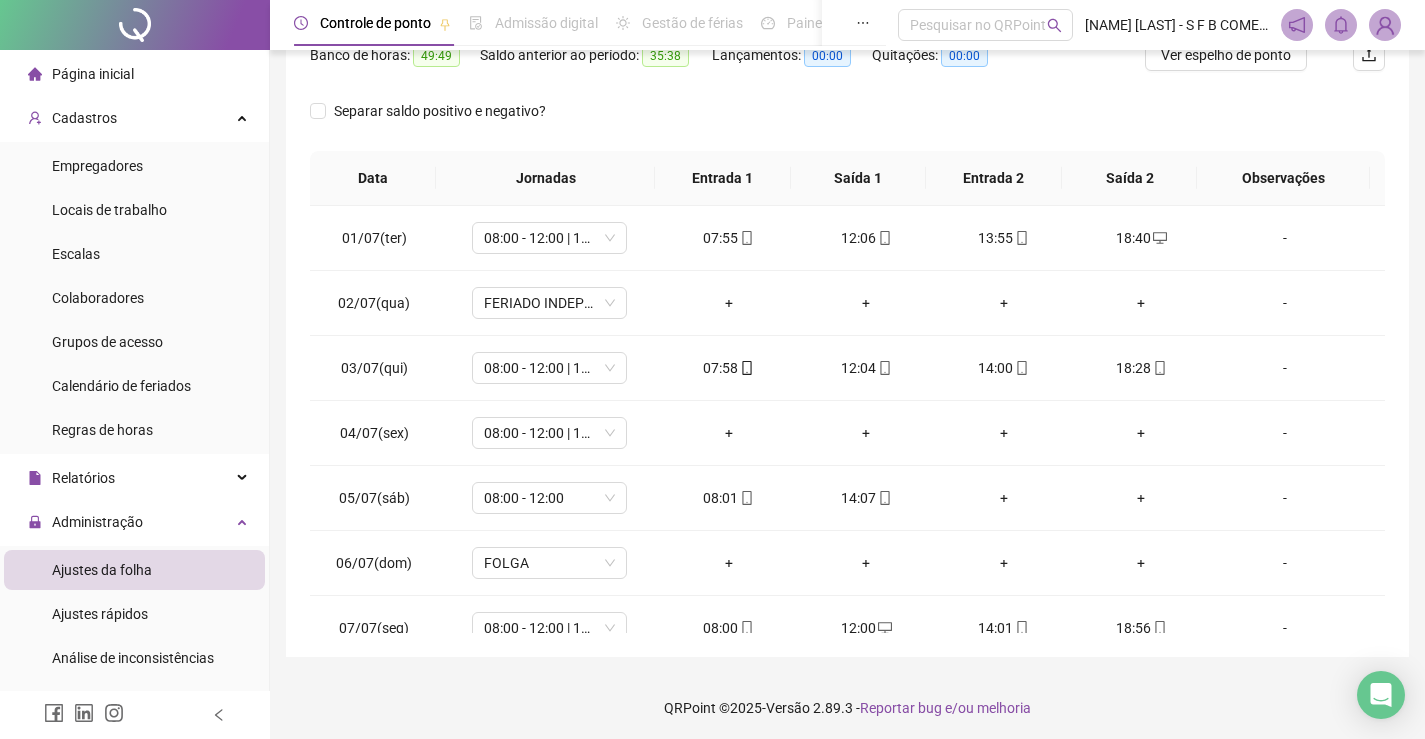 scroll, scrollTop: 283, scrollLeft: 0, axis: vertical 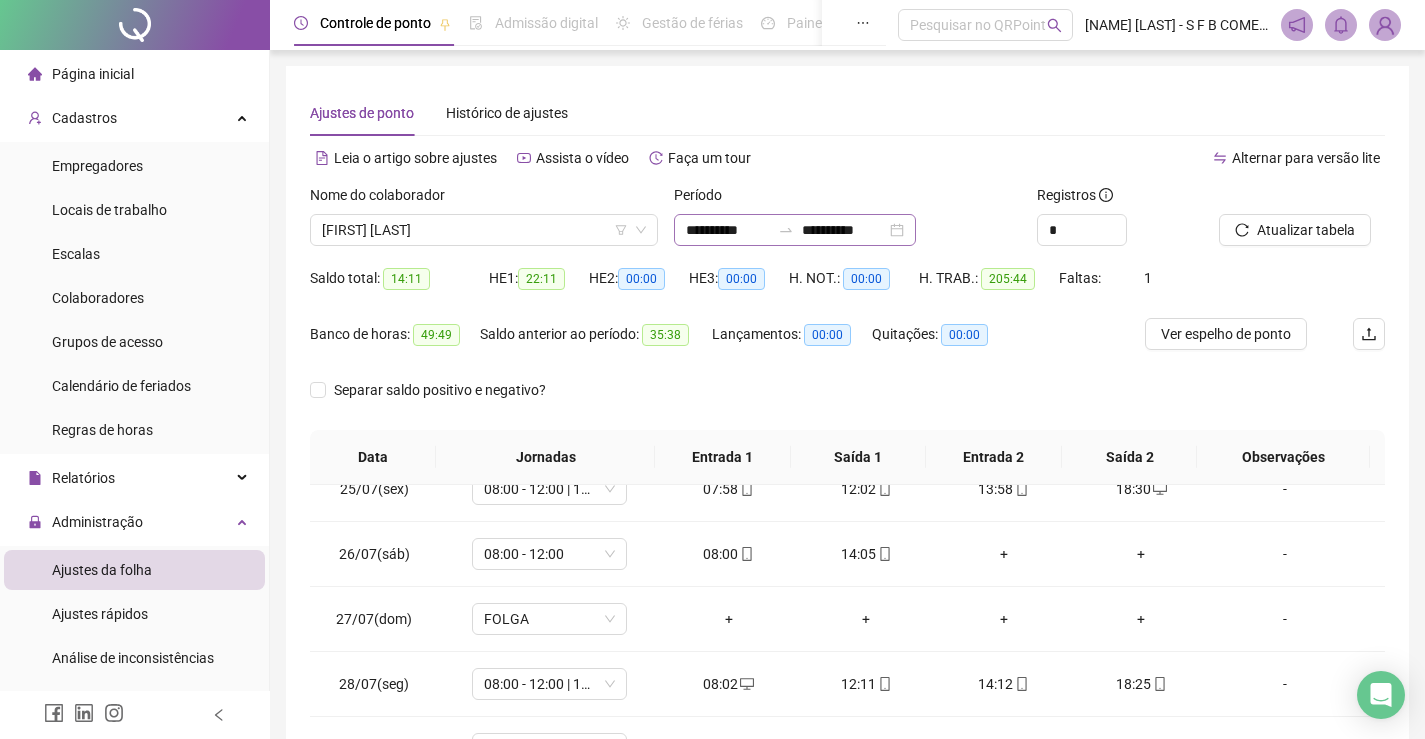 click on "**********" at bounding box center (795, 230) 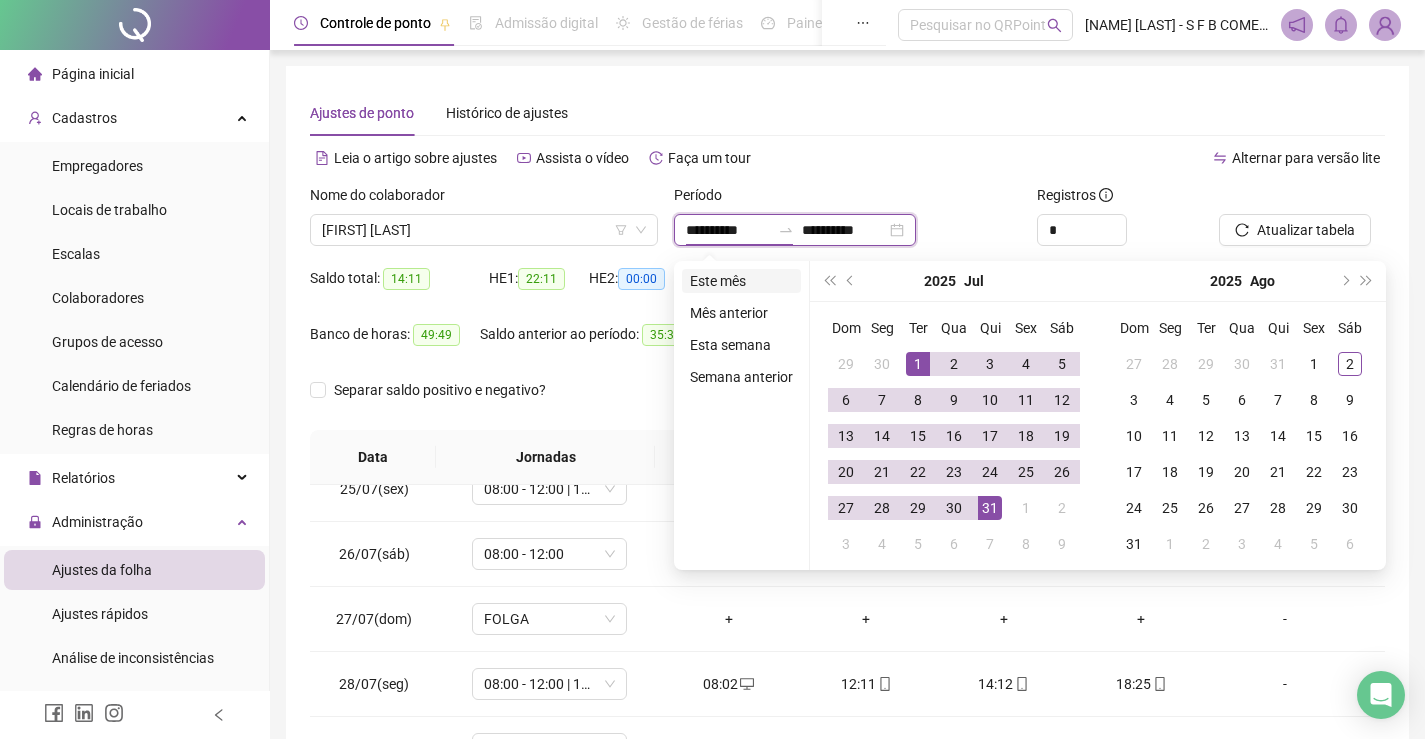 type on "**********" 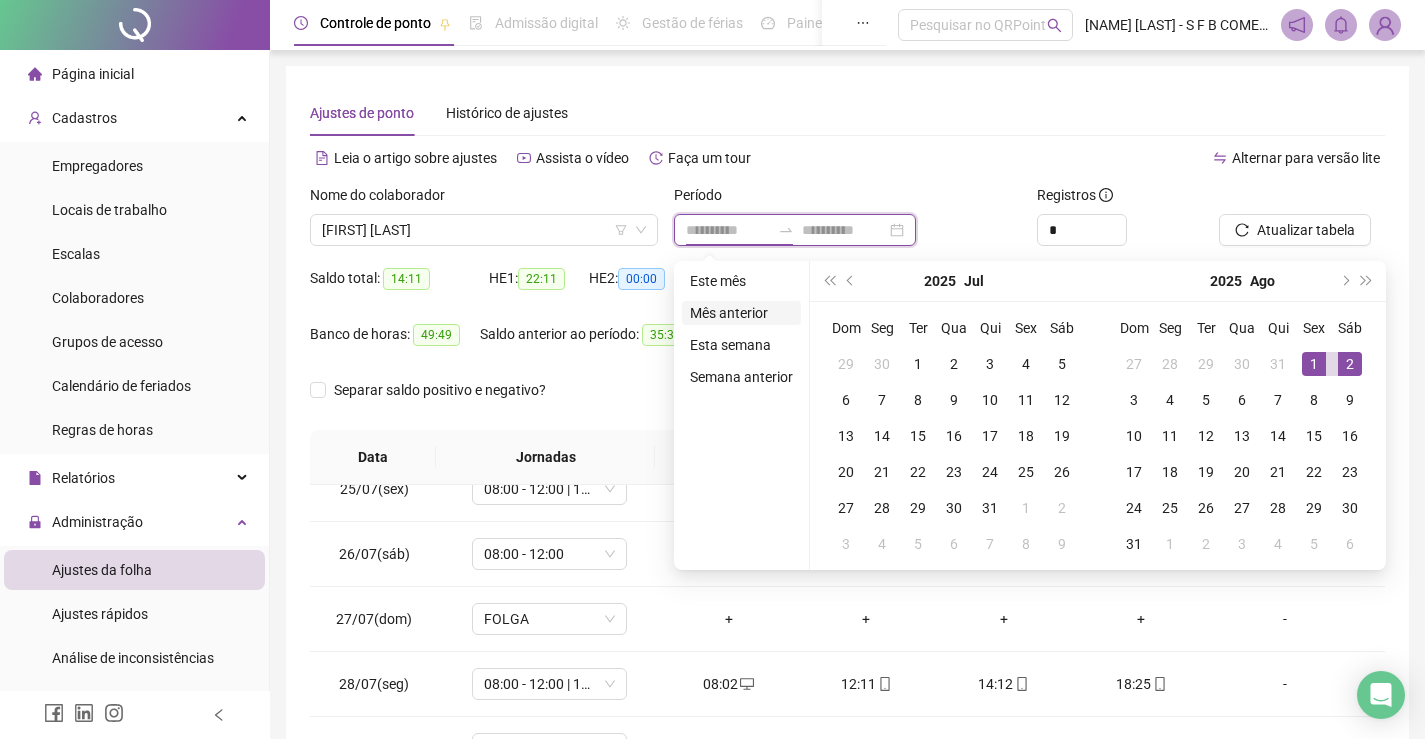 type on "**********" 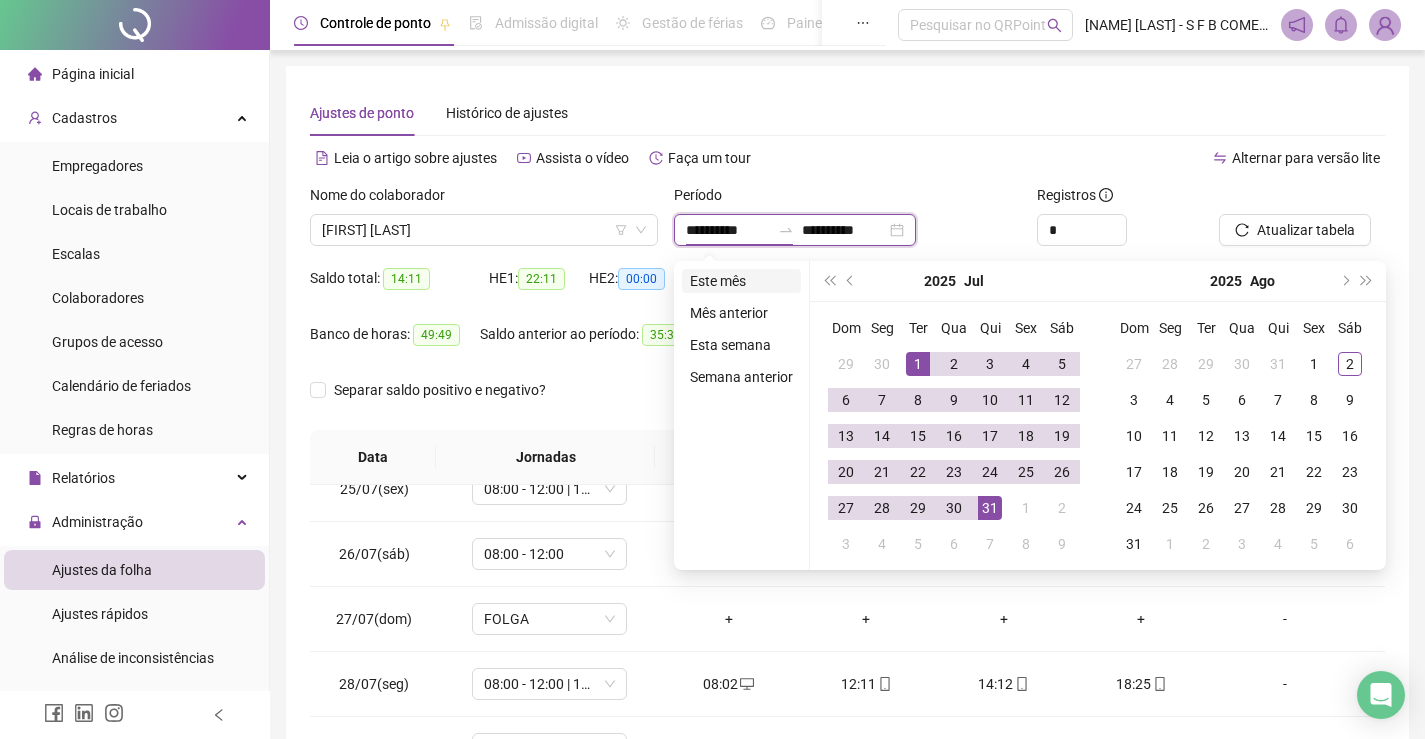 type on "**********" 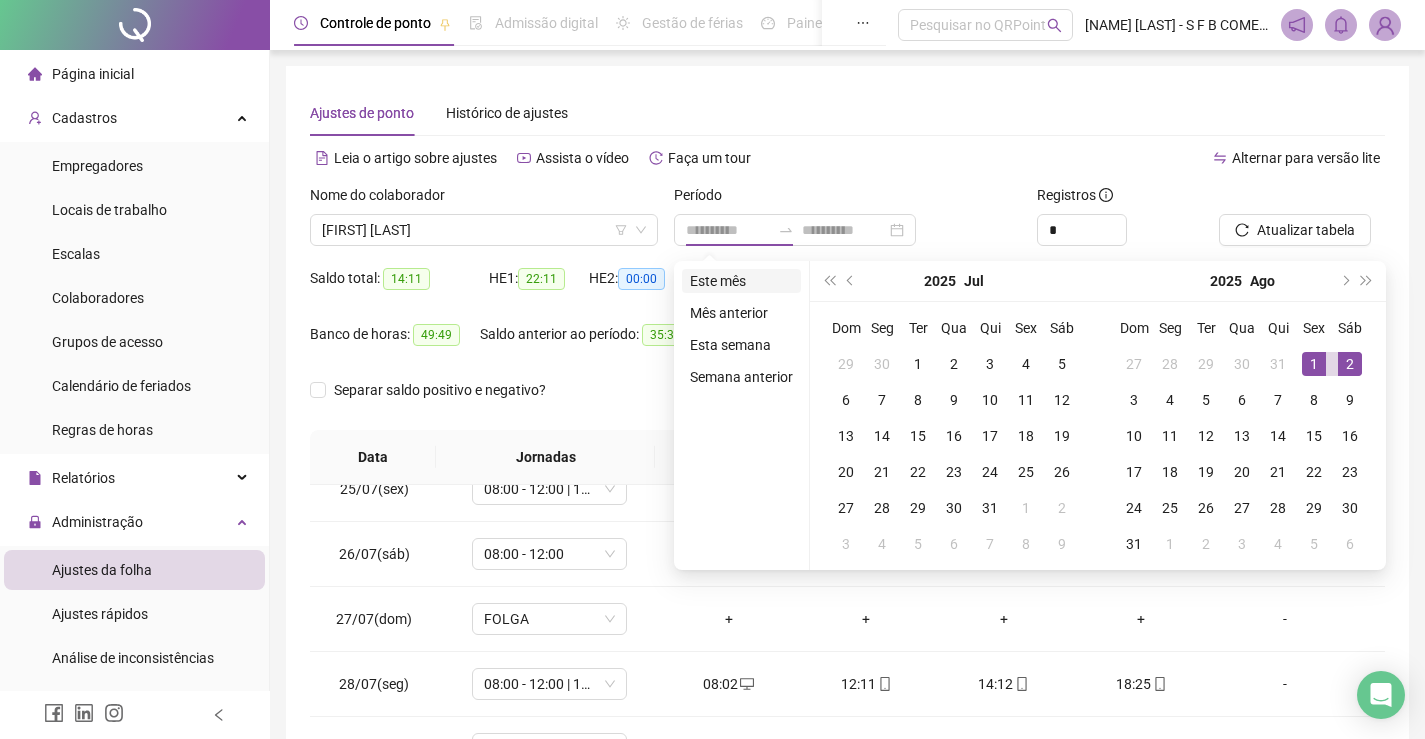 click on "Este mês" at bounding box center [741, 281] 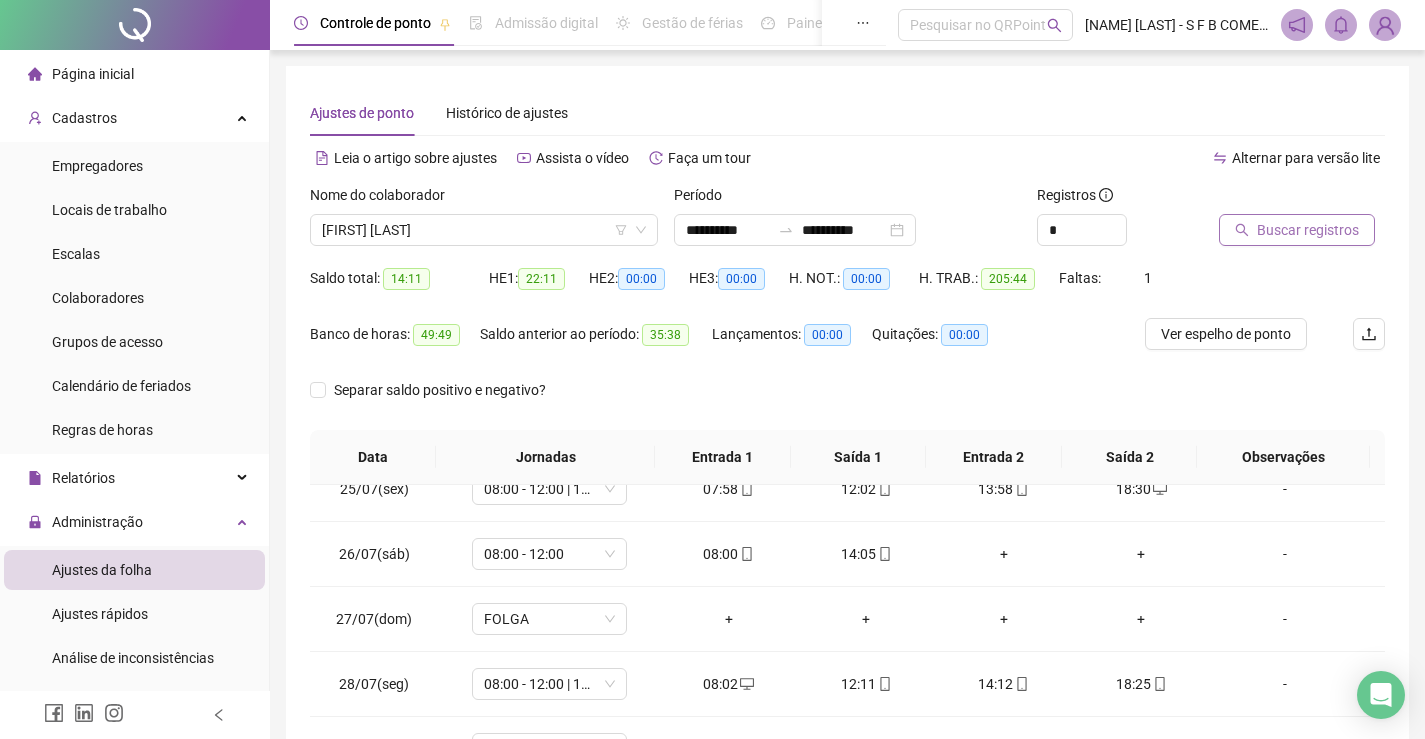 click on "Buscar registros" at bounding box center [1297, 230] 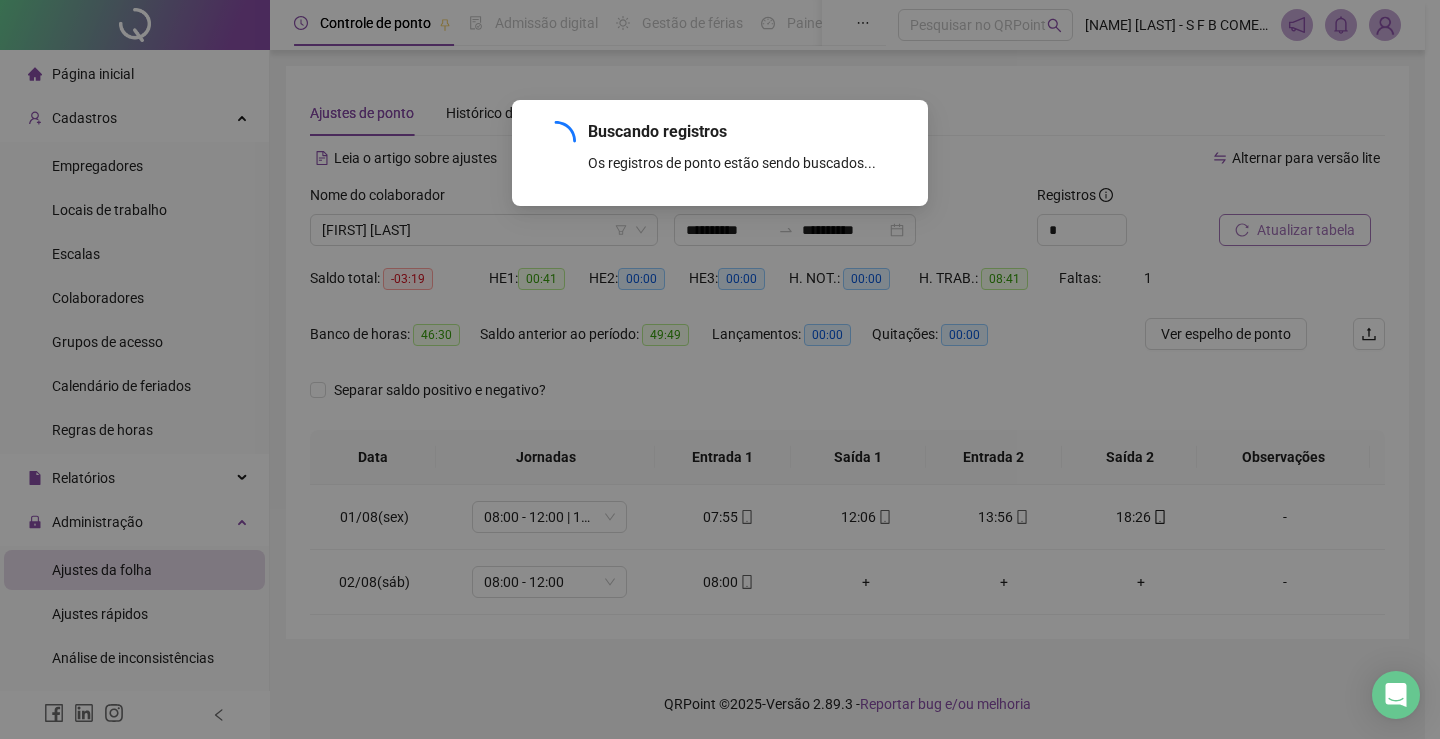 scroll, scrollTop: 0, scrollLeft: 0, axis: both 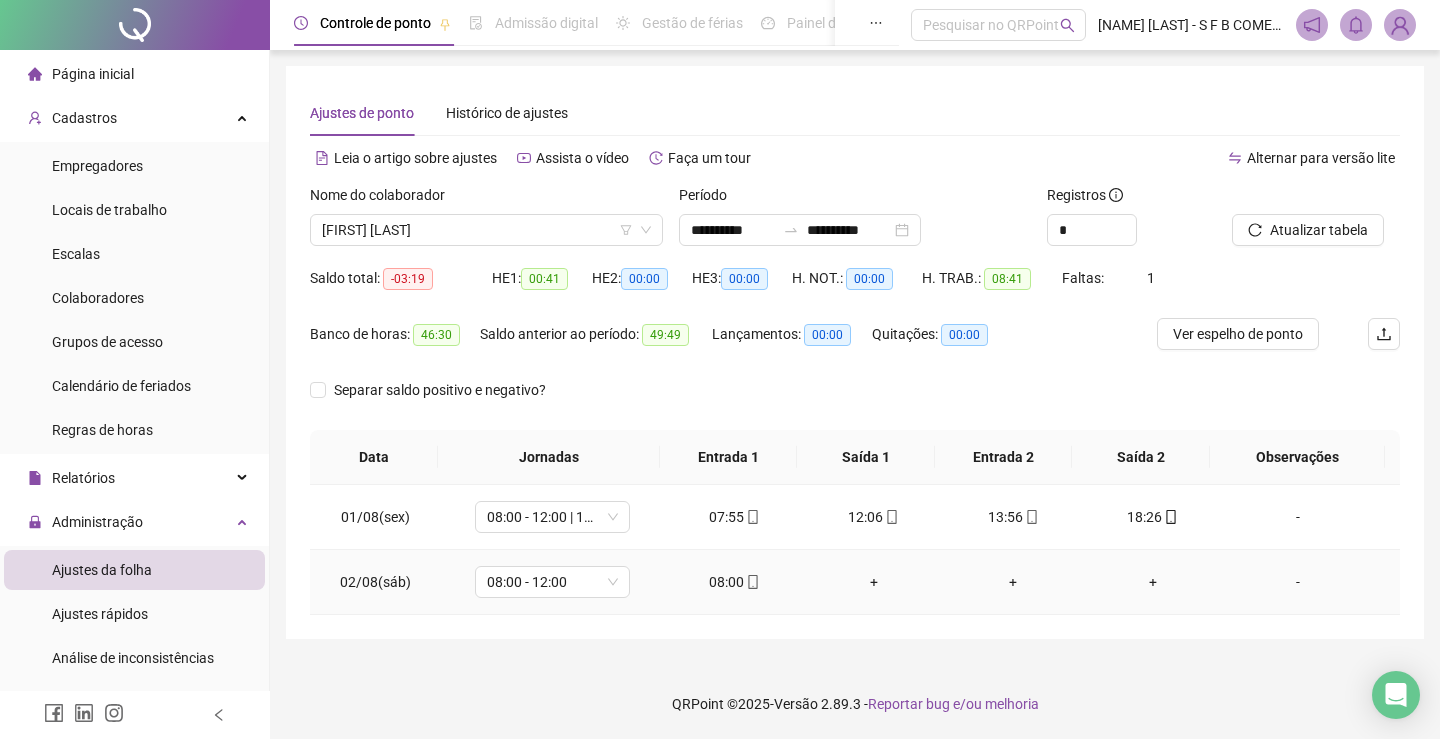 click on "08:00" at bounding box center [735, 582] 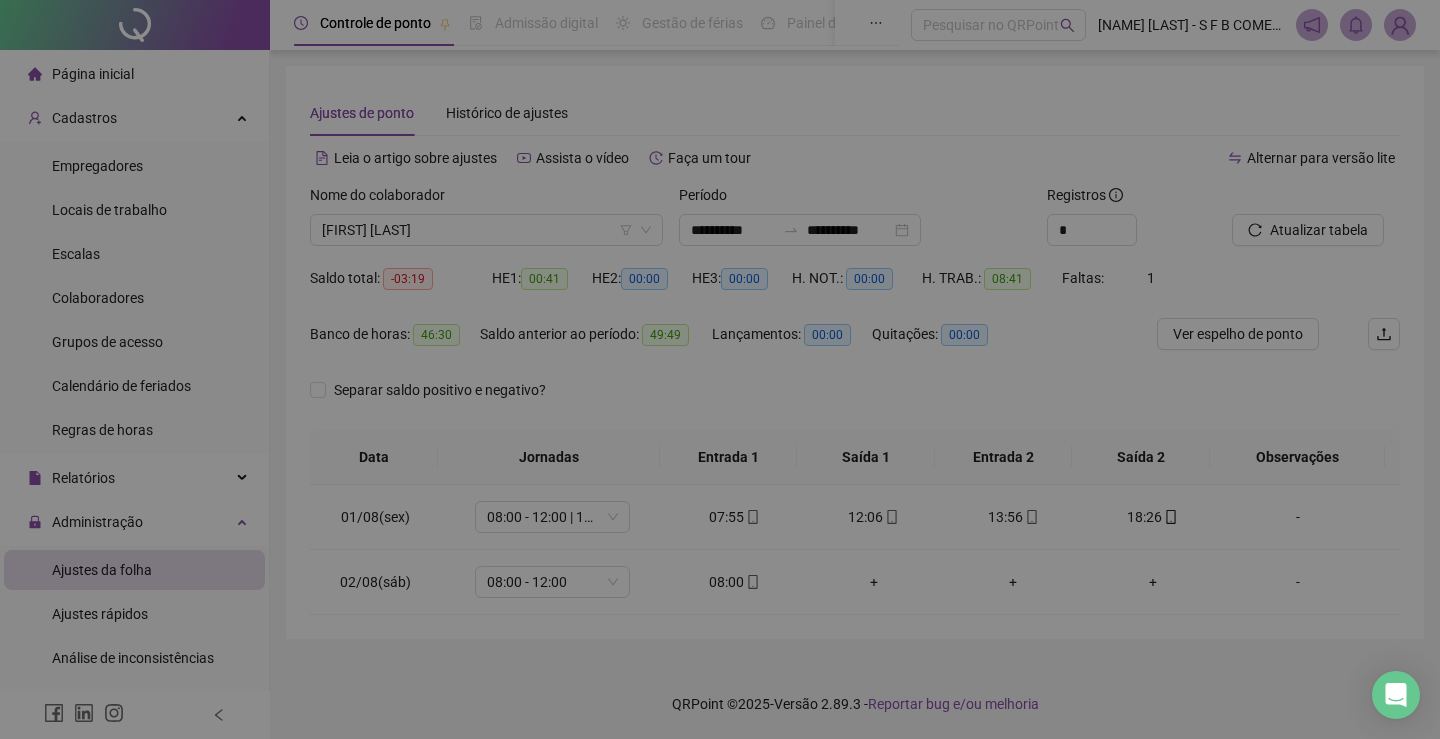 type on "**********" 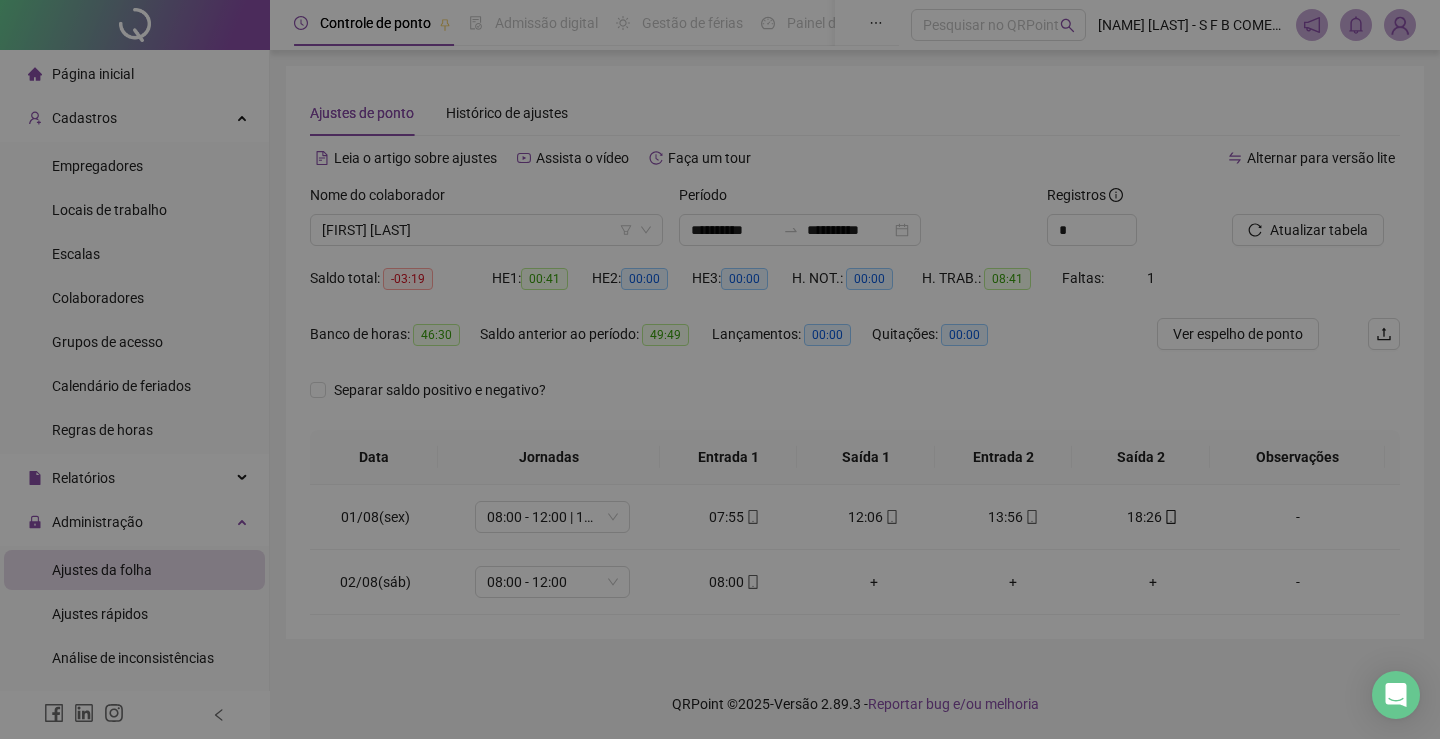 type on "**********" 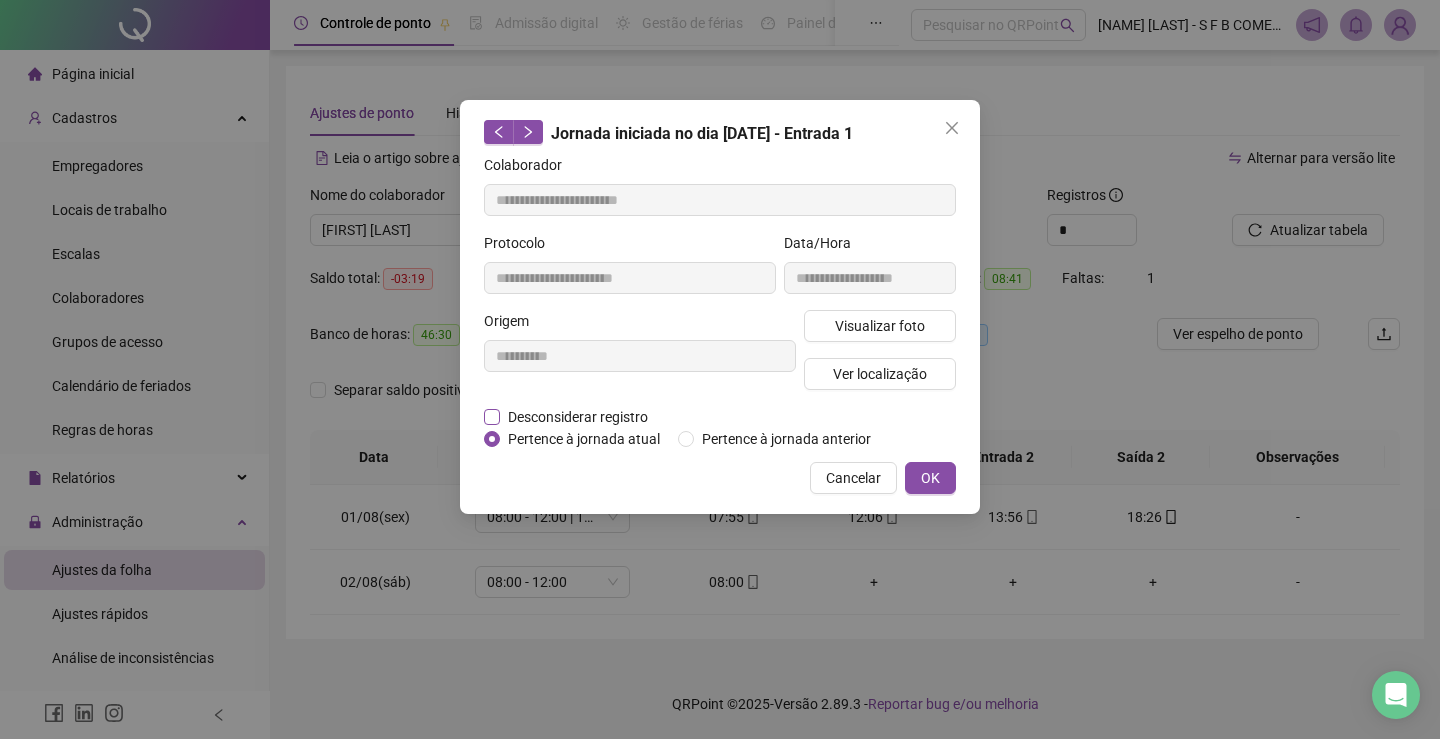 click on "Desconsiderar registro" at bounding box center [578, 417] 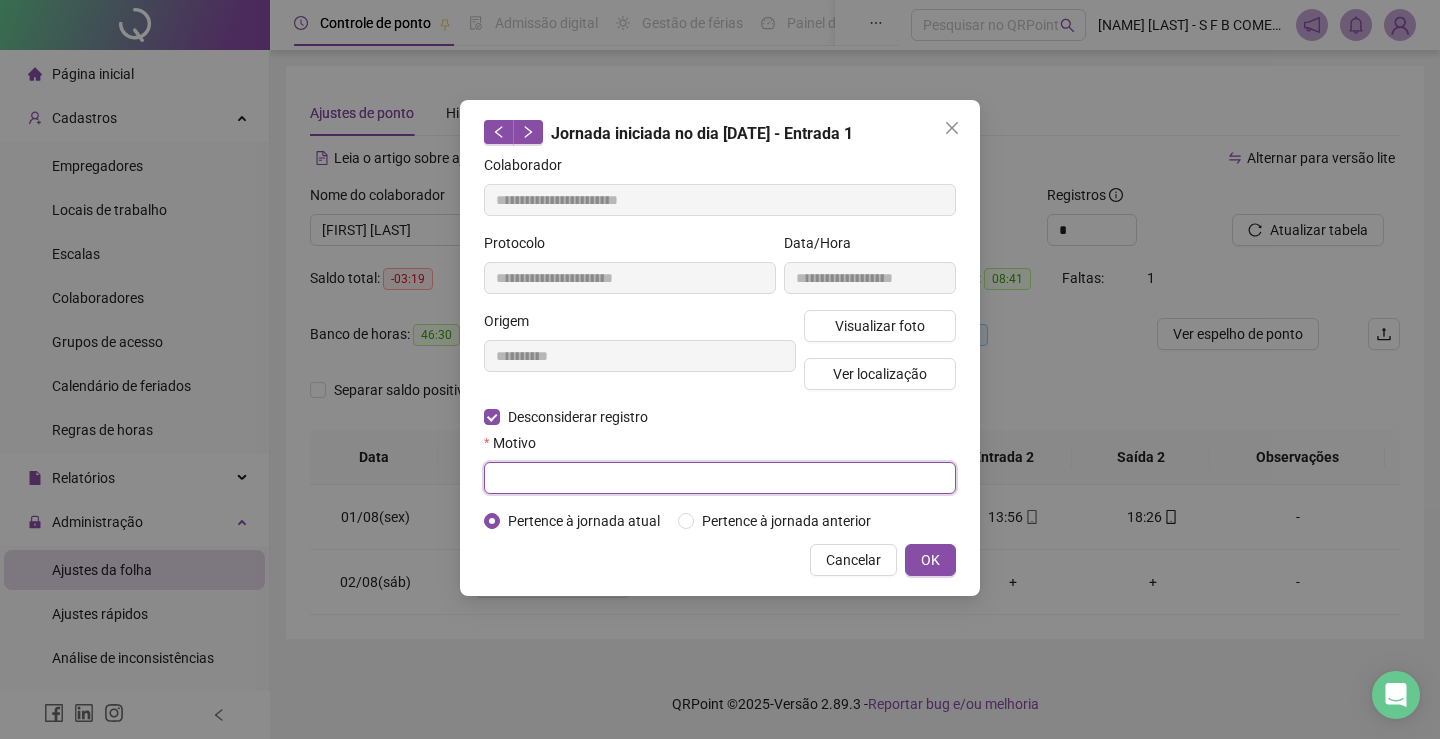 click at bounding box center [720, 478] 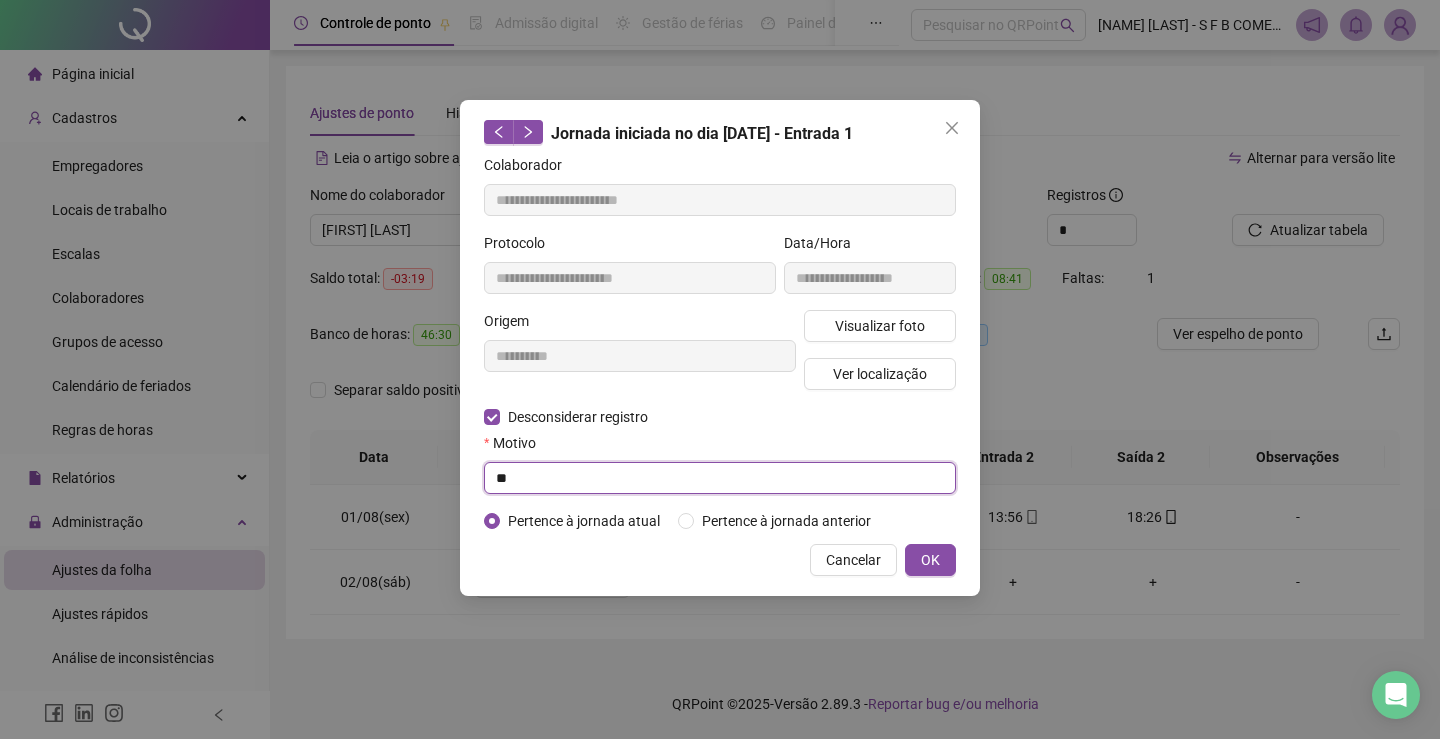 type on "*" 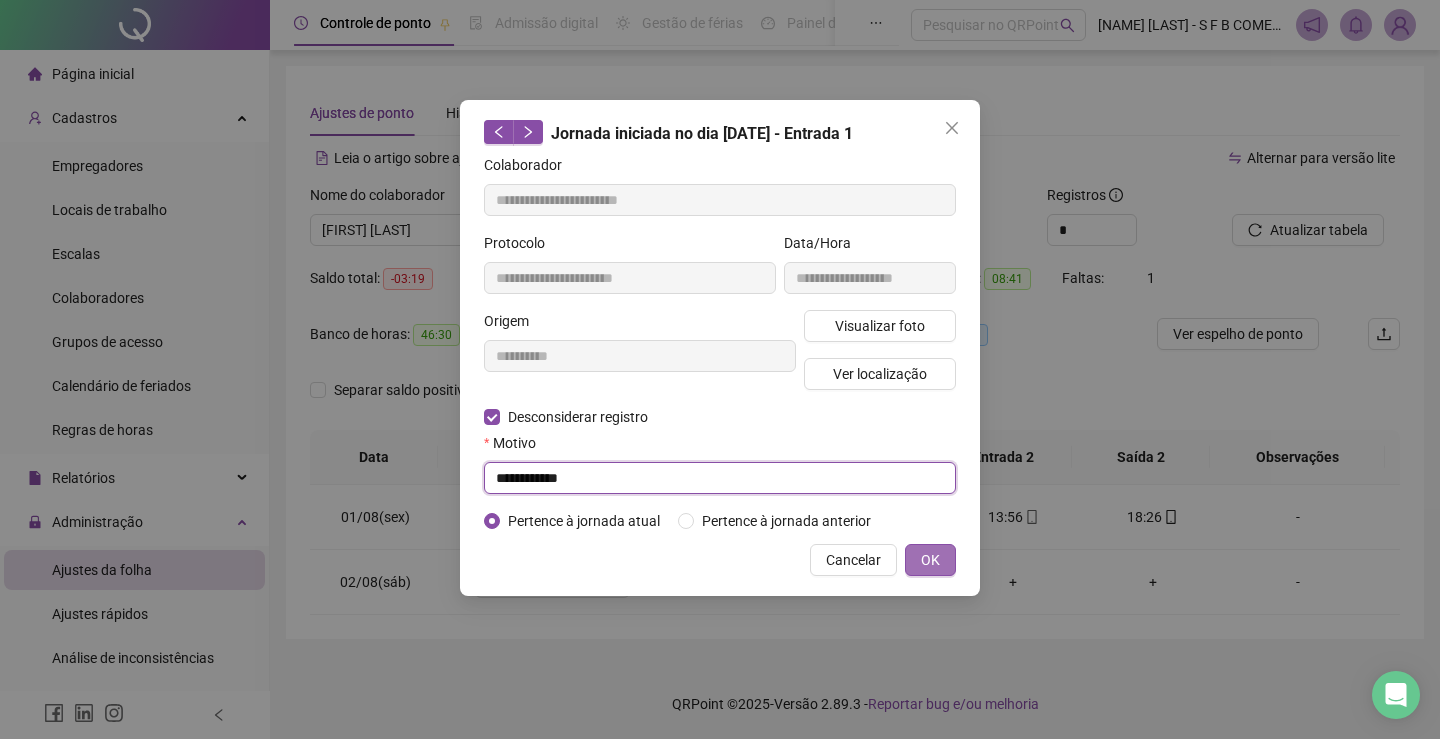 type on "**********" 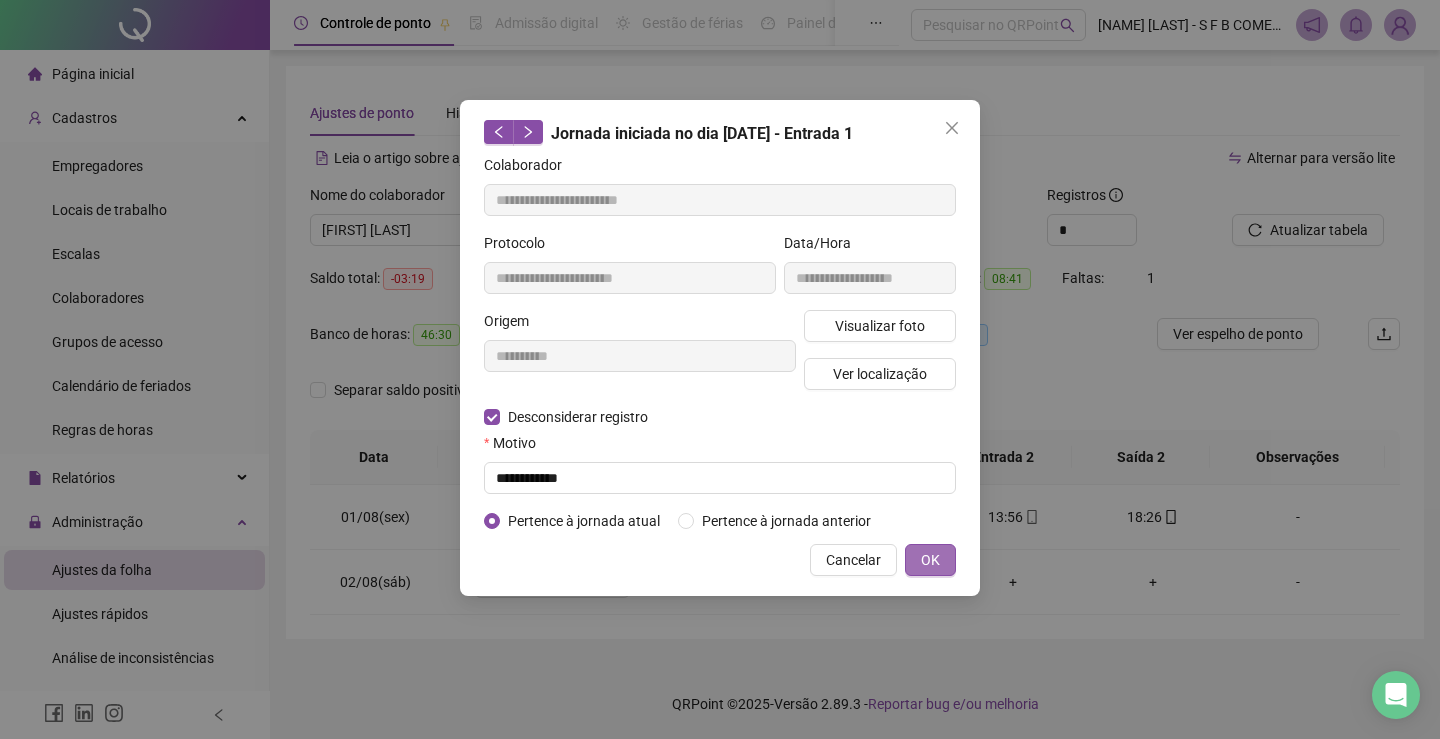click on "OK" at bounding box center [930, 560] 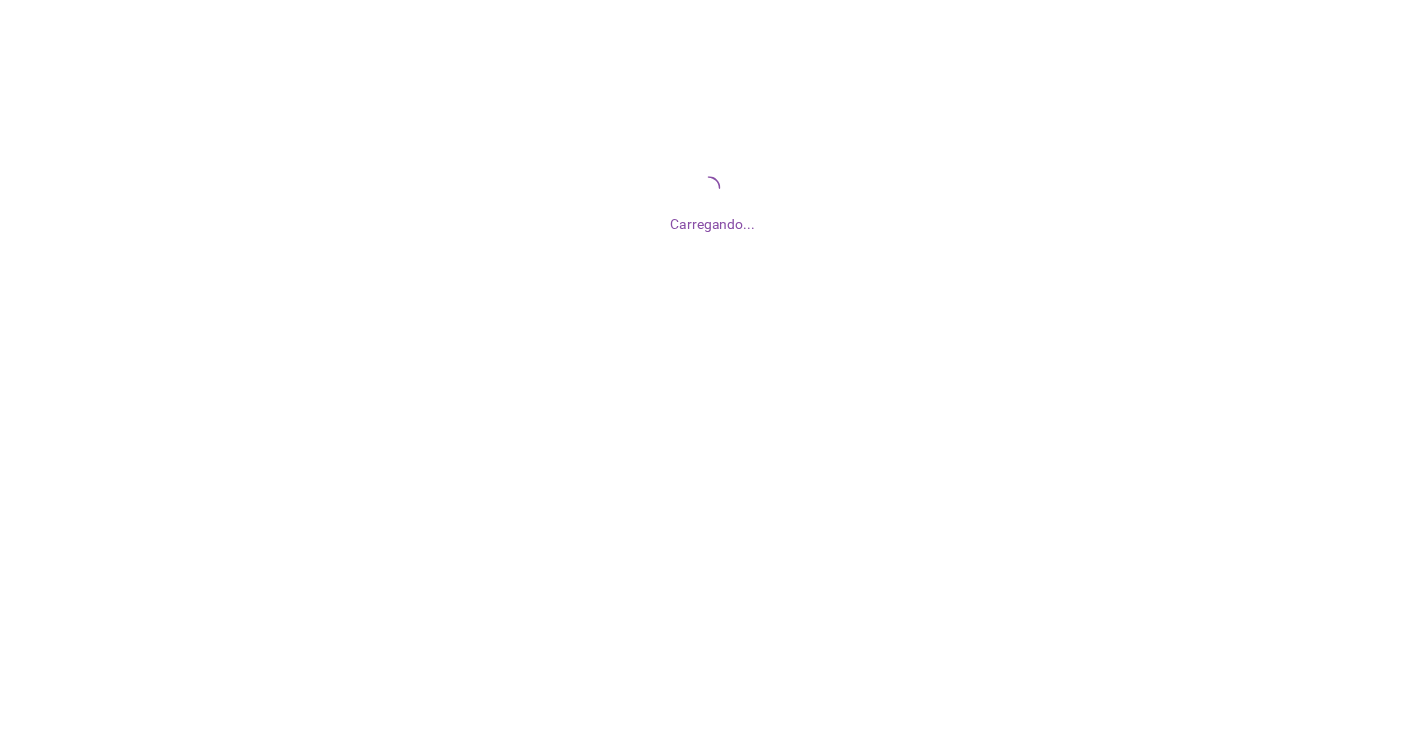 scroll, scrollTop: 0, scrollLeft: 0, axis: both 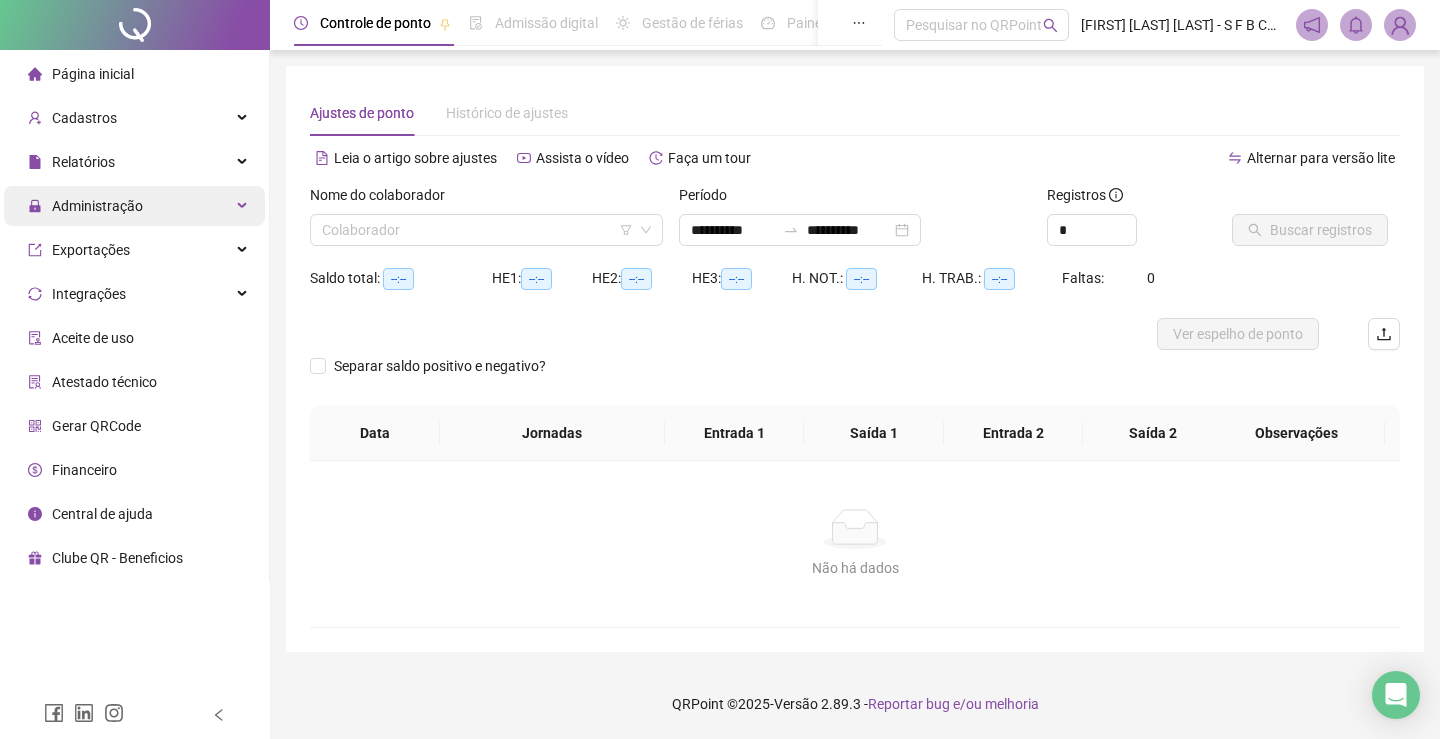 click on "Administração" at bounding box center [134, 206] 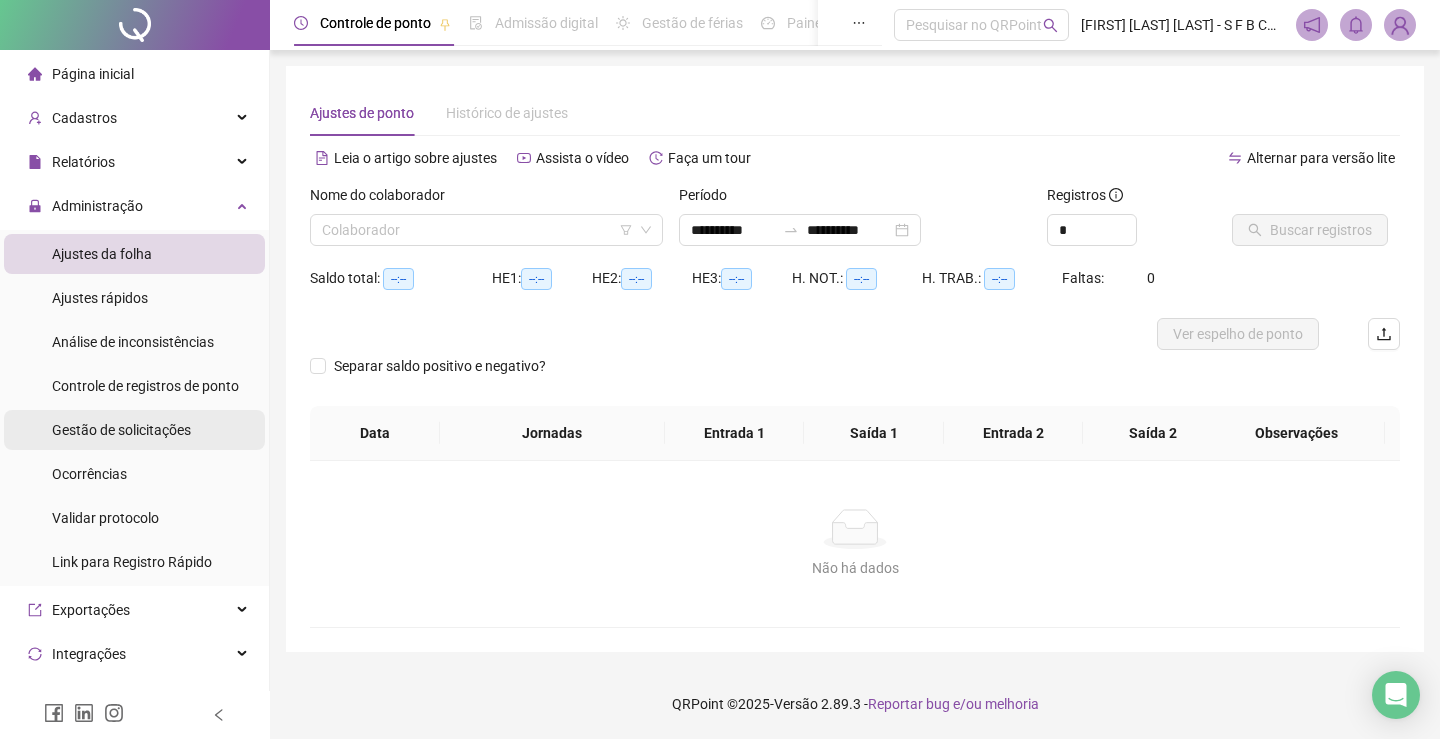 click on "Gestão de solicitações" at bounding box center [121, 430] 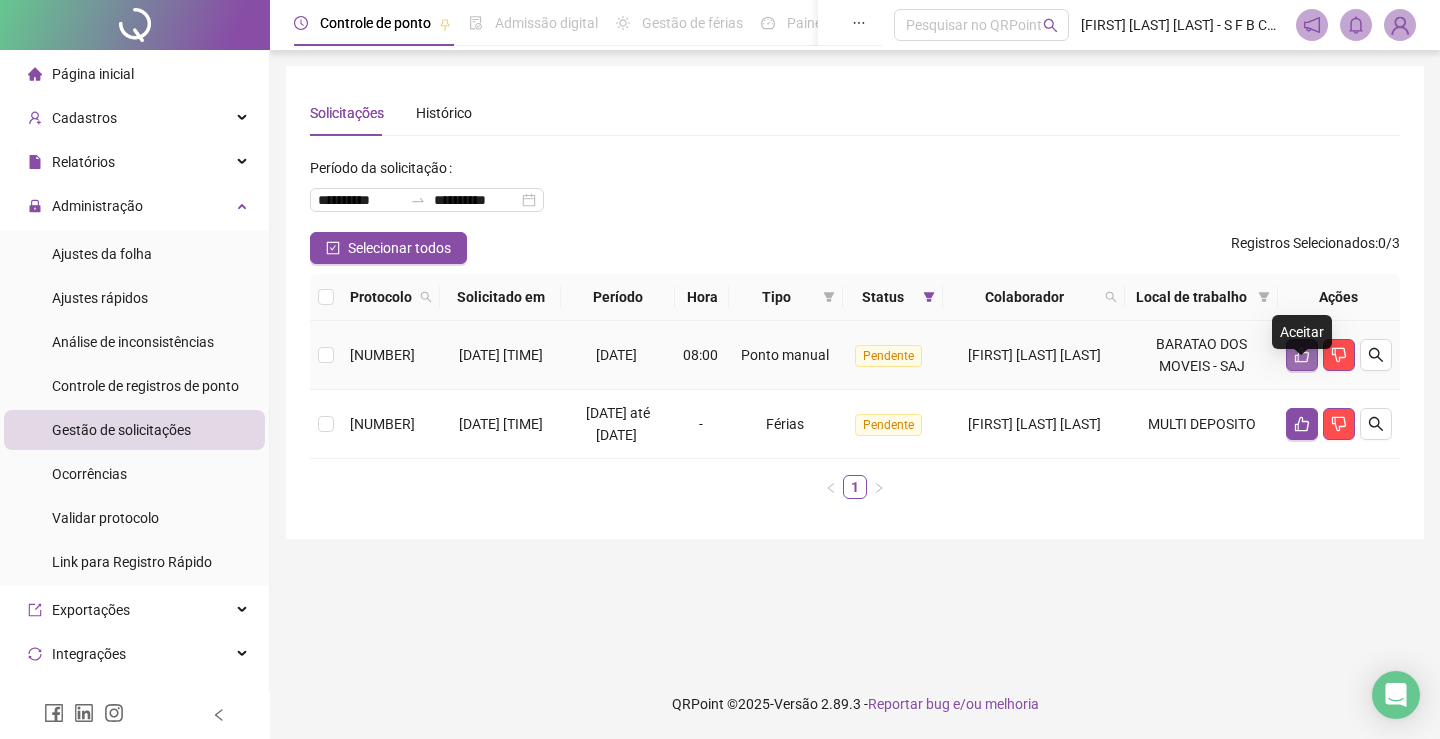 click 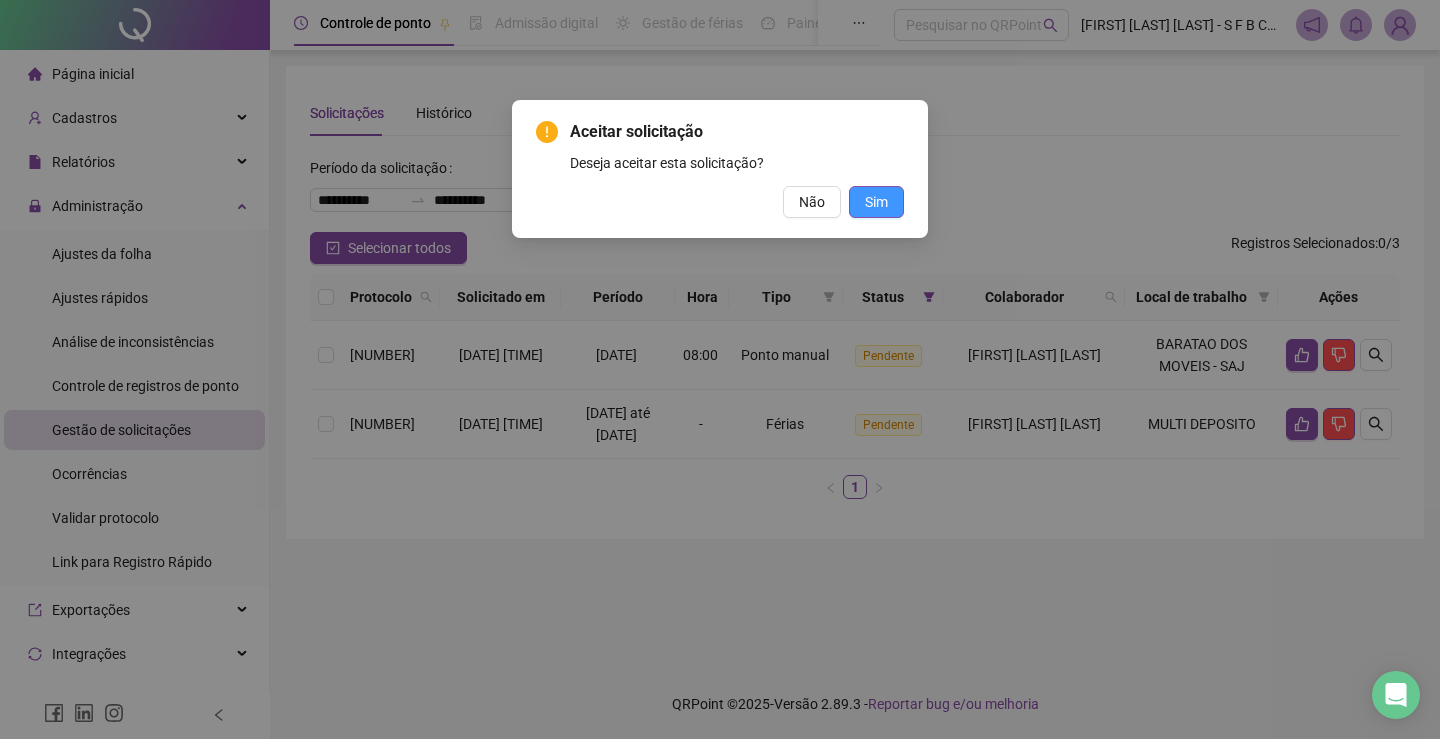 click on "Sim" at bounding box center (876, 202) 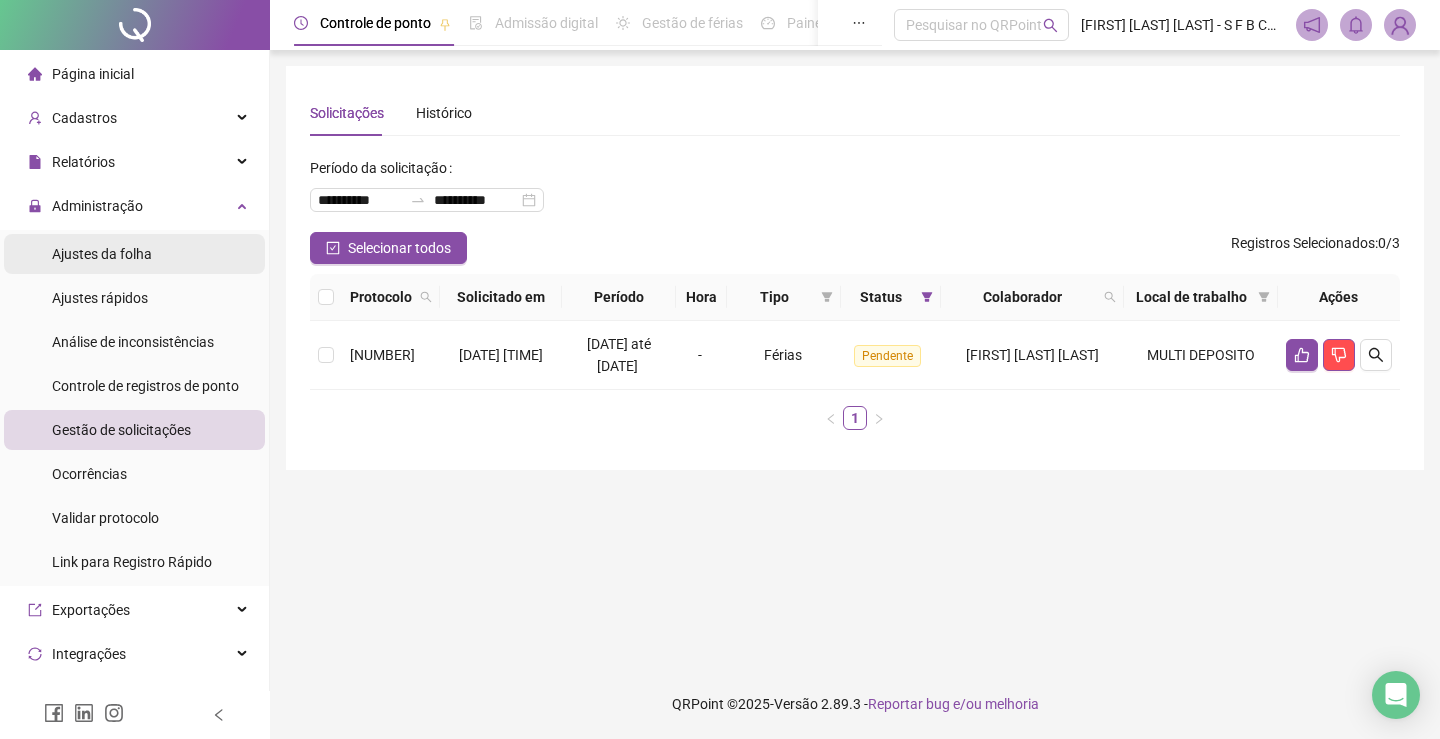 click on "Ajustes da folha" at bounding box center [134, 254] 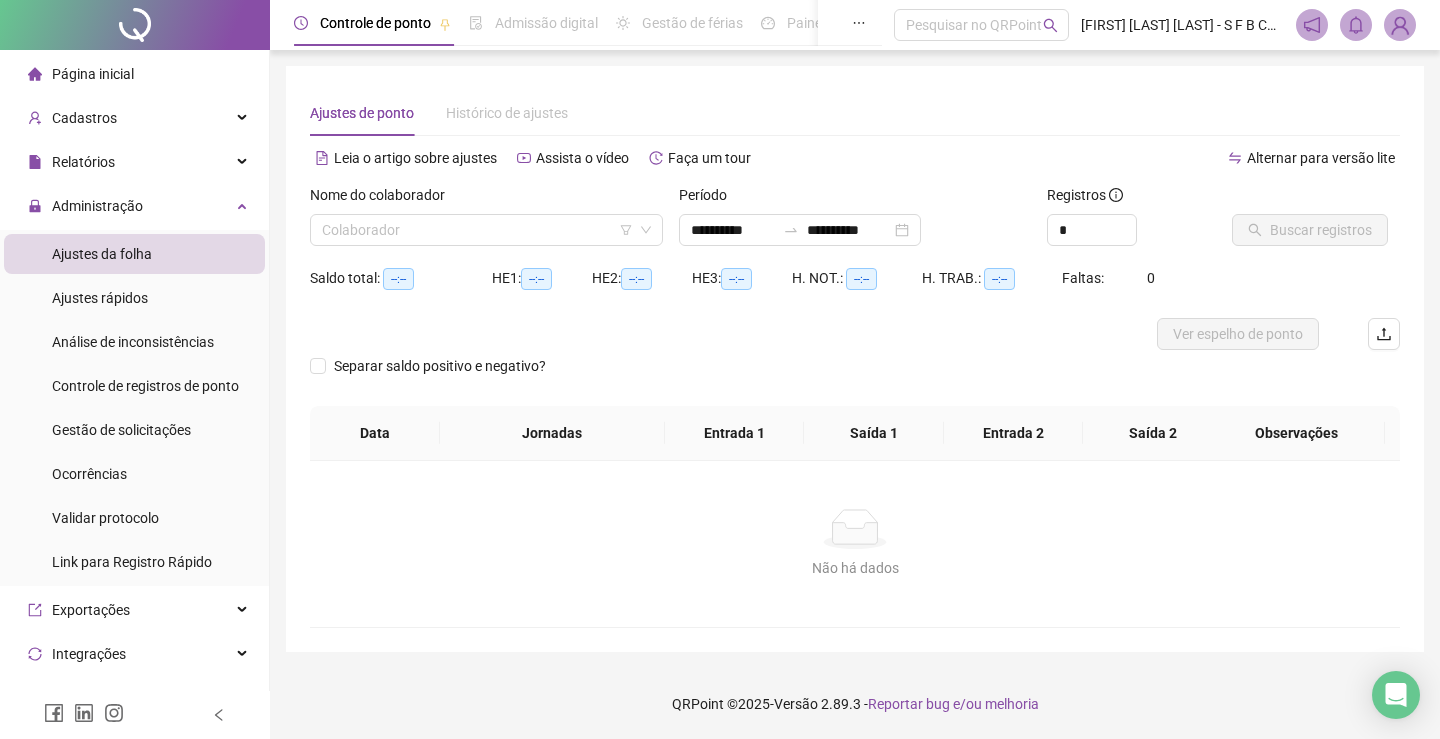 click on "Nome do colaborador" at bounding box center [486, 199] 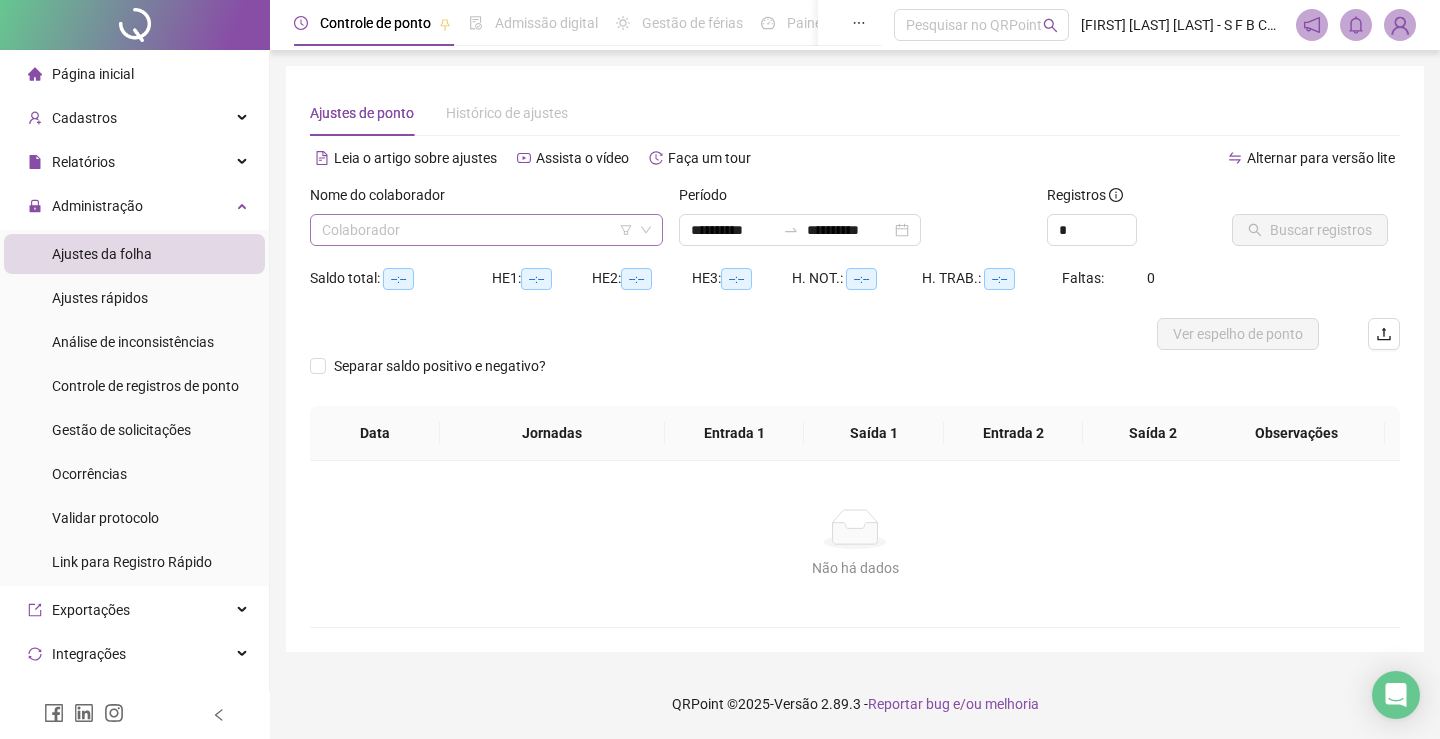 click at bounding box center [477, 230] 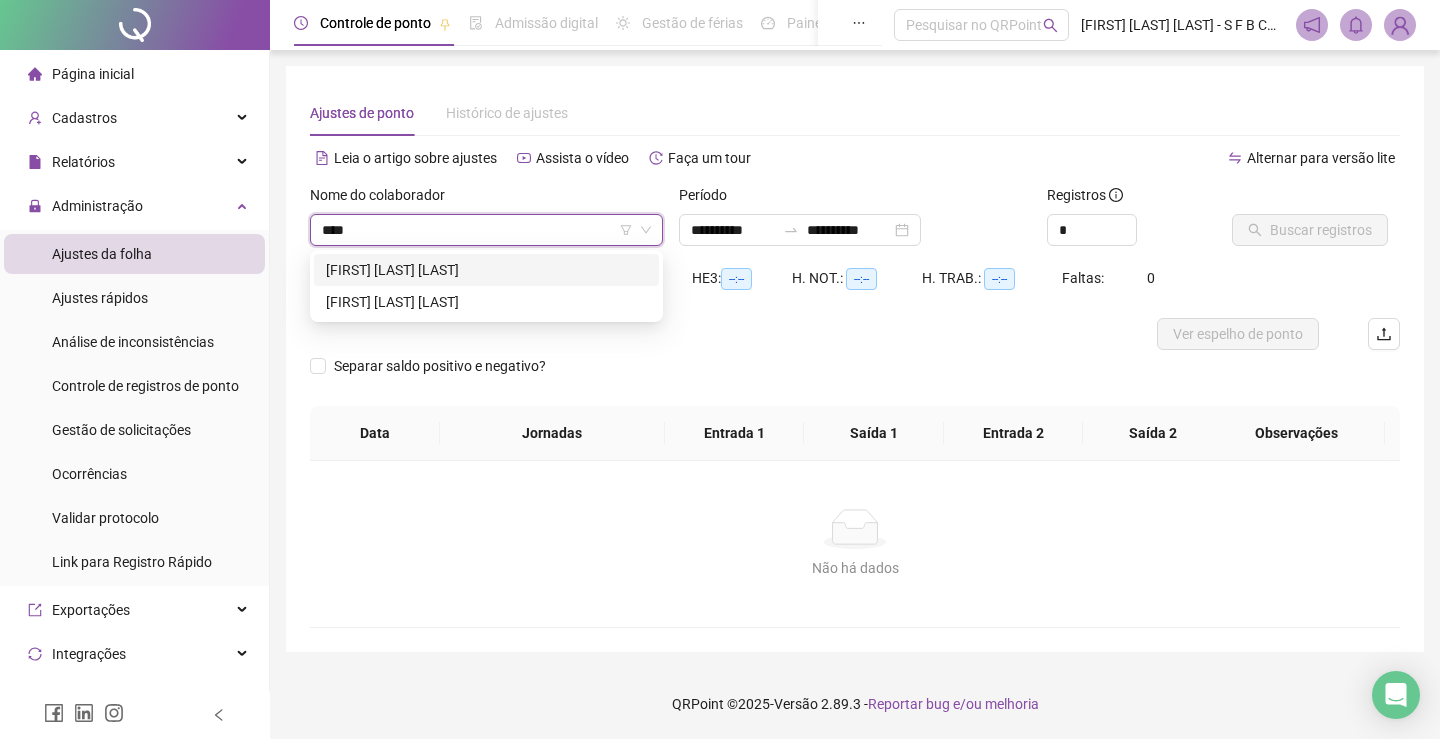 type on "*****" 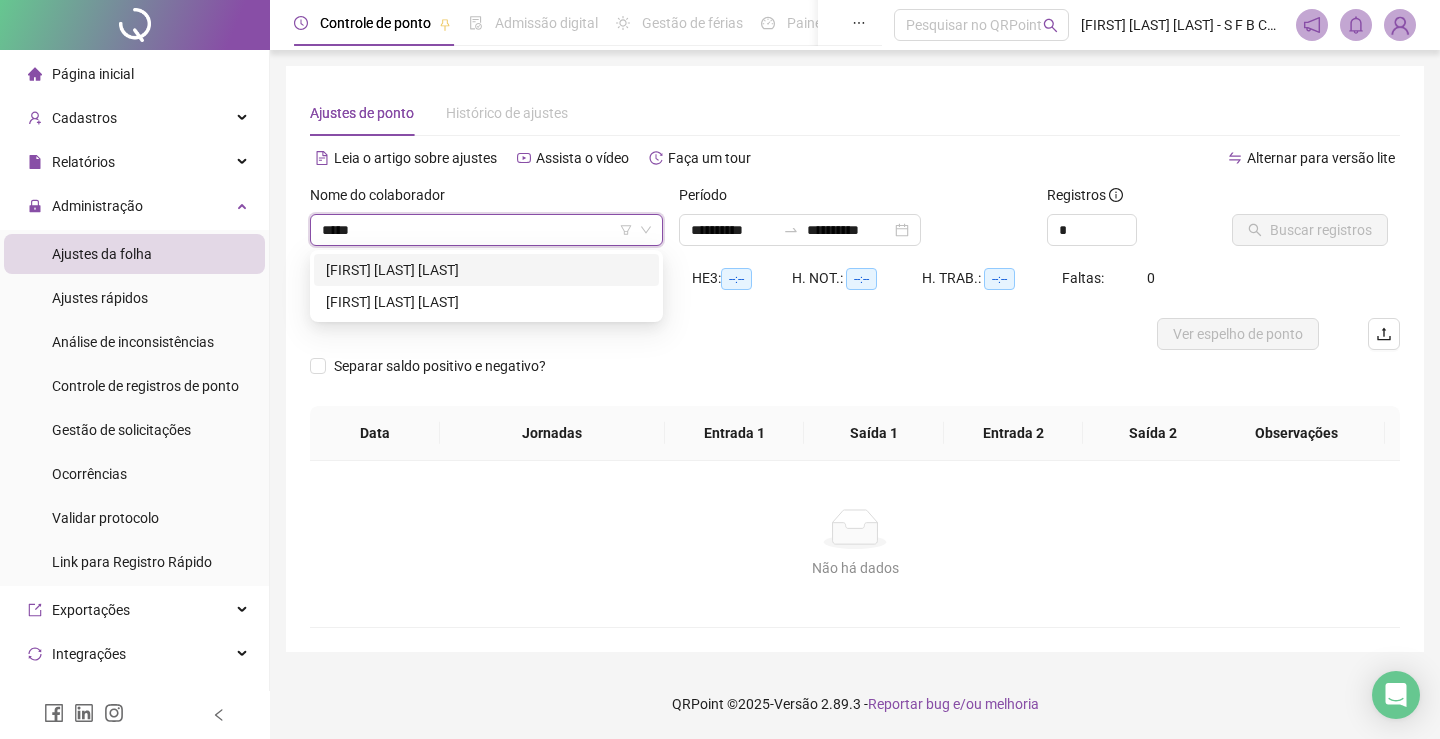 drag, startPoint x: 494, startPoint y: 262, endPoint x: 491, endPoint y: 249, distance: 13.341664 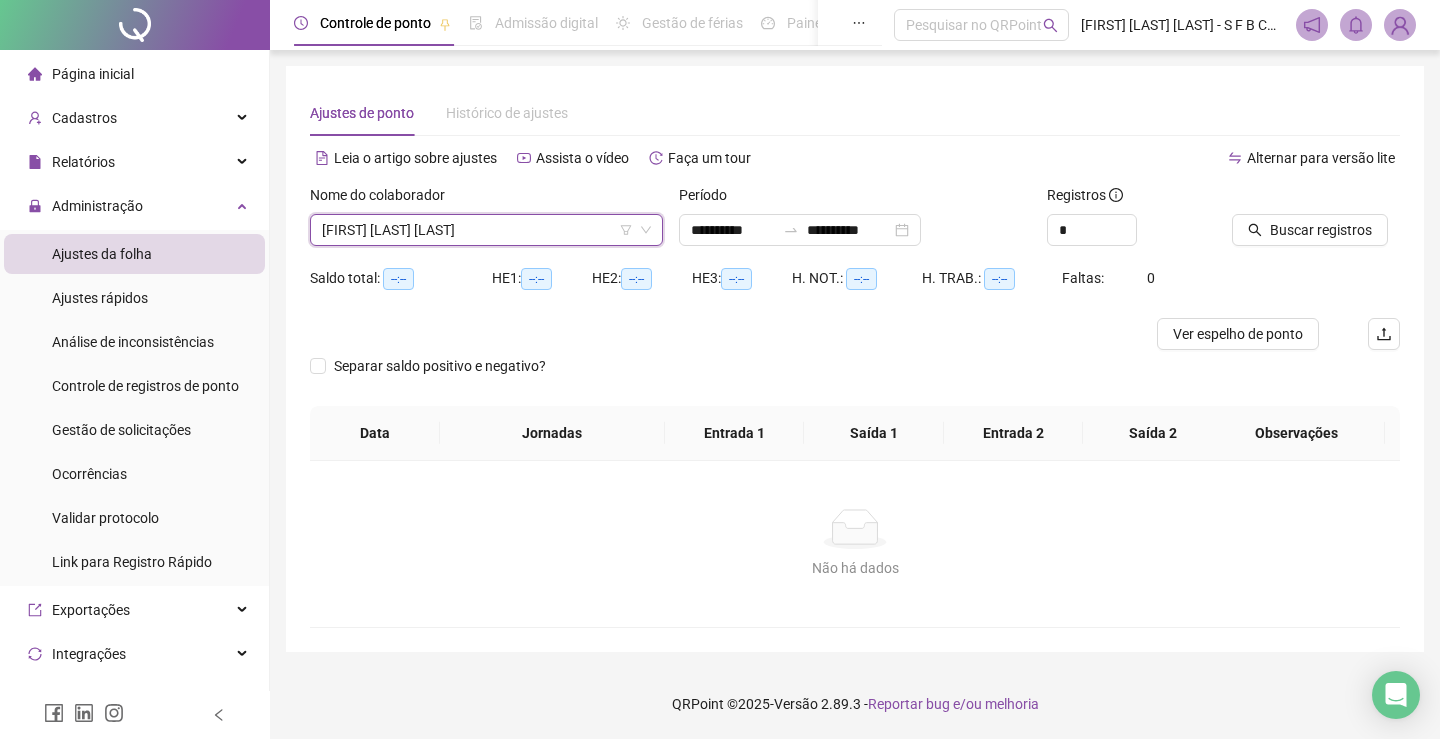 click at bounding box center (1291, 199) 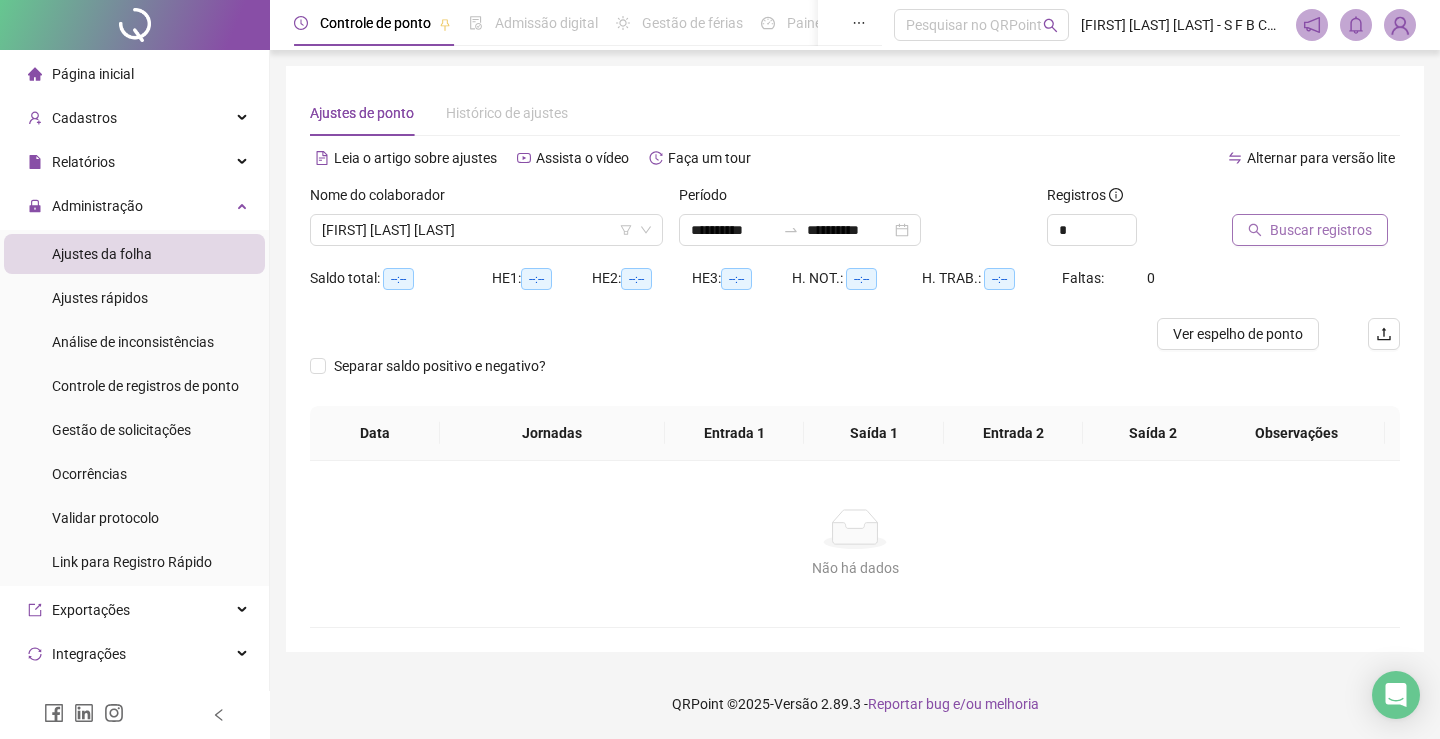 click on "Buscar registros" at bounding box center (1310, 230) 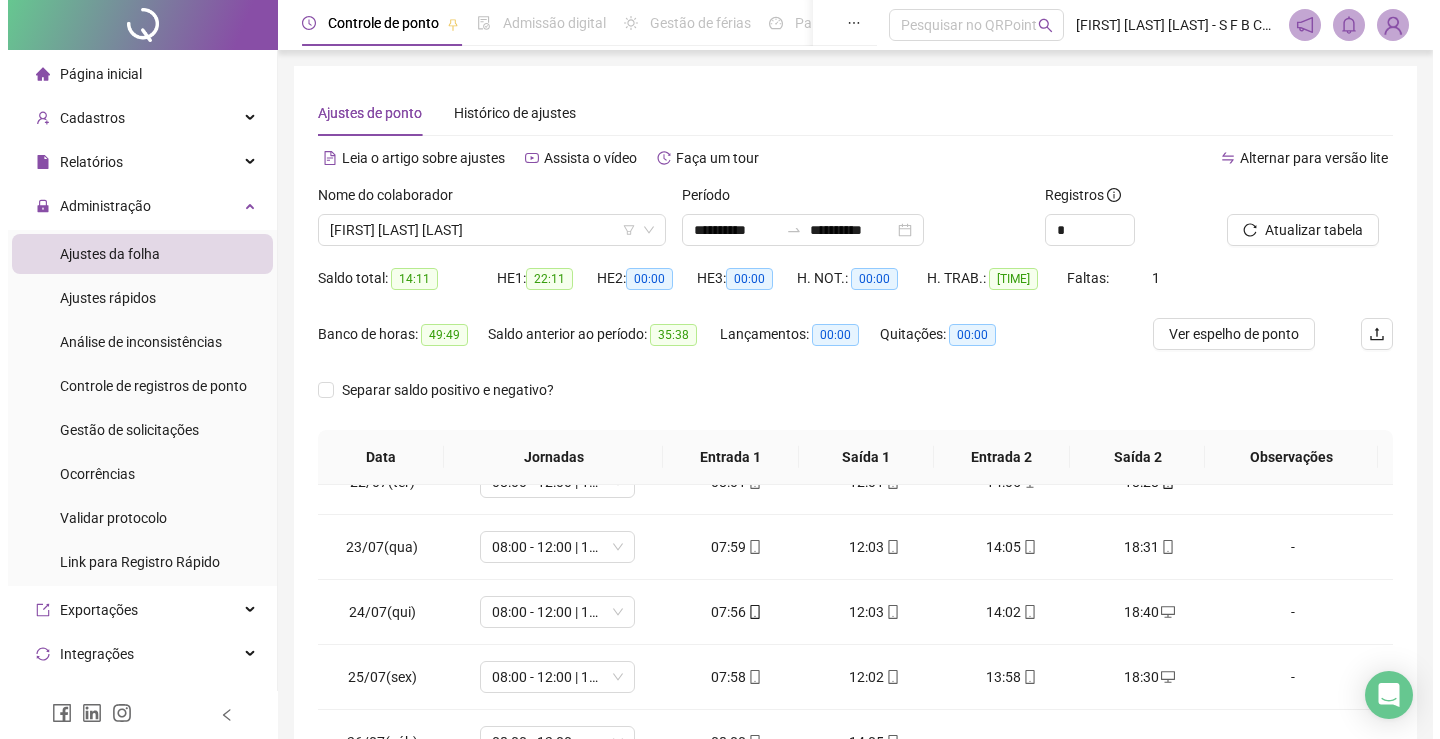 scroll, scrollTop: 1588, scrollLeft: 0, axis: vertical 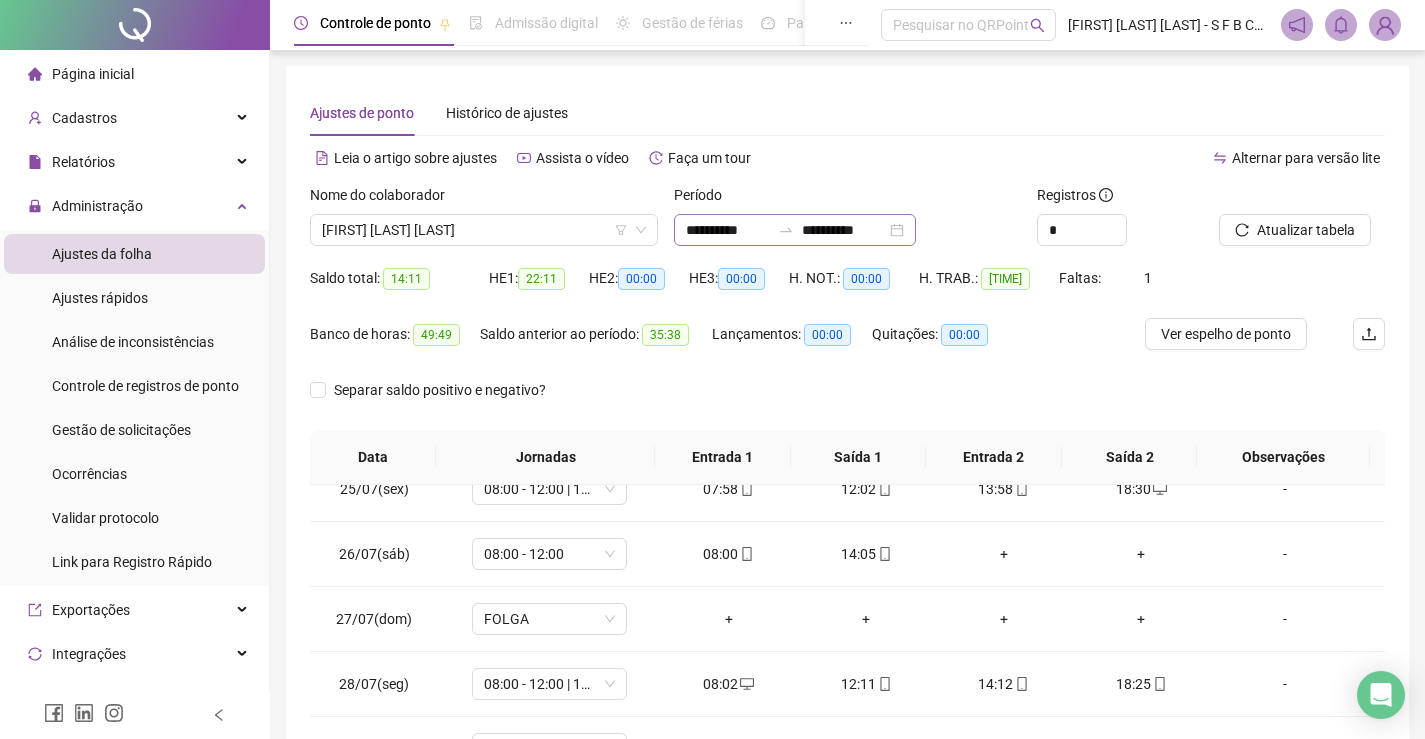 click on "**********" at bounding box center (795, 230) 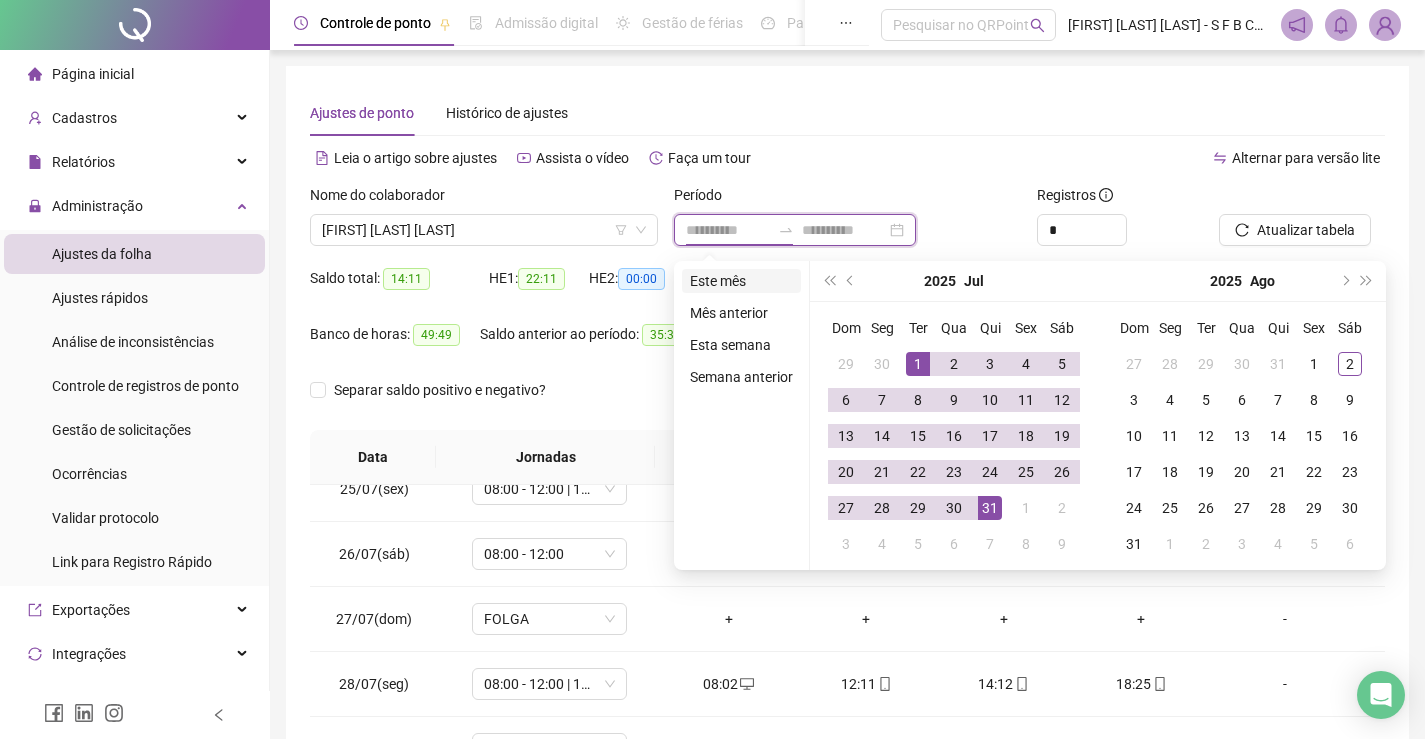 type on "**********" 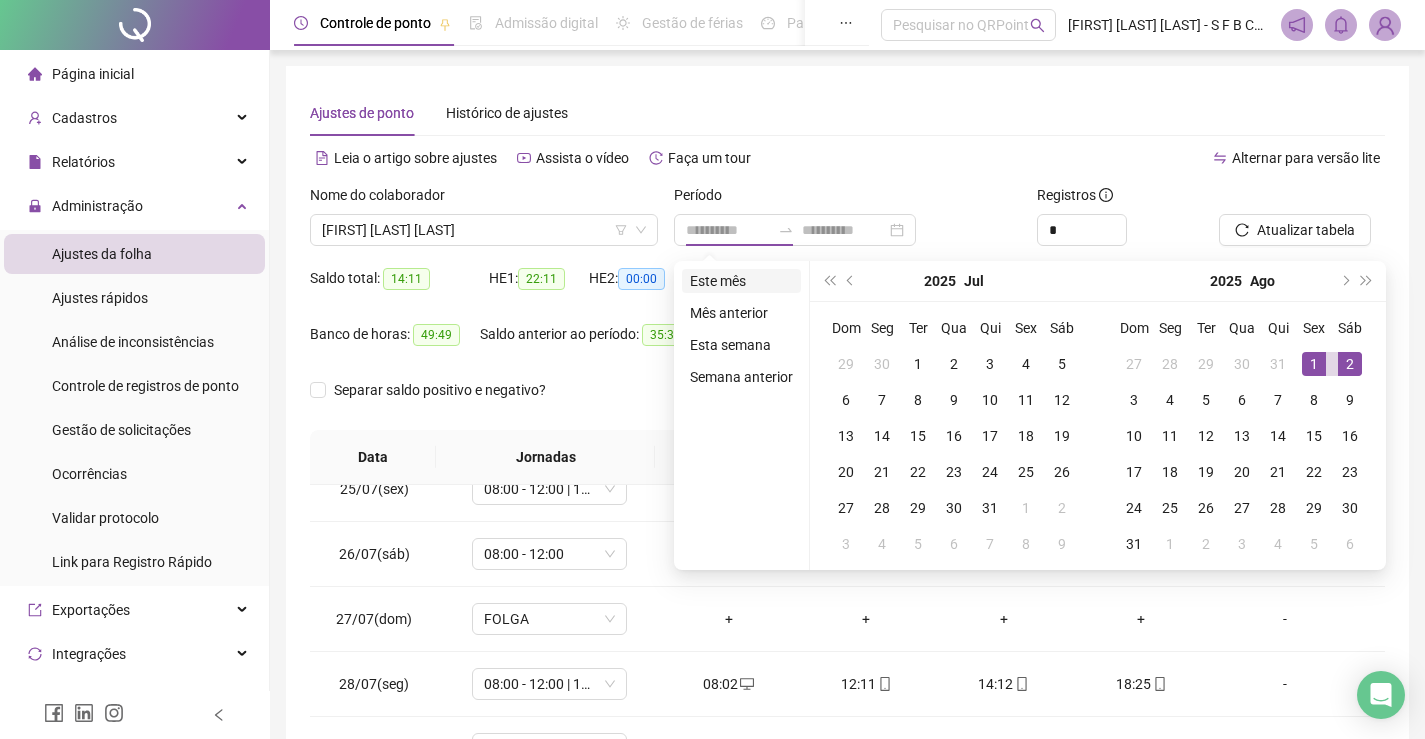click on "Este mês" at bounding box center [741, 281] 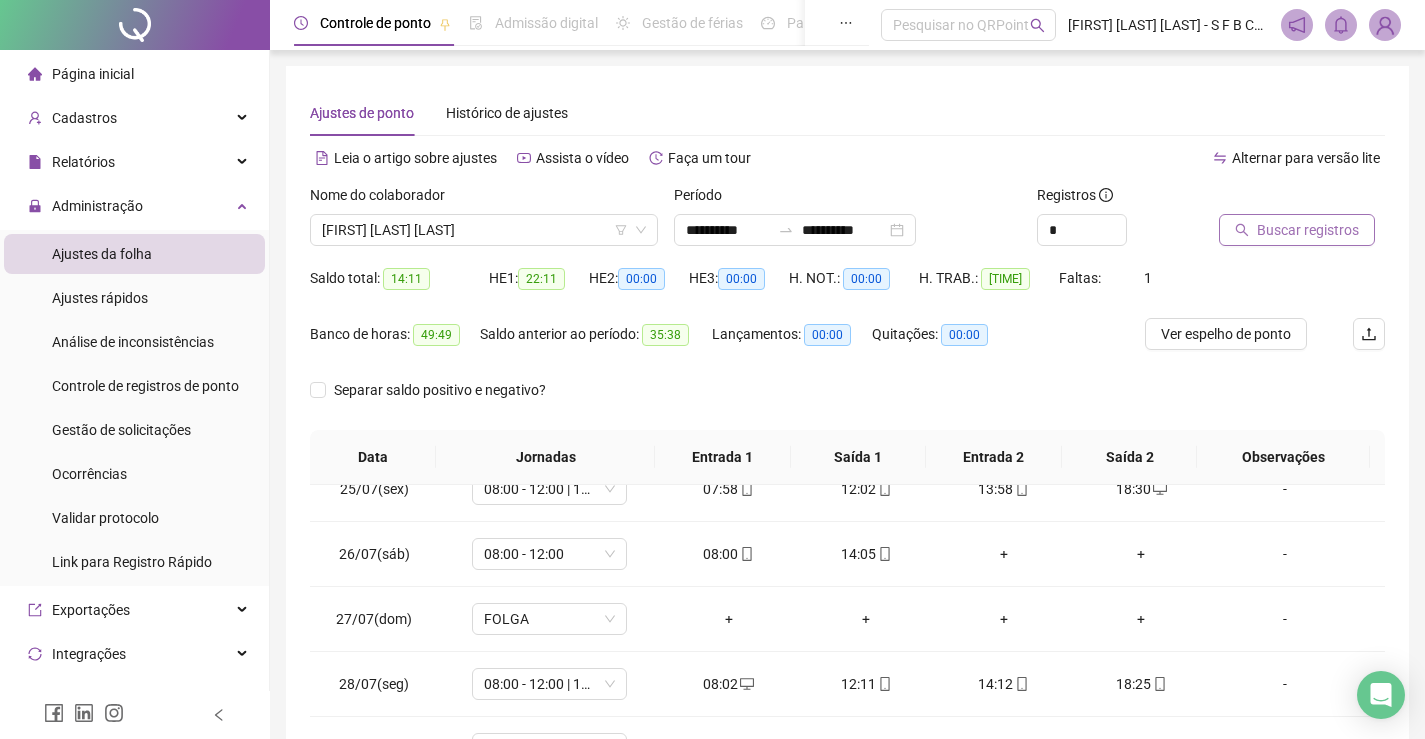 click on "Buscar registros" at bounding box center [1308, 230] 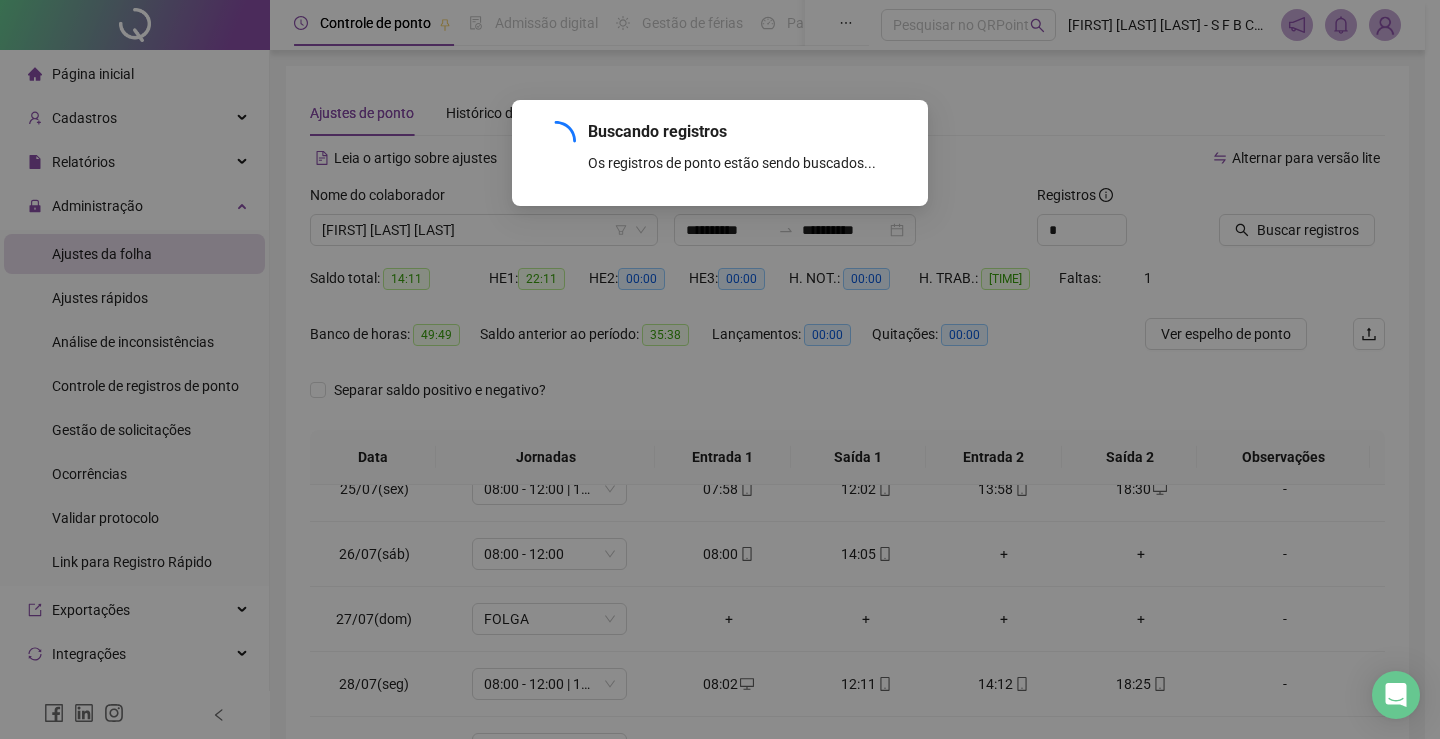 scroll, scrollTop: 0, scrollLeft: 0, axis: both 